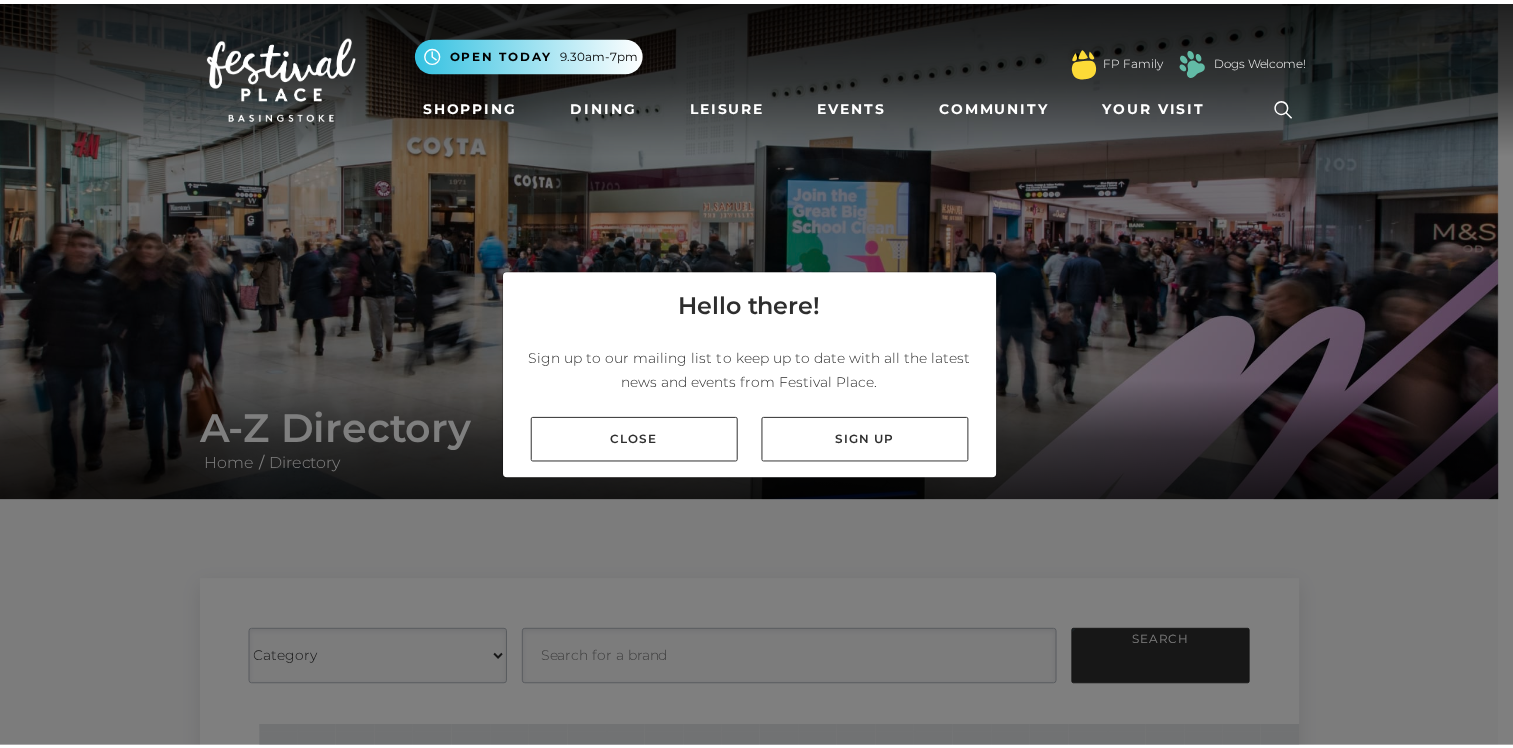 scroll, scrollTop: 0, scrollLeft: 0, axis: both 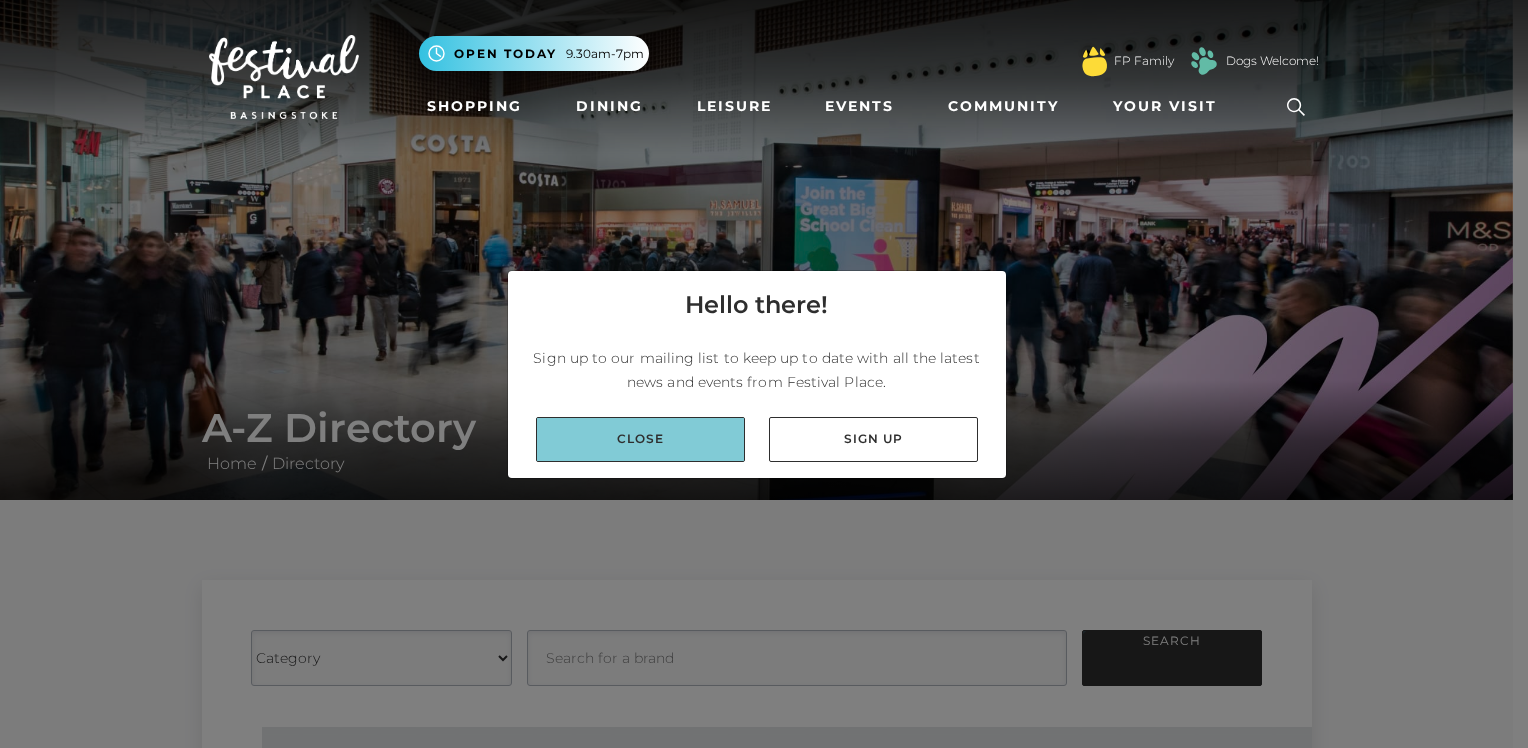 click on "Close" at bounding box center [640, 439] 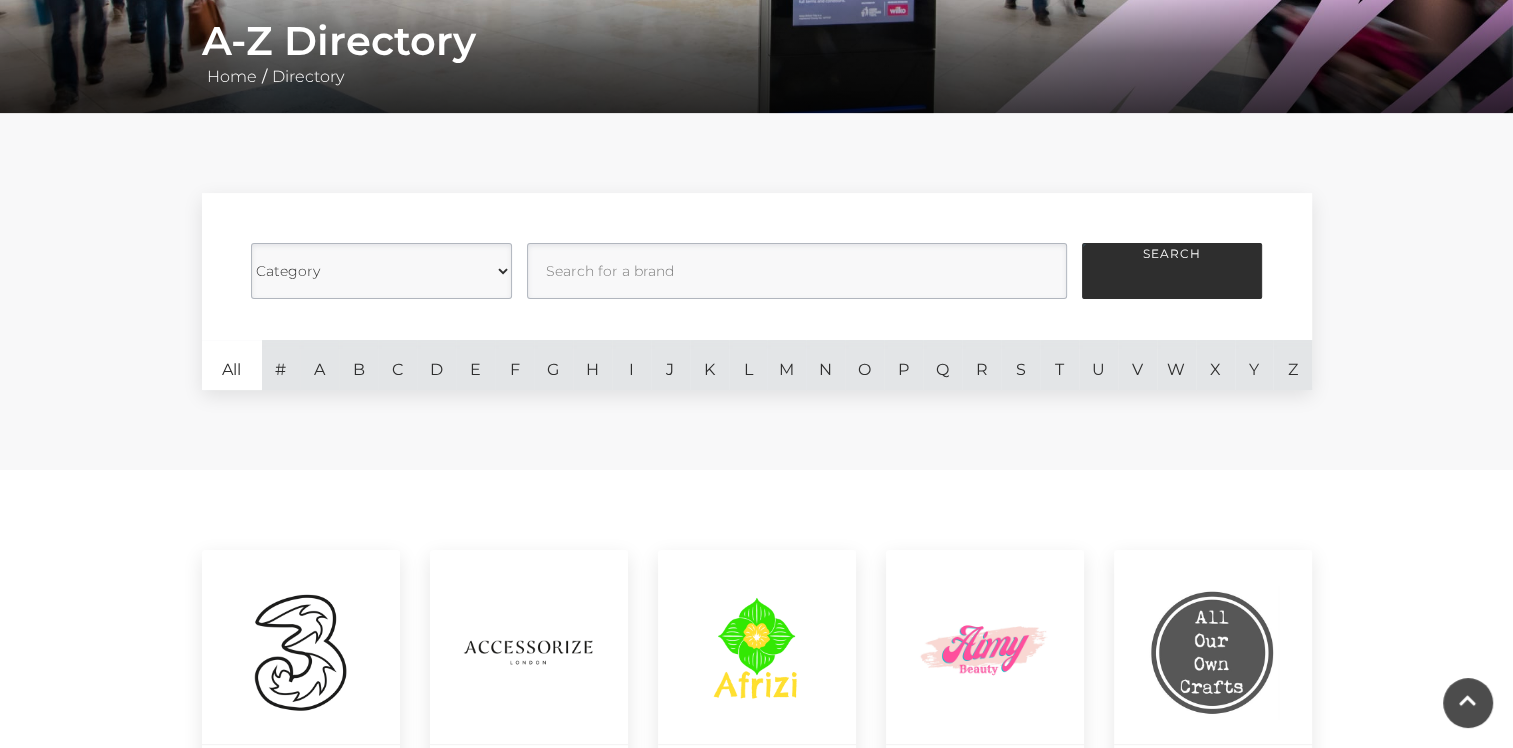 scroll, scrollTop: 379, scrollLeft: 0, axis: vertical 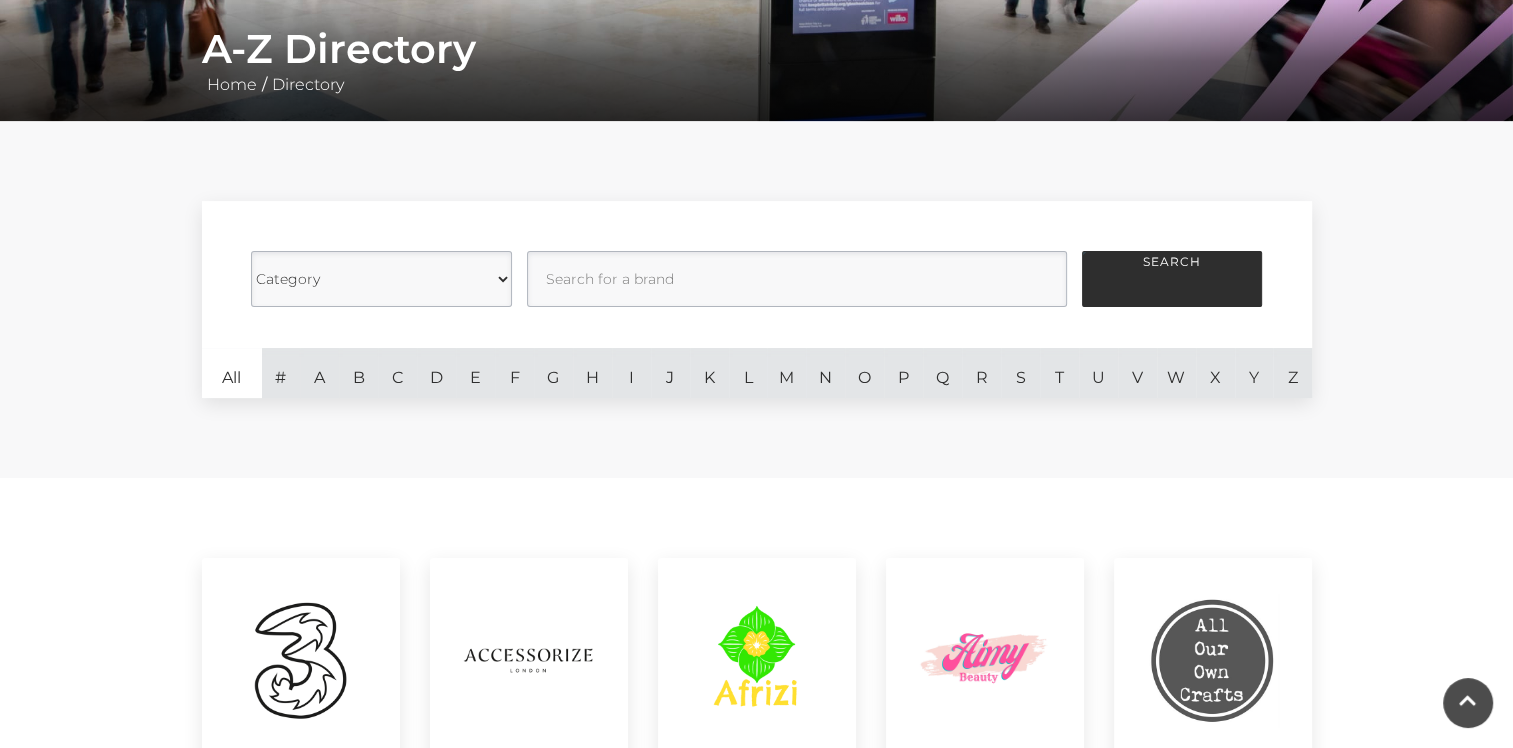 click on "Category
Cafes
Restaurants
Fashion
Services
Technology Homeware
Gifts, Stationery and Hobbies
Food Stores
Leisure
Jewellery
Health and Beauty" at bounding box center (381, 279) 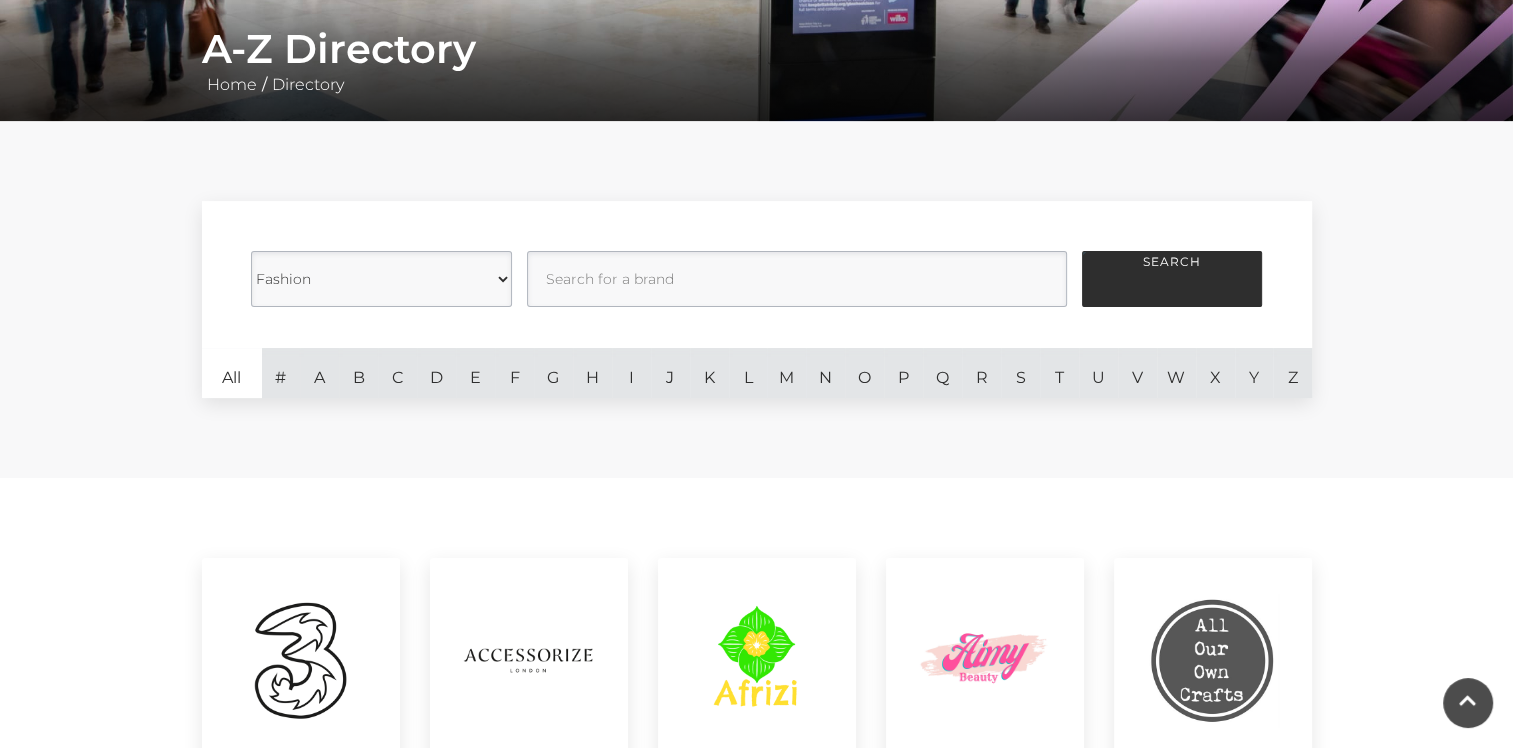 click on "Category
Cafes
Restaurants
Fashion
Services
Technology Homeware
Gifts, Stationery and Hobbies
Food Stores
Leisure
Jewellery
Health and Beauty" at bounding box center (381, 279) 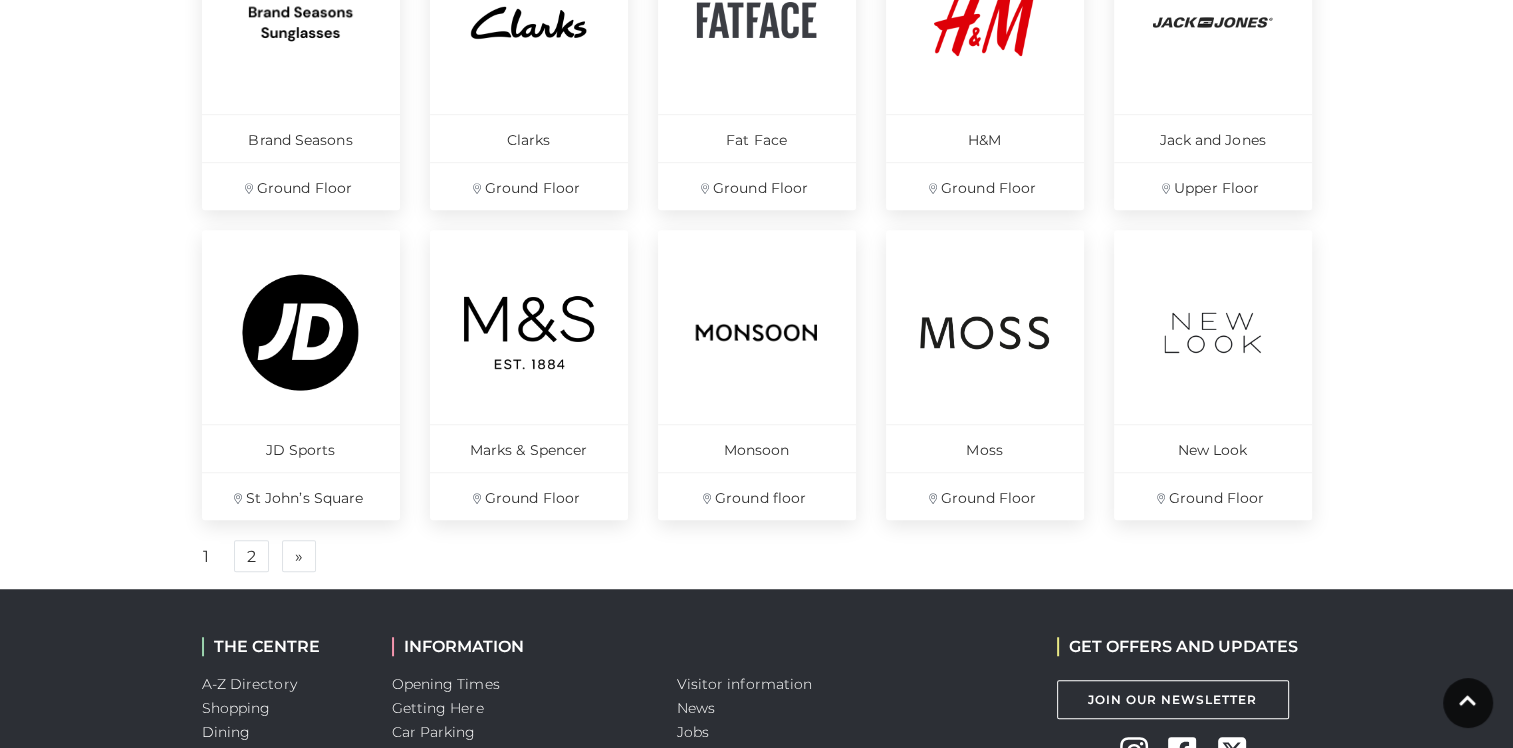 scroll, scrollTop: 1346, scrollLeft: 0, axis: vertical 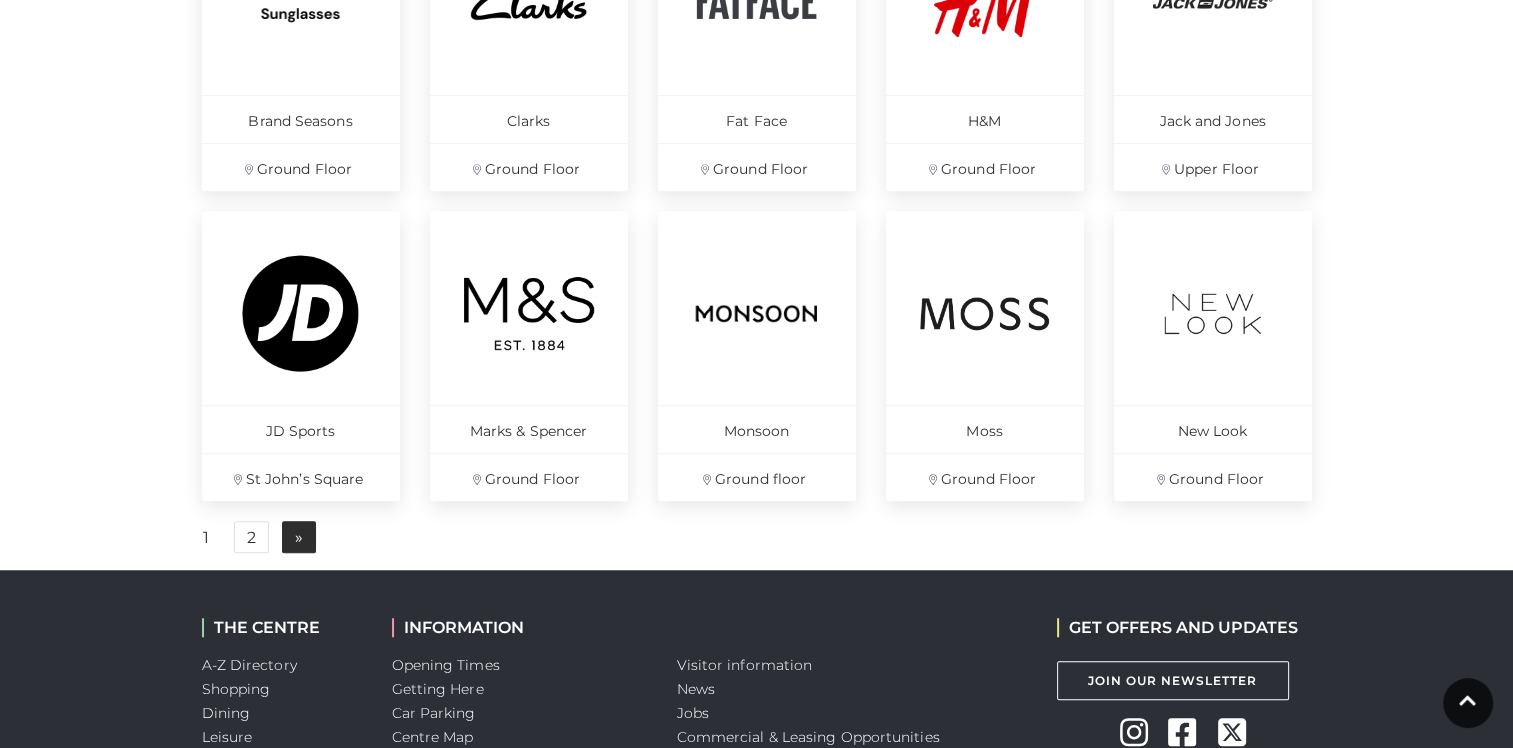 click on "»" at bounding box center [299, 537] 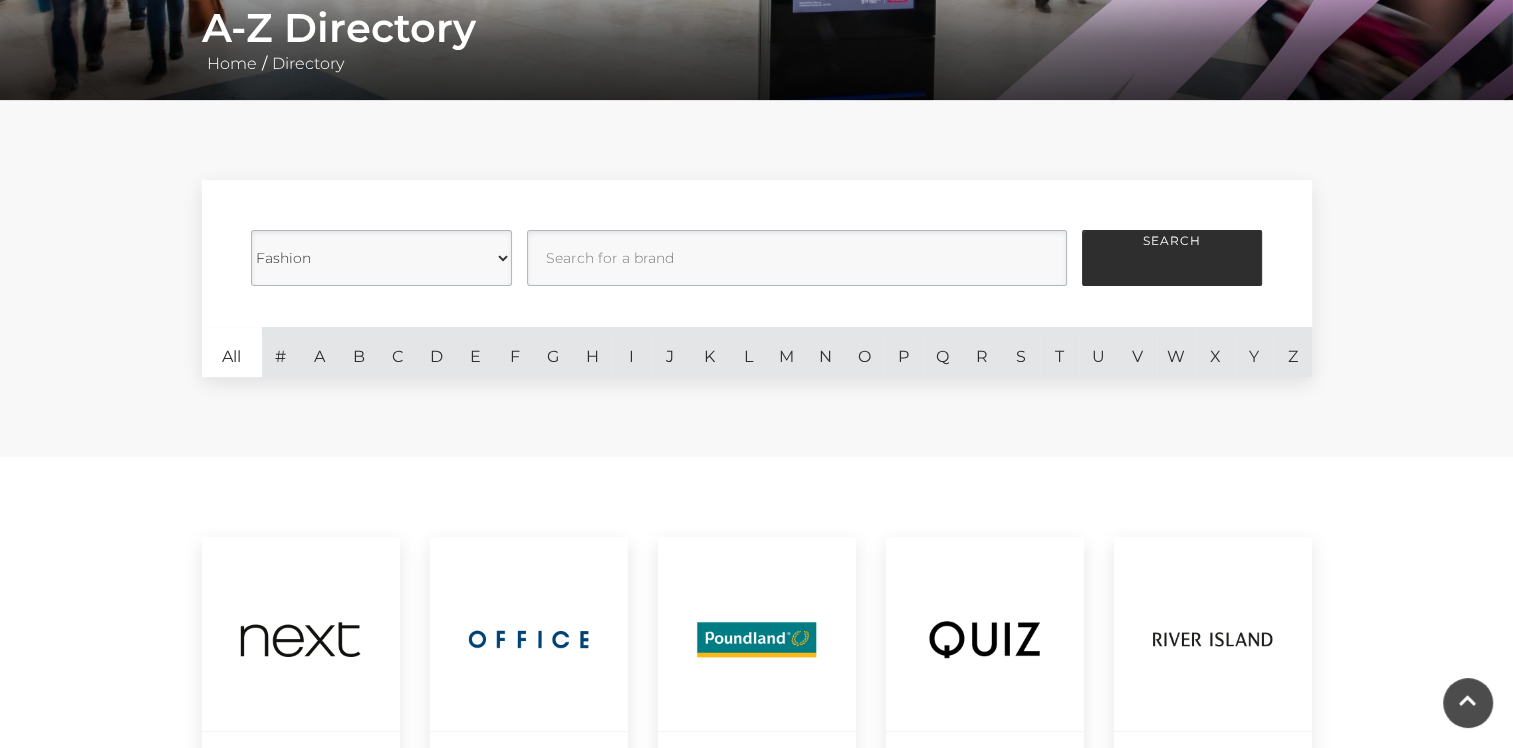 scroll, scrollTop: 300, scrollLeft: 0, axis: vertical 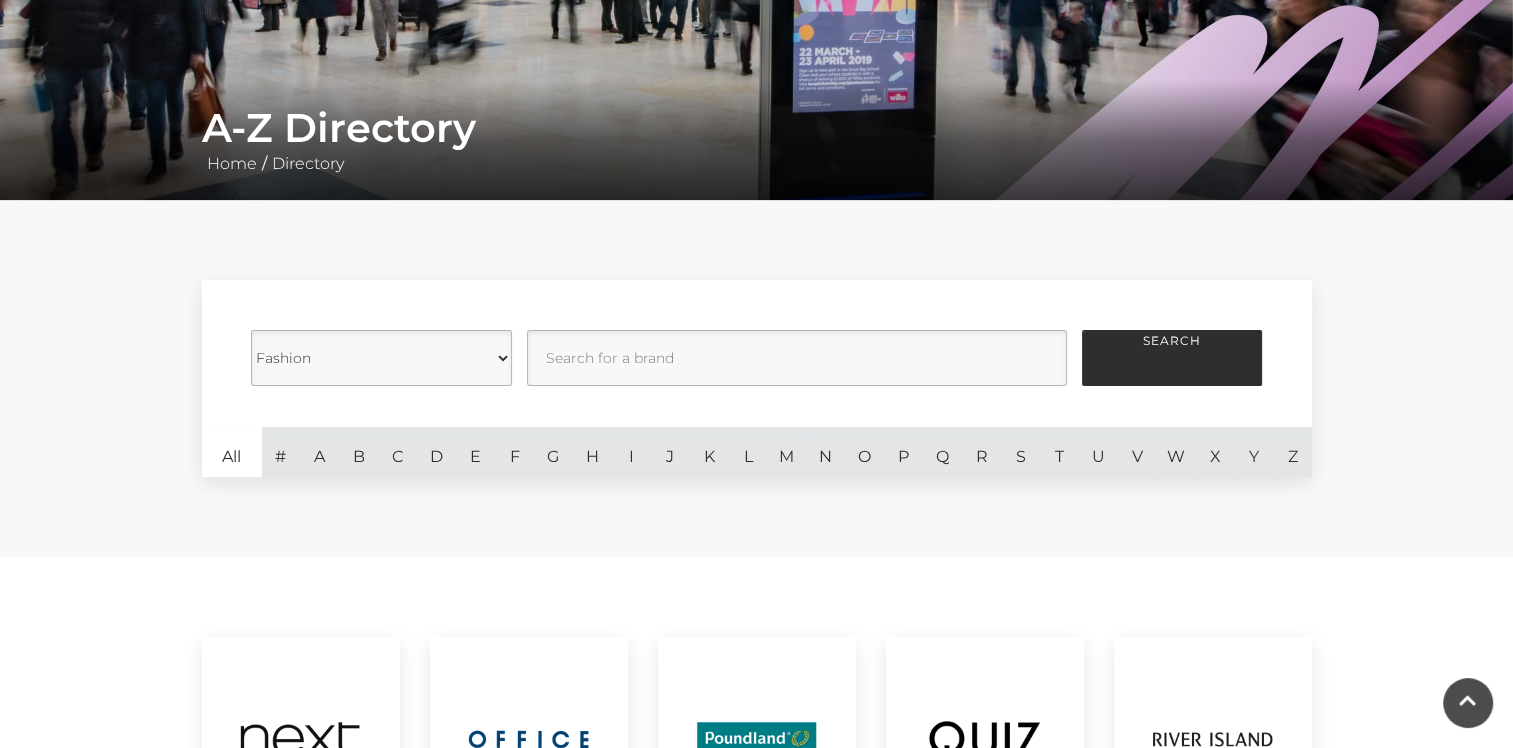click on "Category
Cafes
Restaurants
Fashion
Services
Technology Homeware
Gifts, Stationery and Hobbies
Food Stores
Leisure
Jewellery
Health and Beauty" at bounding box center [381, 358] 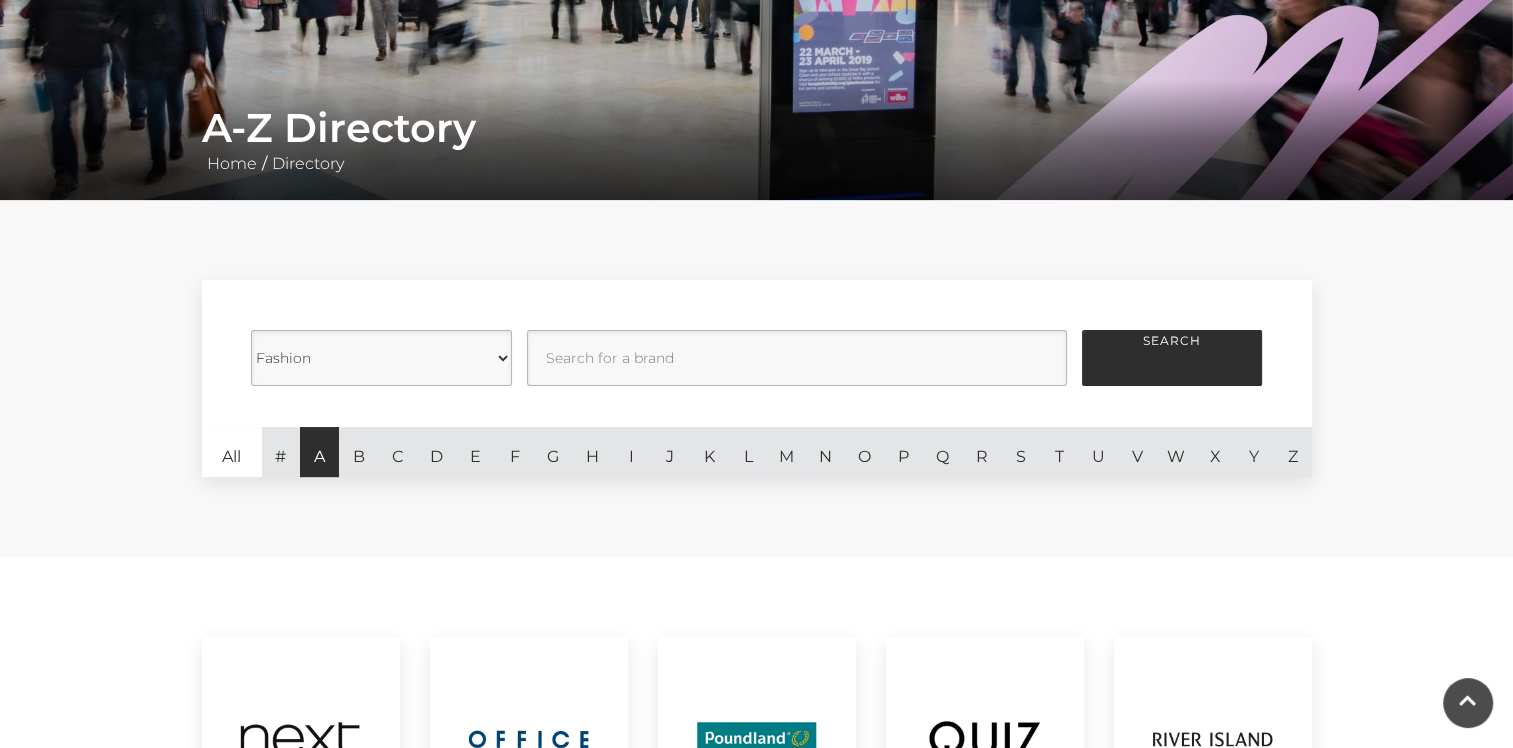 click on "A" at bounding box center [319, 452] 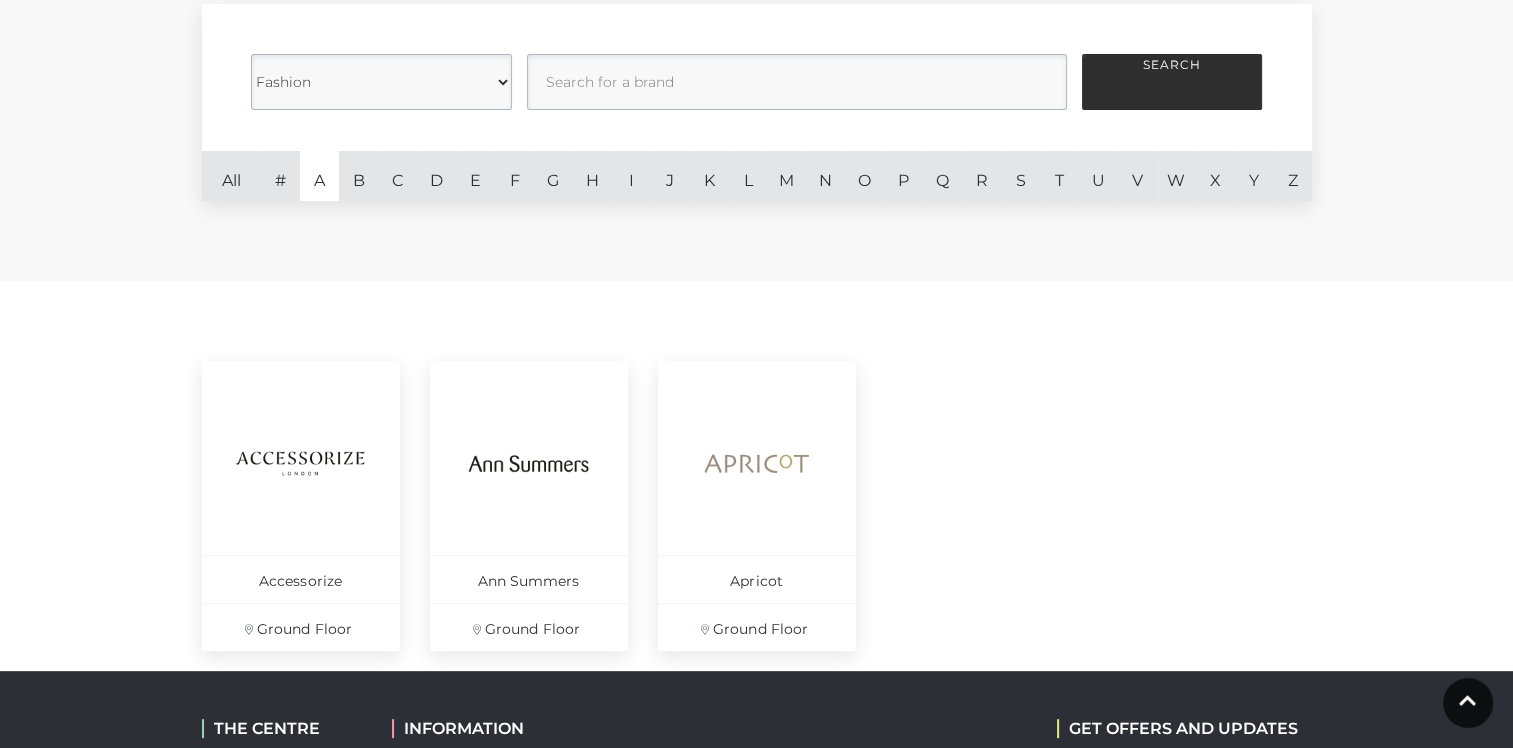 scroll, scrollTop: 574, scrollLeft: 0, axis: vertical 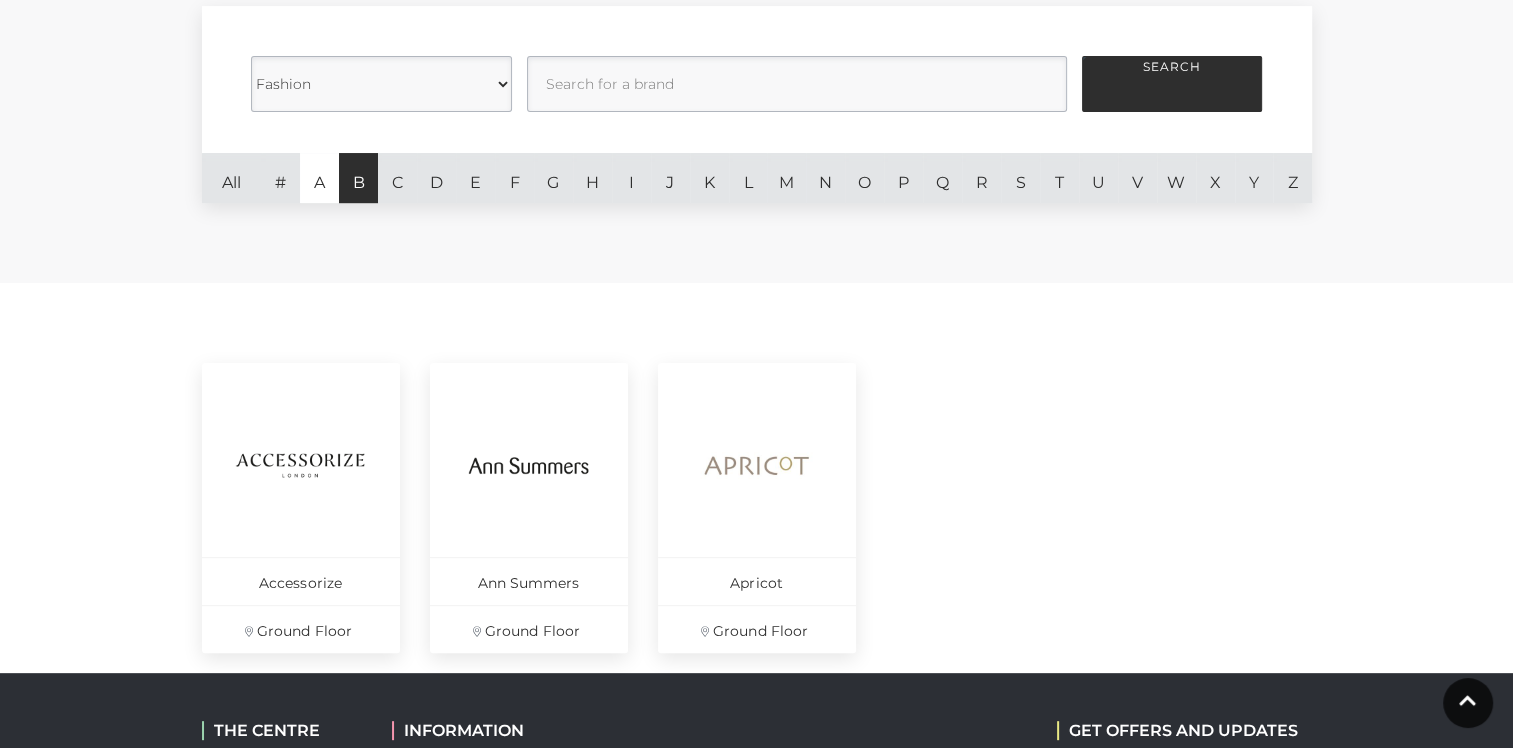 click on "B" at bounding box center [358, 178] 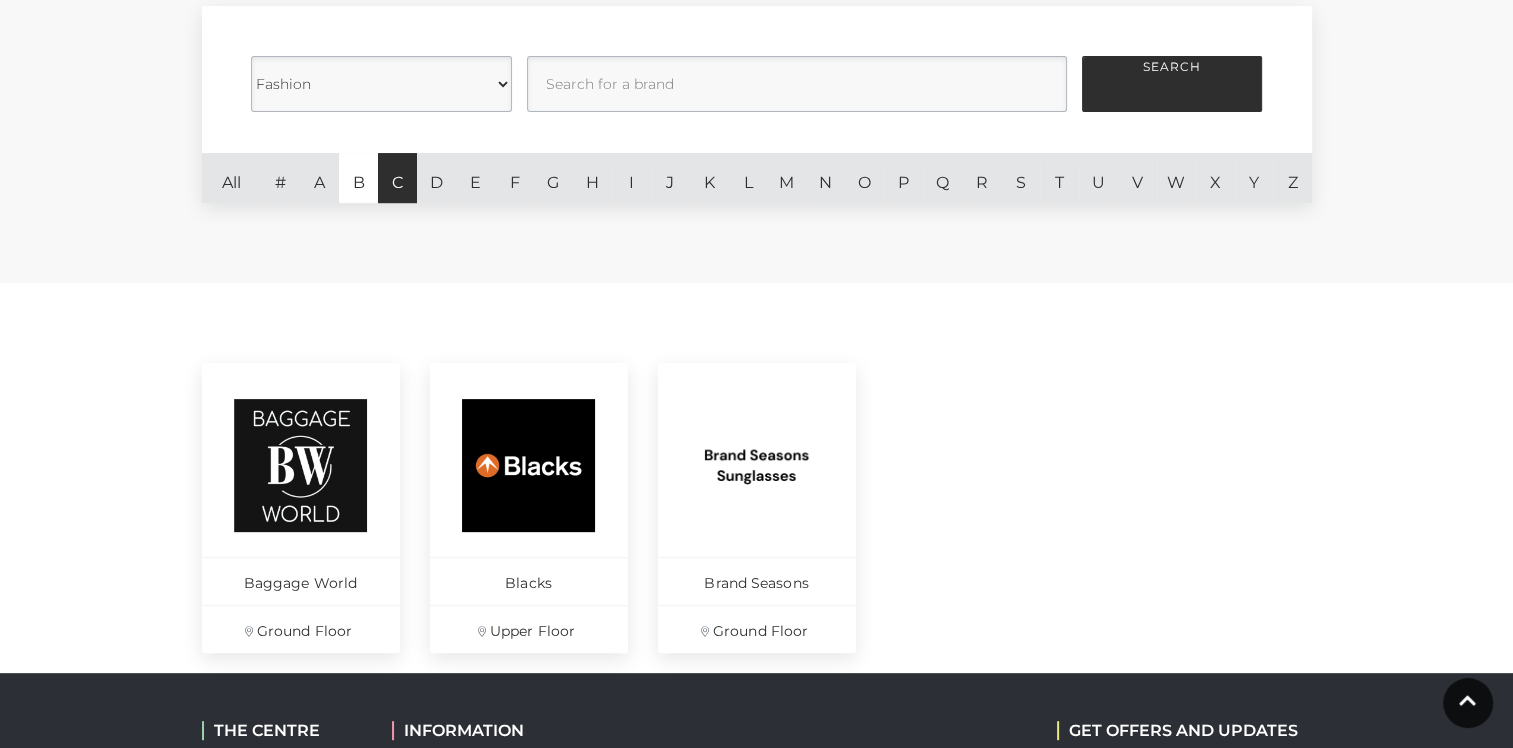 click on "C" at bounding box center [397, 178] 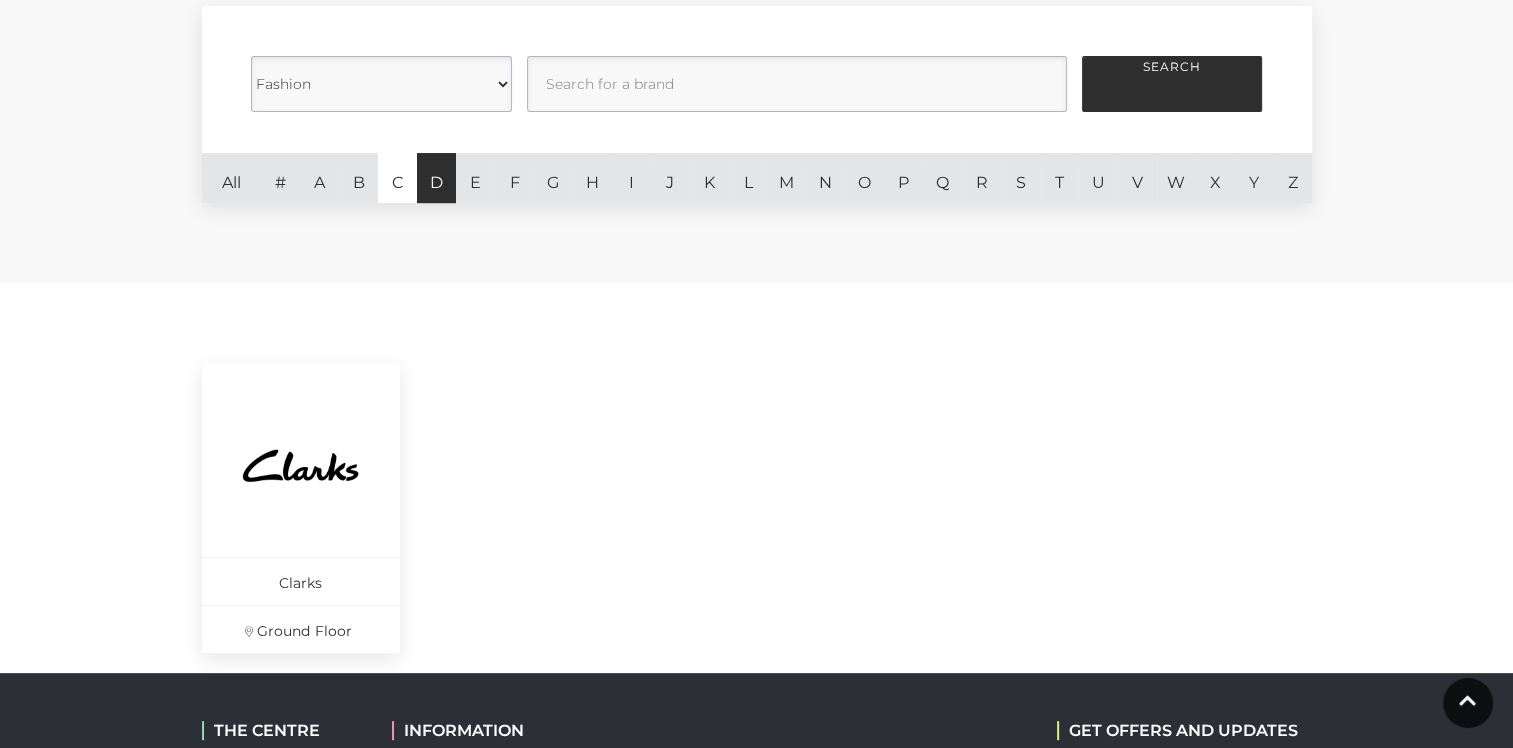 click on "D" at bounding box center (436, 178) 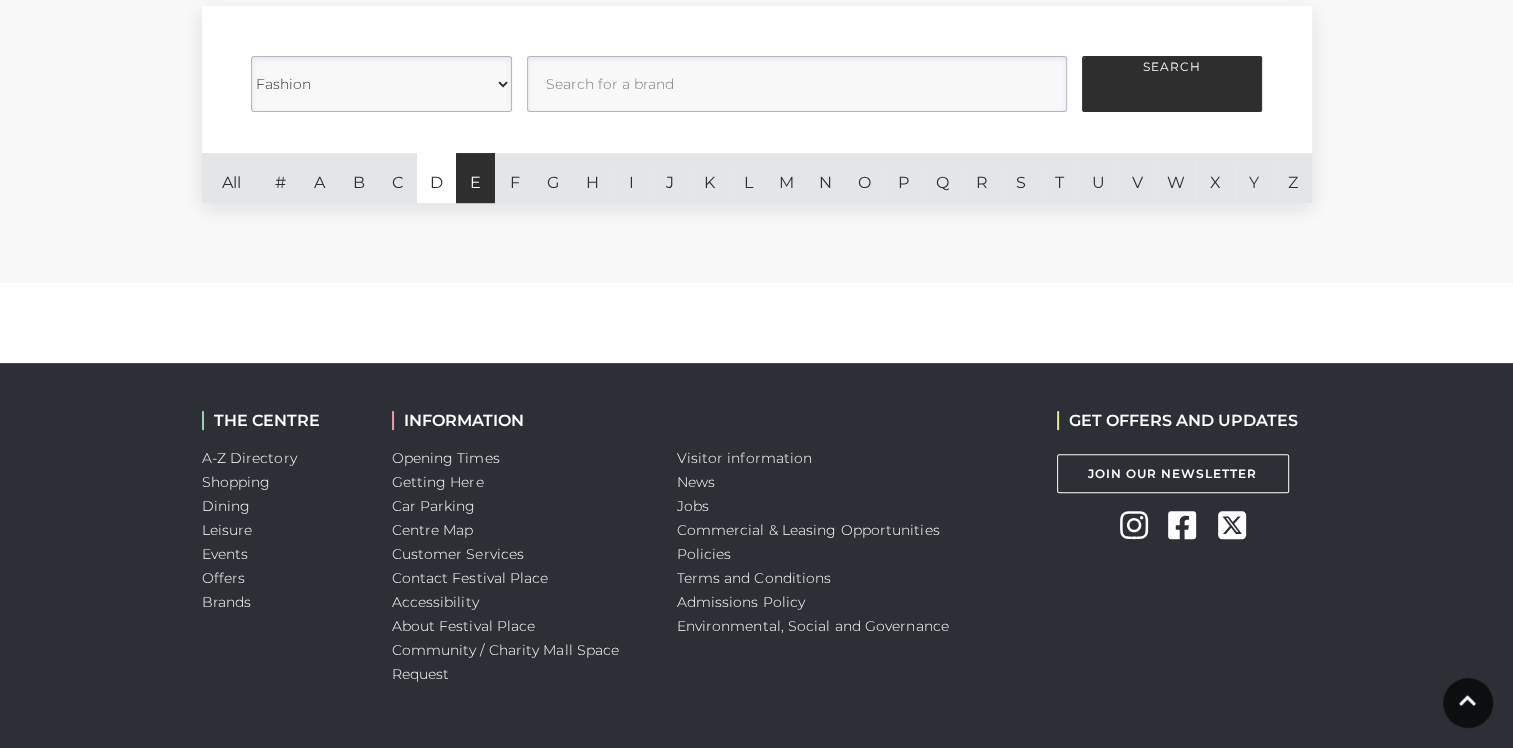 click on "E" at bounding box center [475, 178] 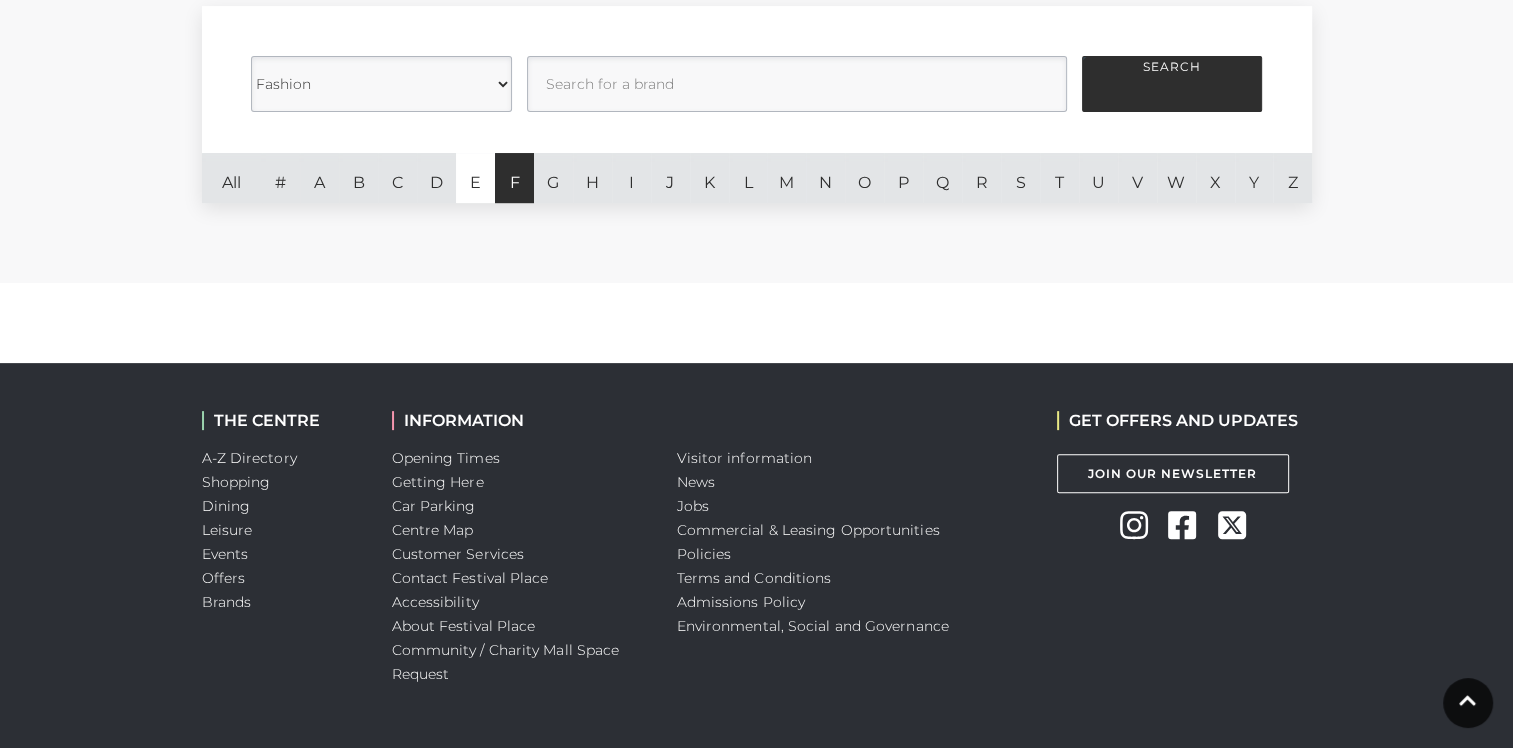 click on "F" at bounding box center [514, 178] 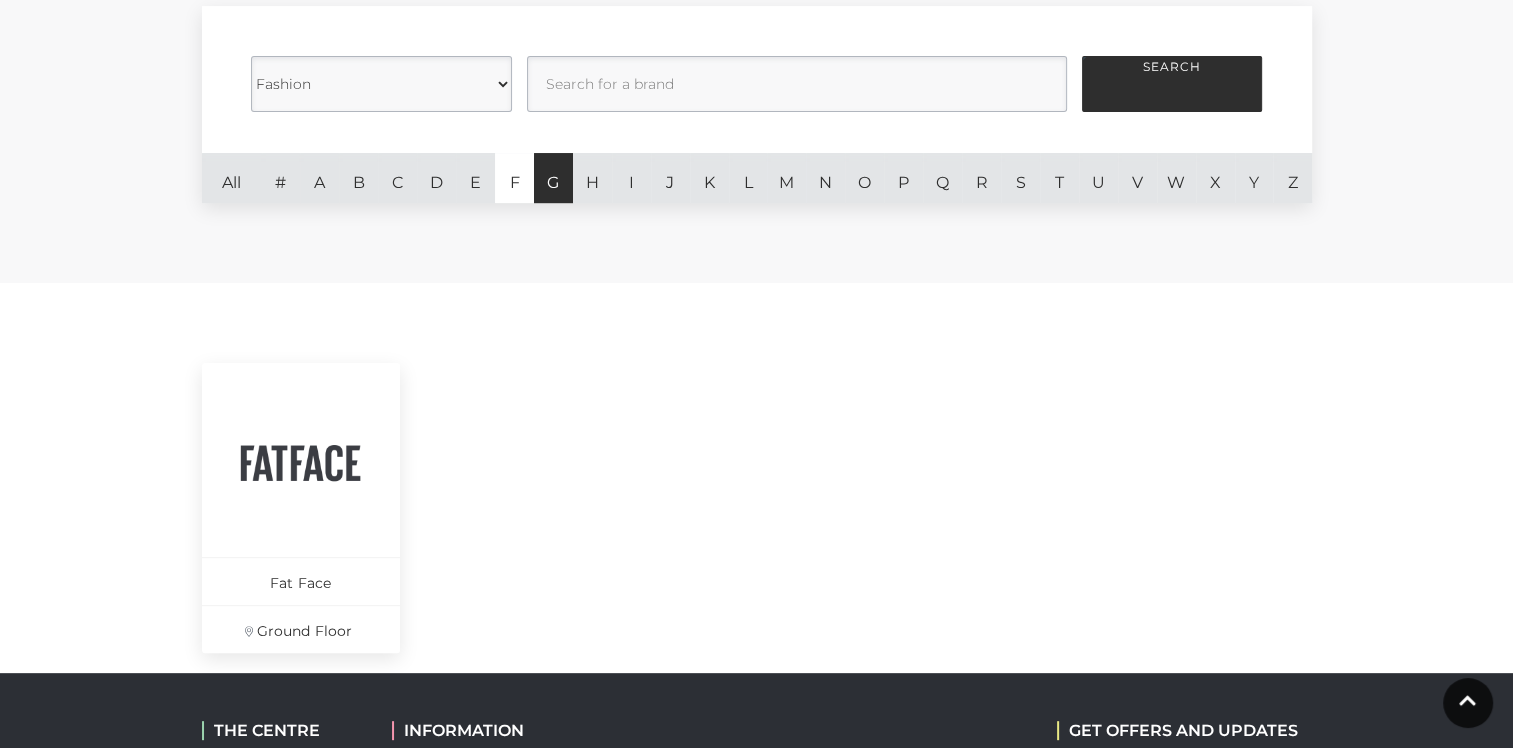click on "G" at bounding box center (553, 178) 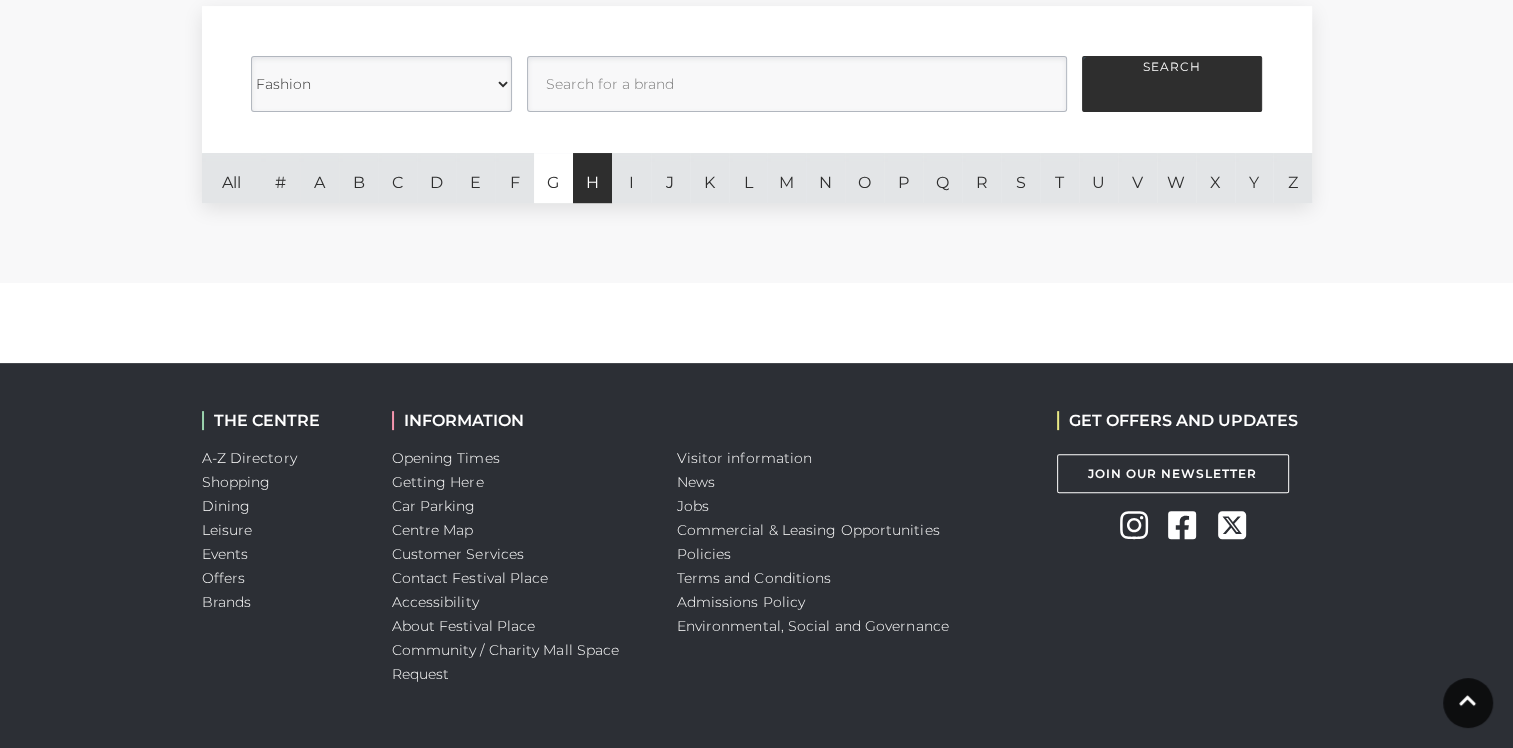 click on "H" at bounding box center [592, 178] 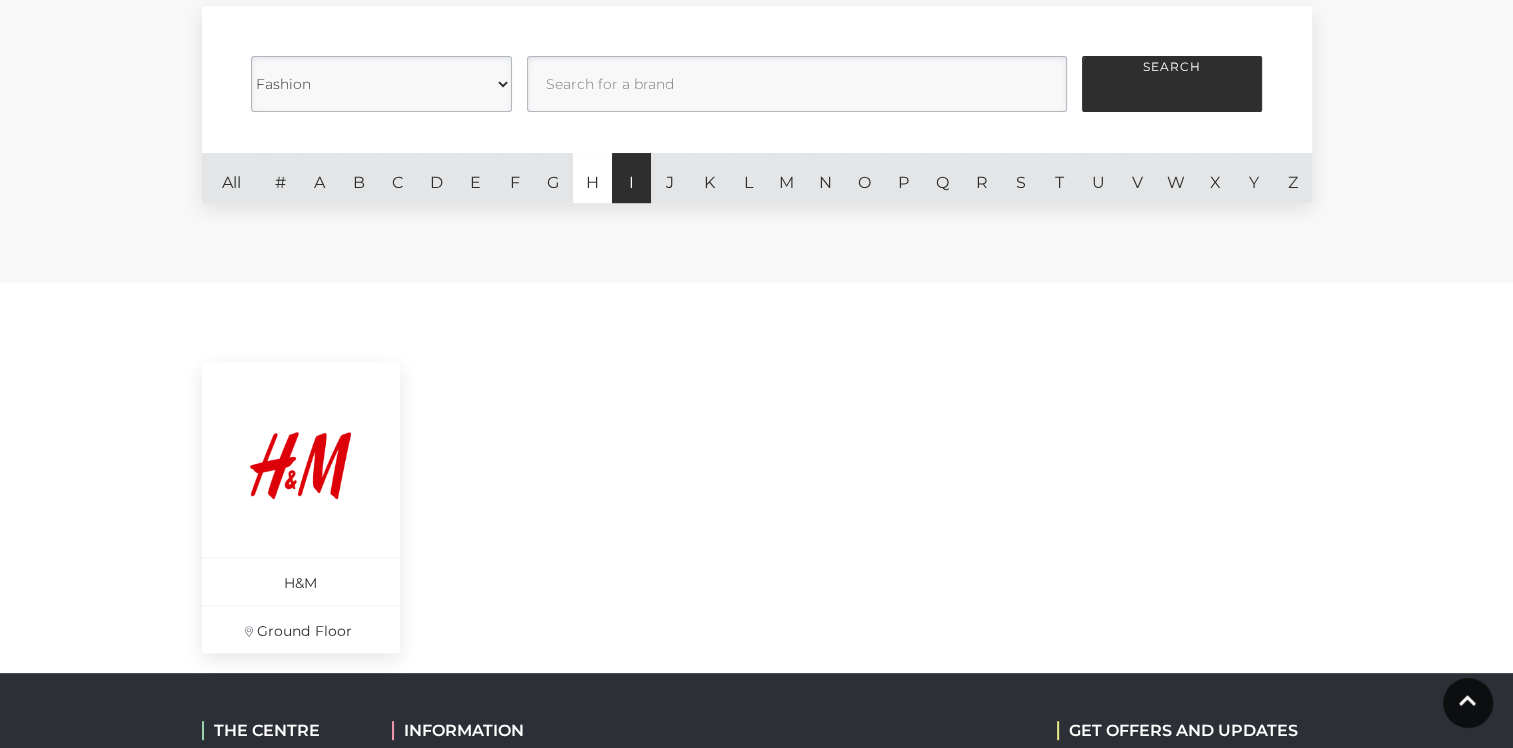 click on "I" at bounding box center [631, 178] 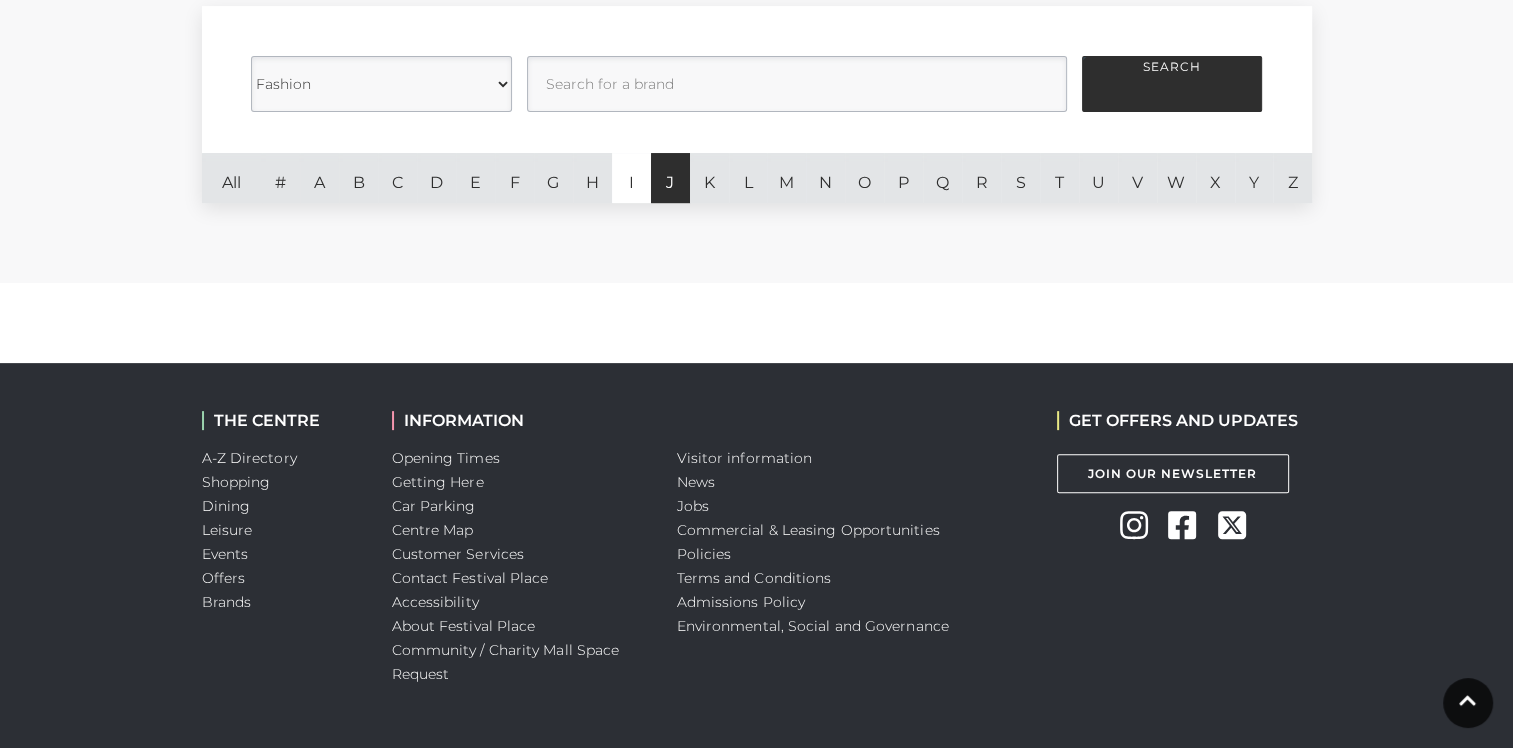 click on "J" at bounding box center [670, 178] 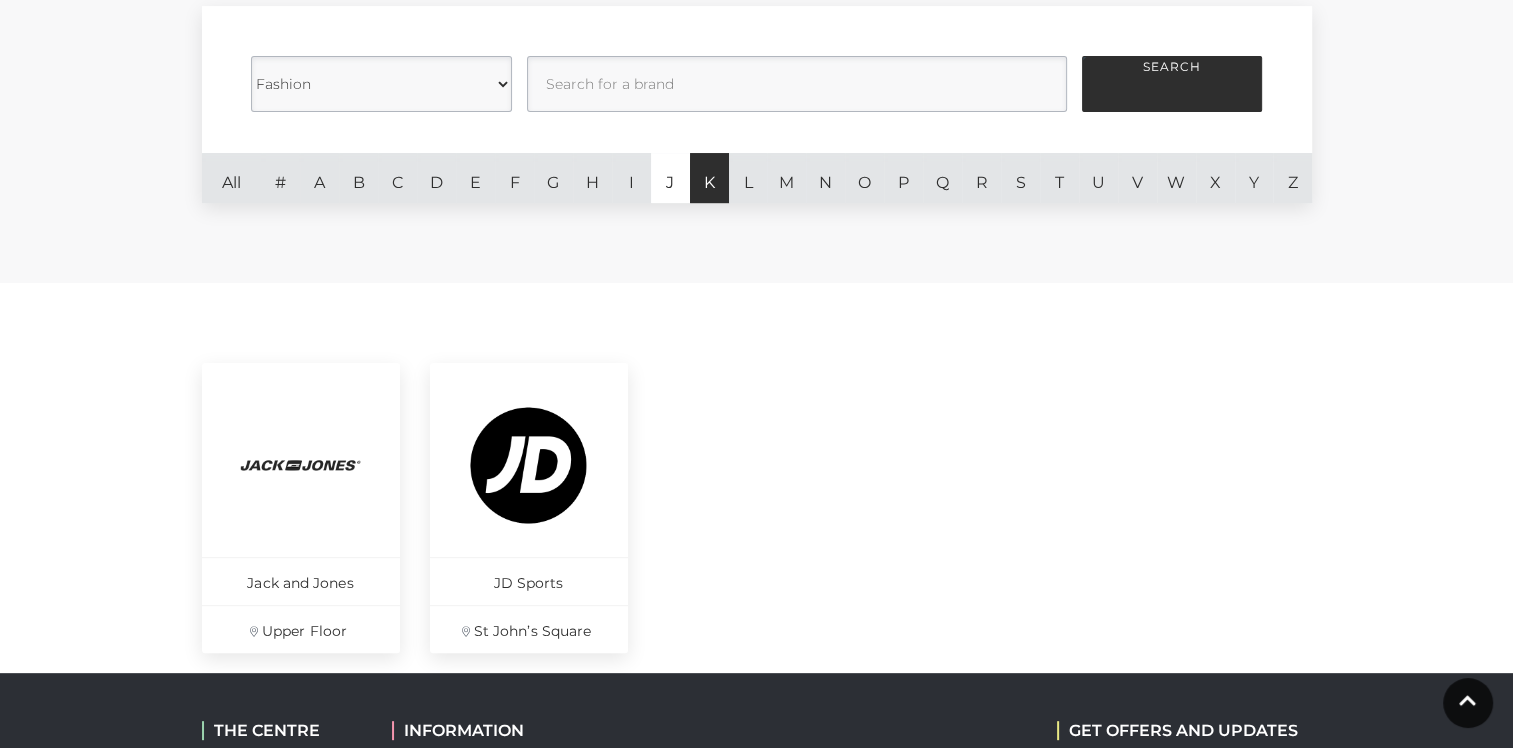 click on "K" at bounding box center [709, 178] 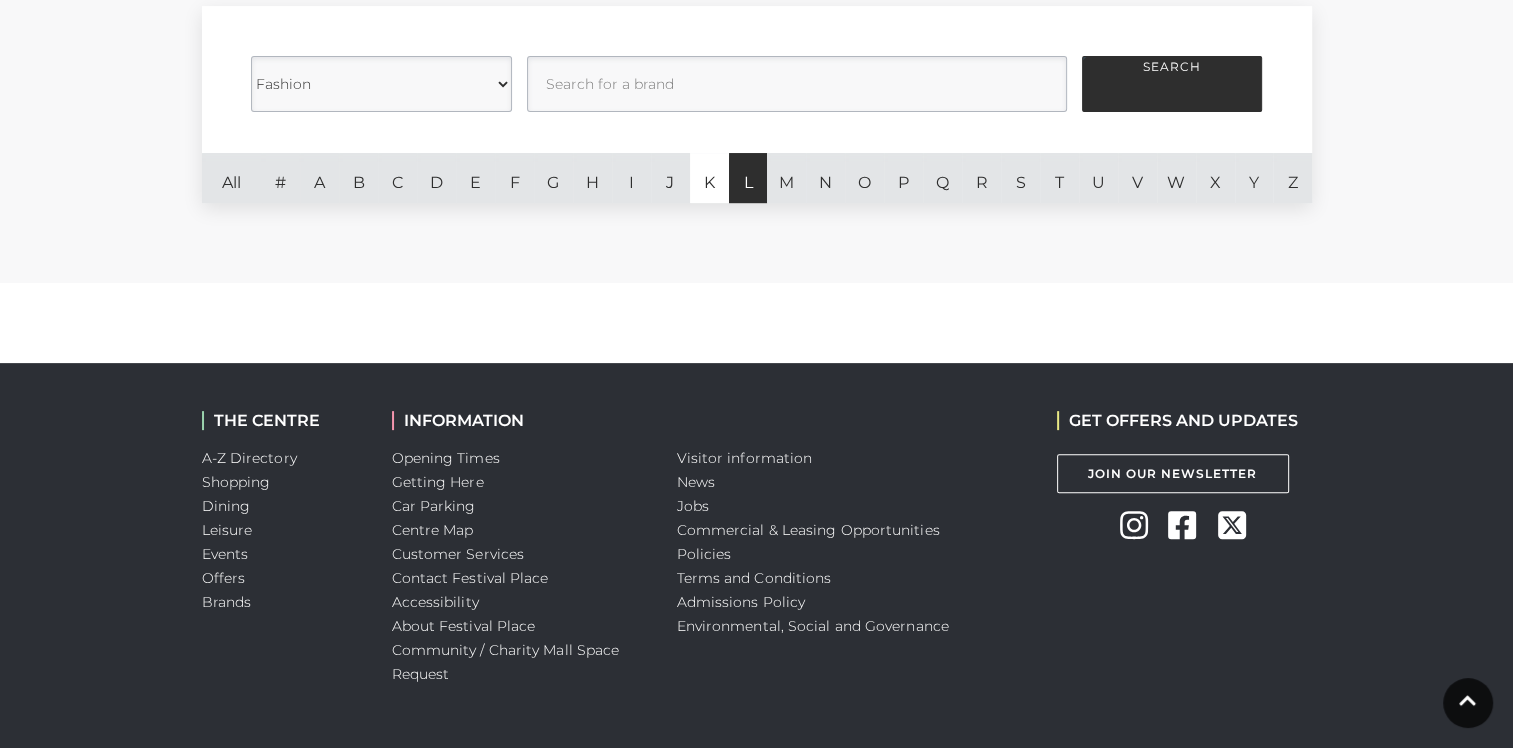 click on "L" at bounding box center (748, 178) 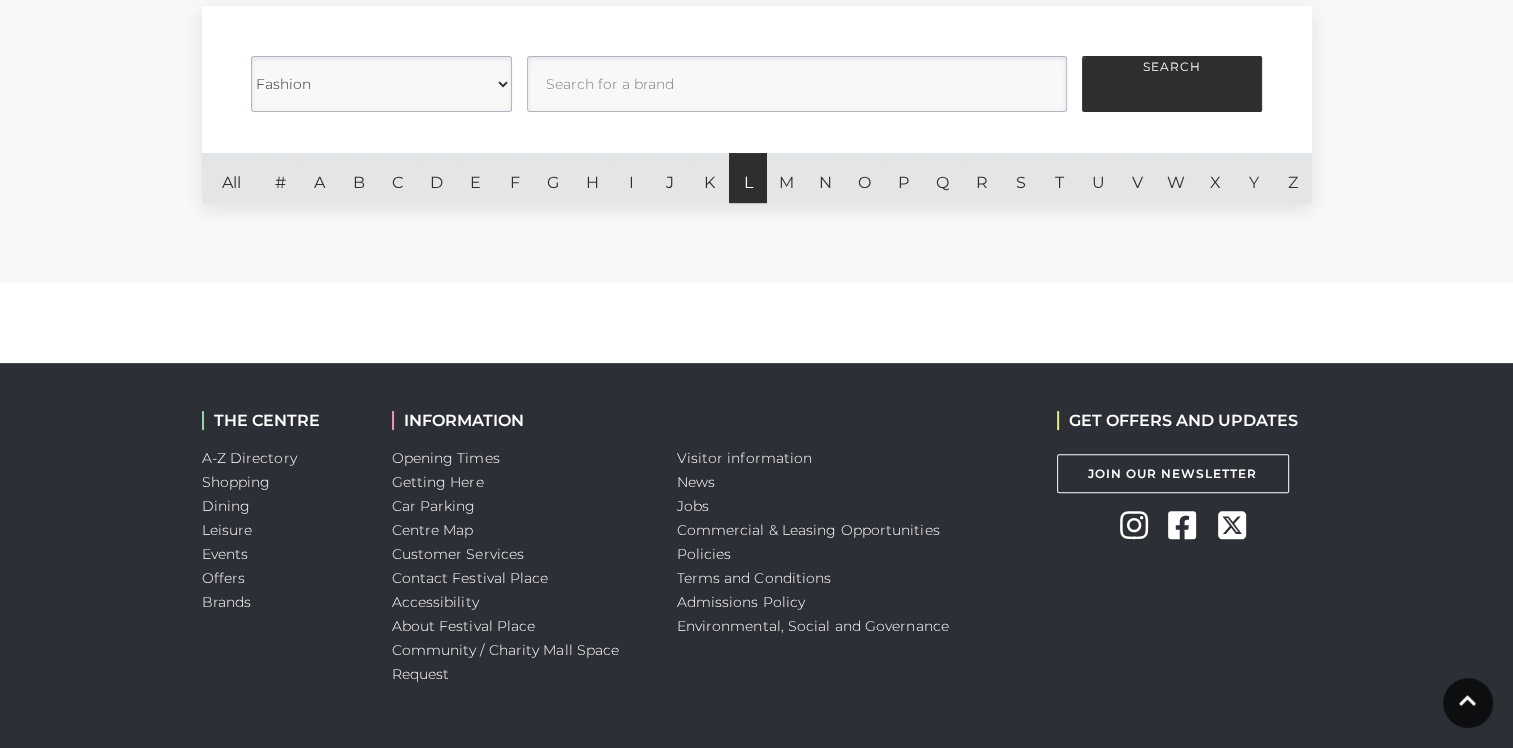 click on "L" at bounding box center (748, 178) 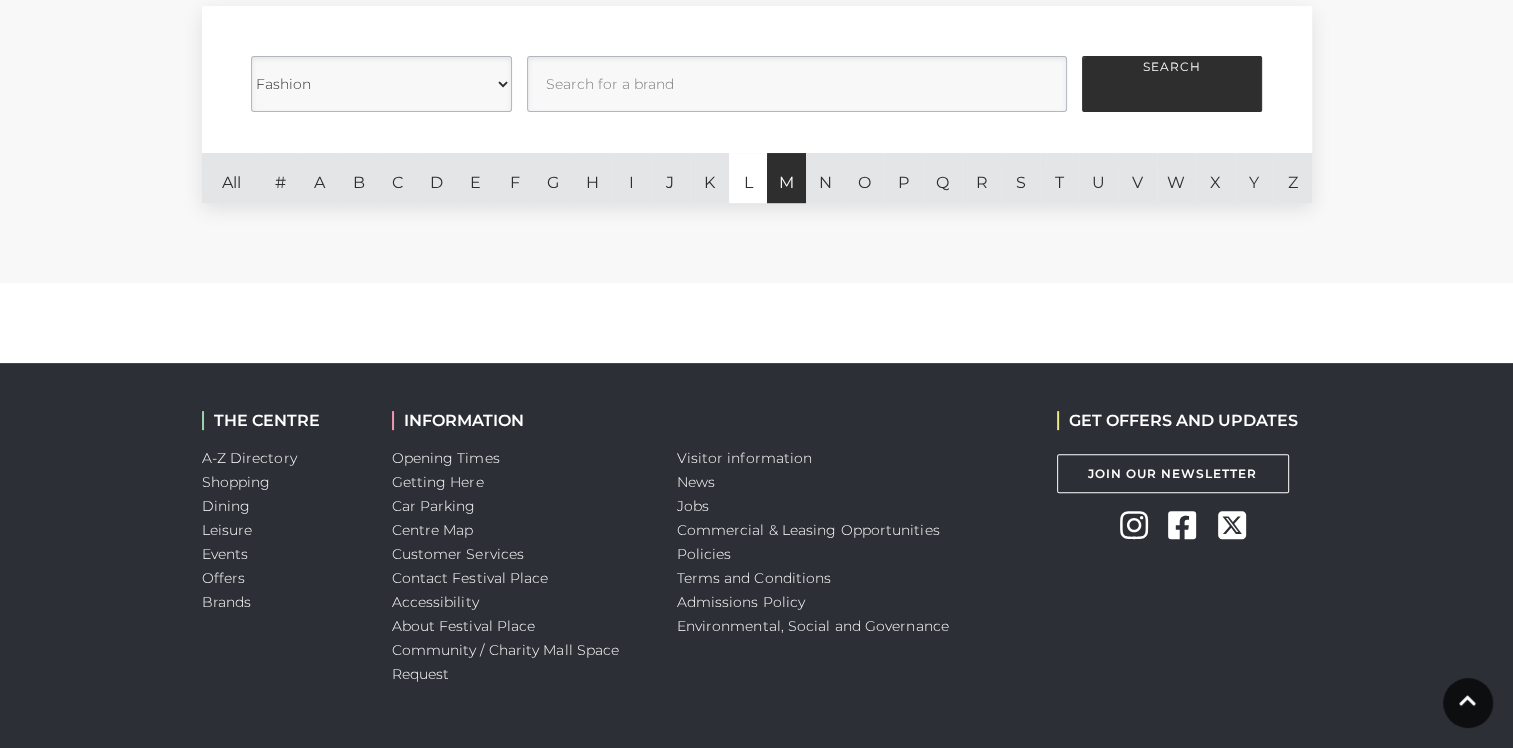 click on "M" at bounding box center (786, 178) 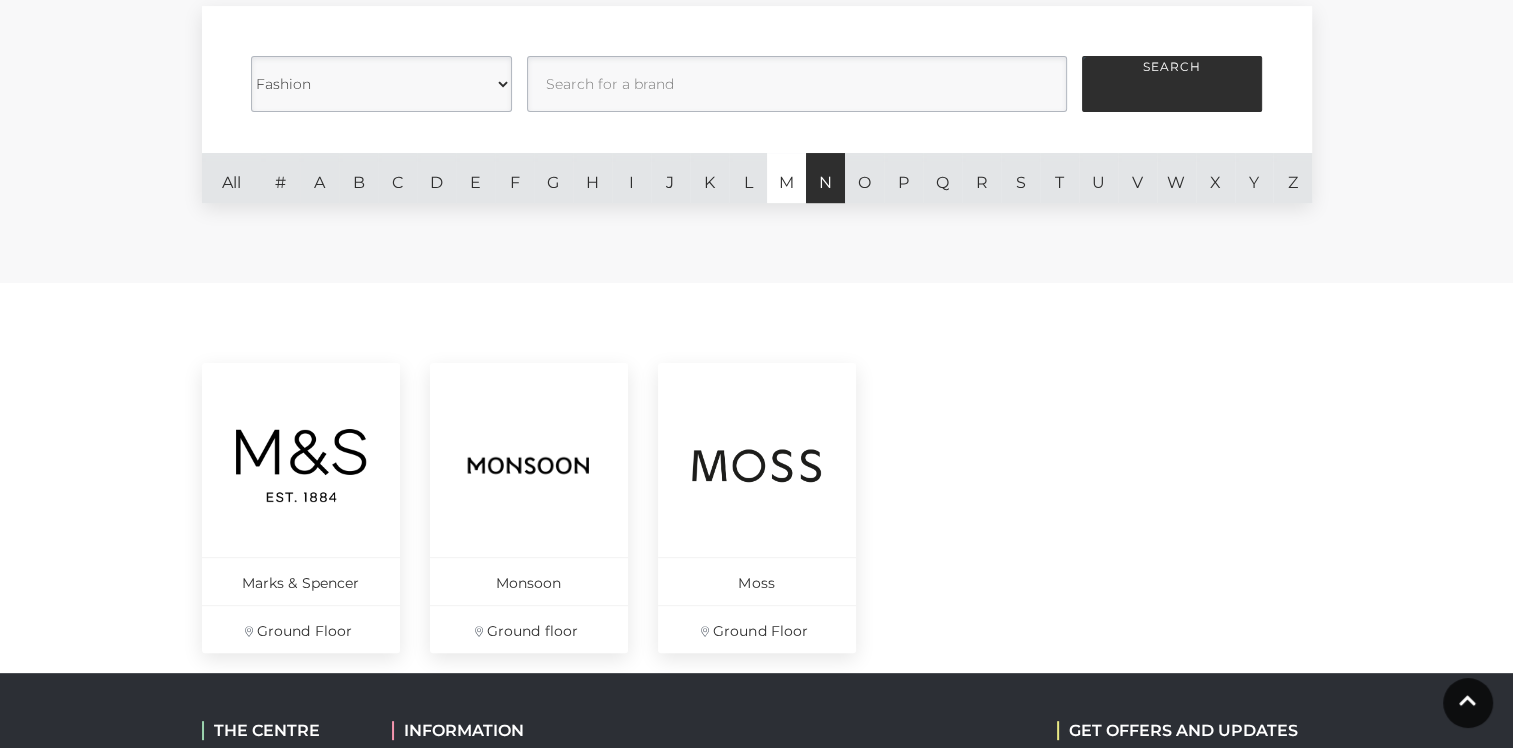 click on "N" at bounding box center [825, 178] 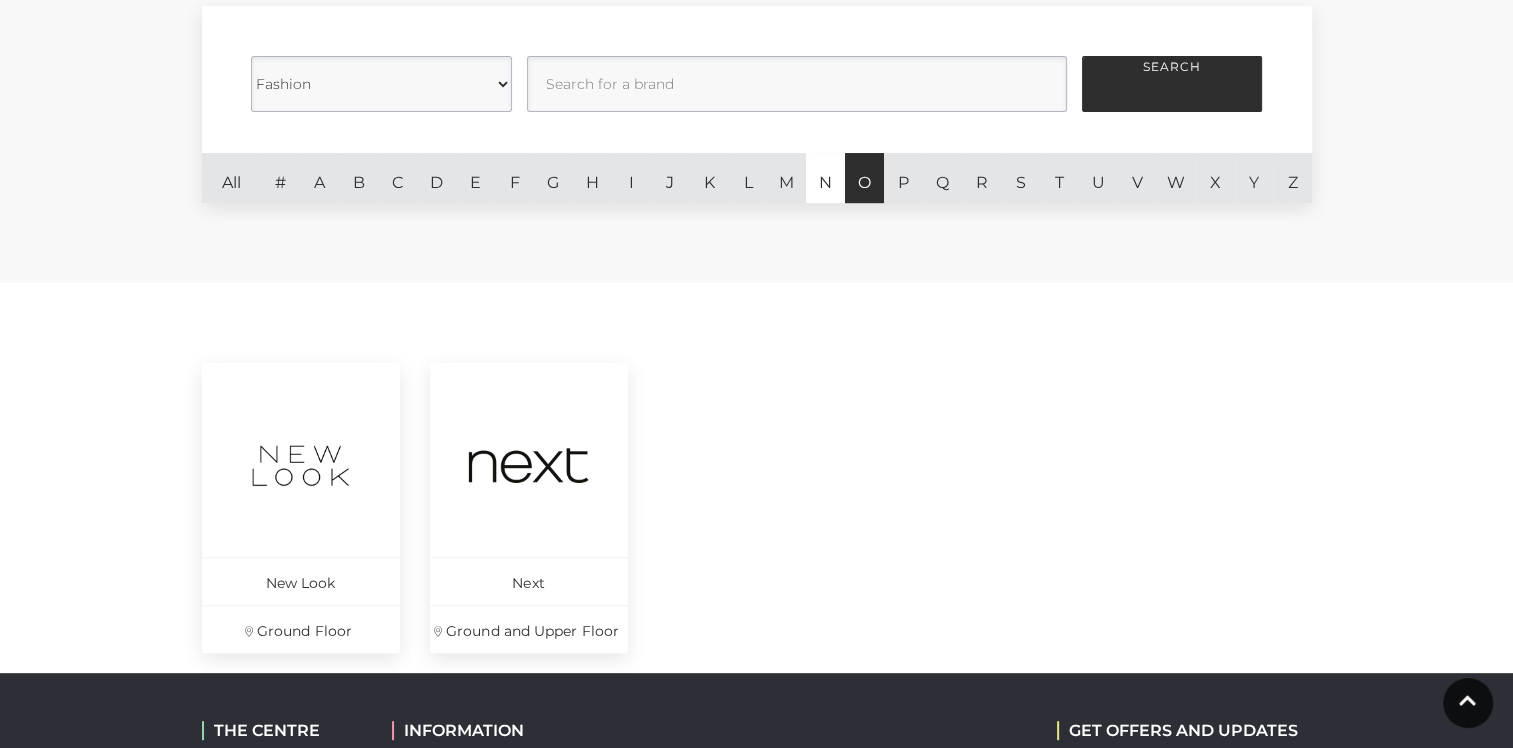 click on "O" at bounding box center [864, 178] 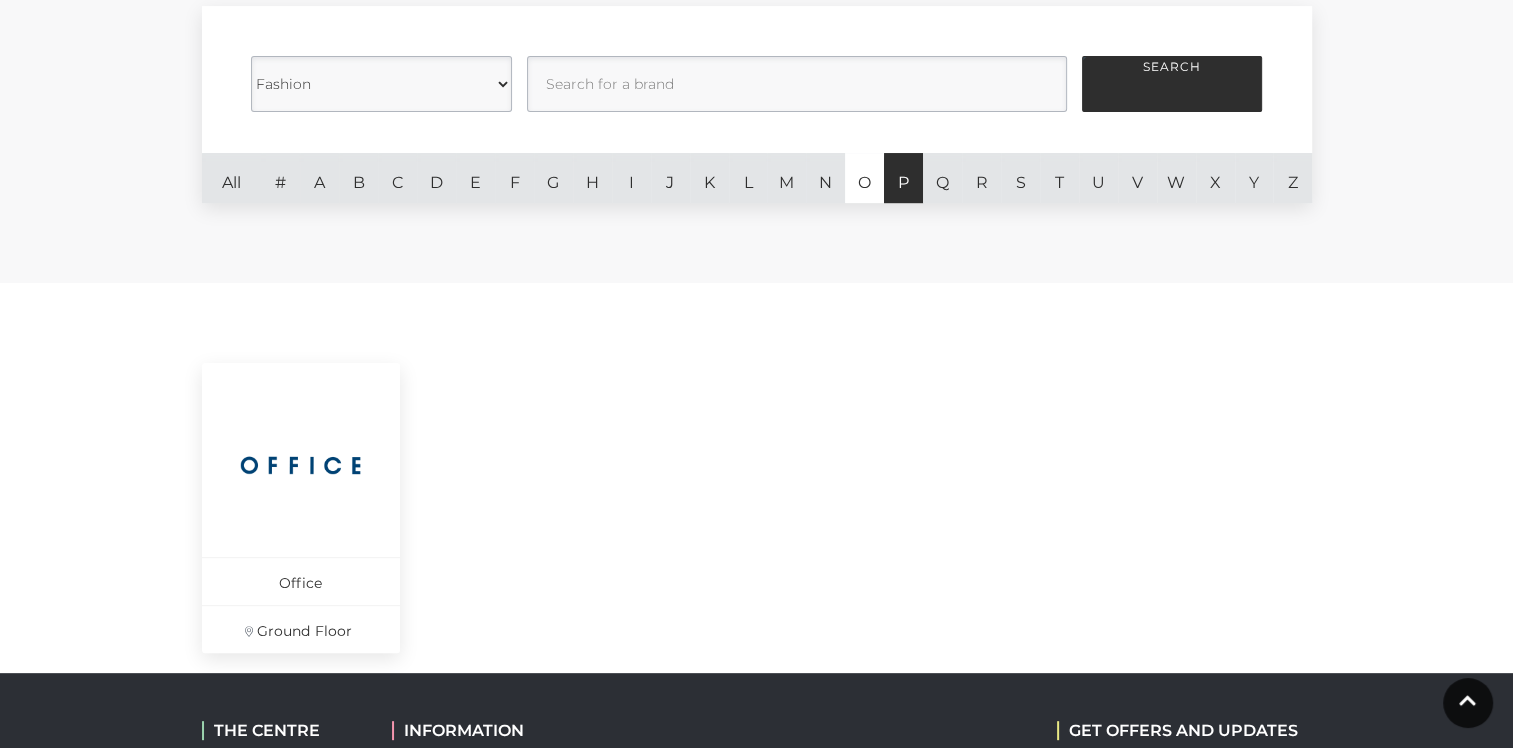click on "P" at bounding box center [903, 178] 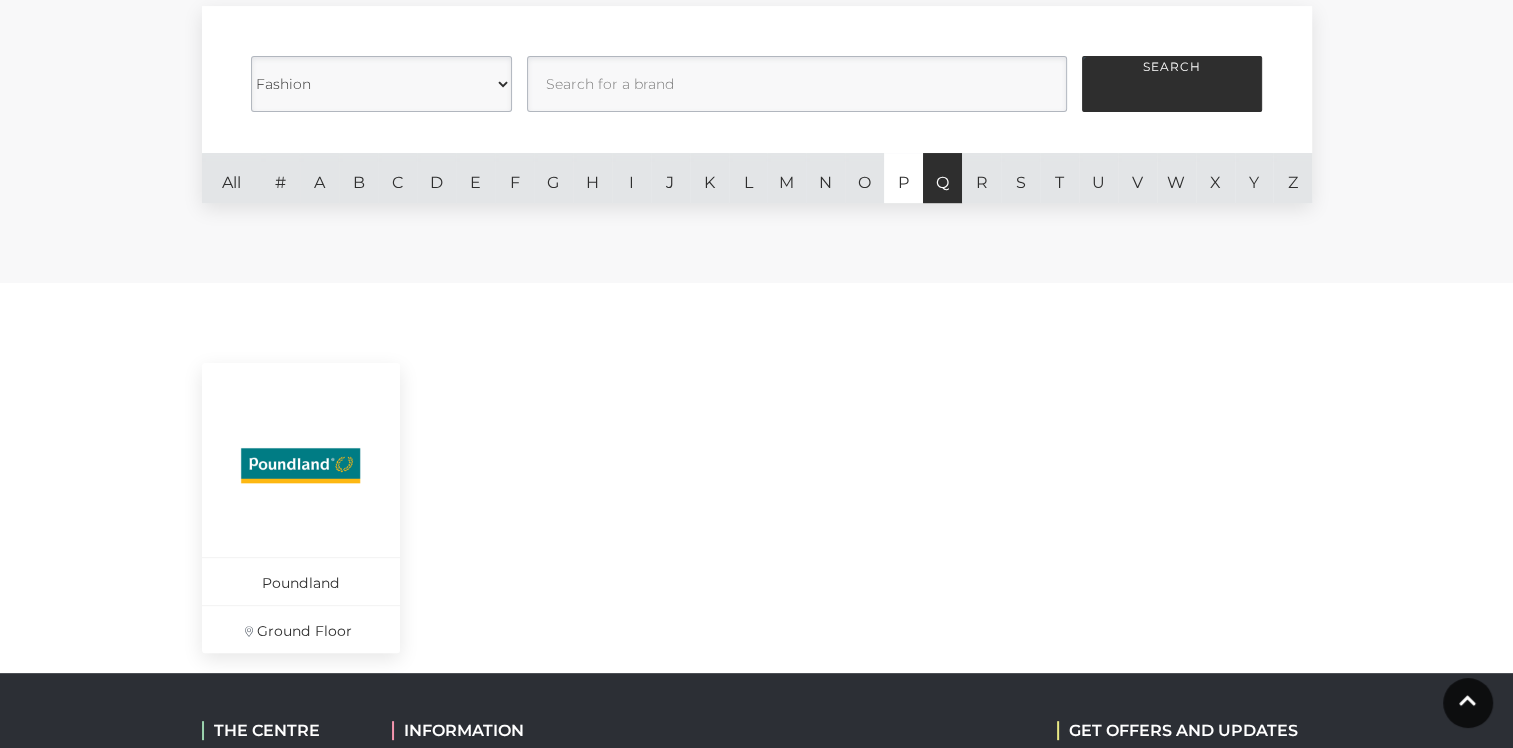click on "Q" at bounding box center (942, 178) 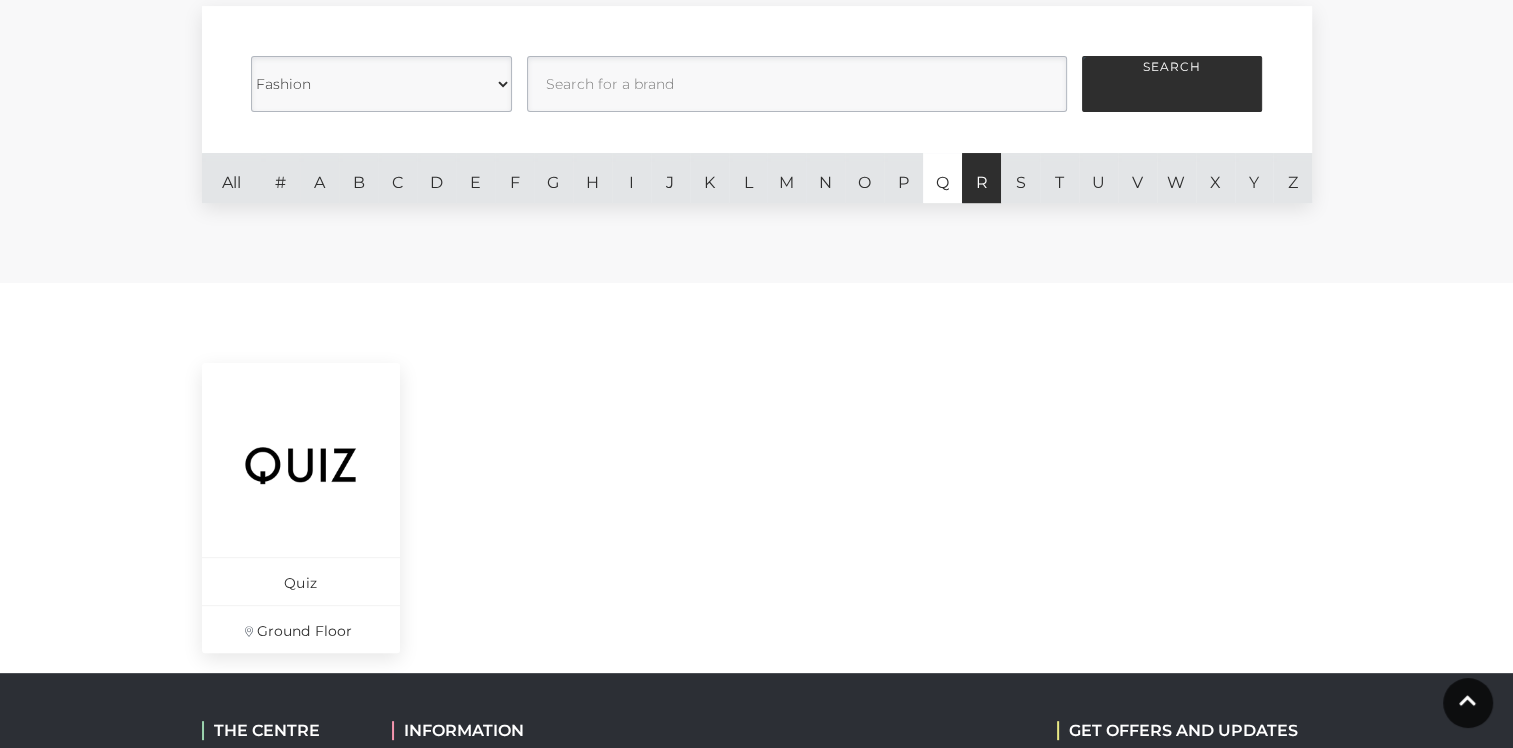 click on "R" at bounding box center (981, 178) 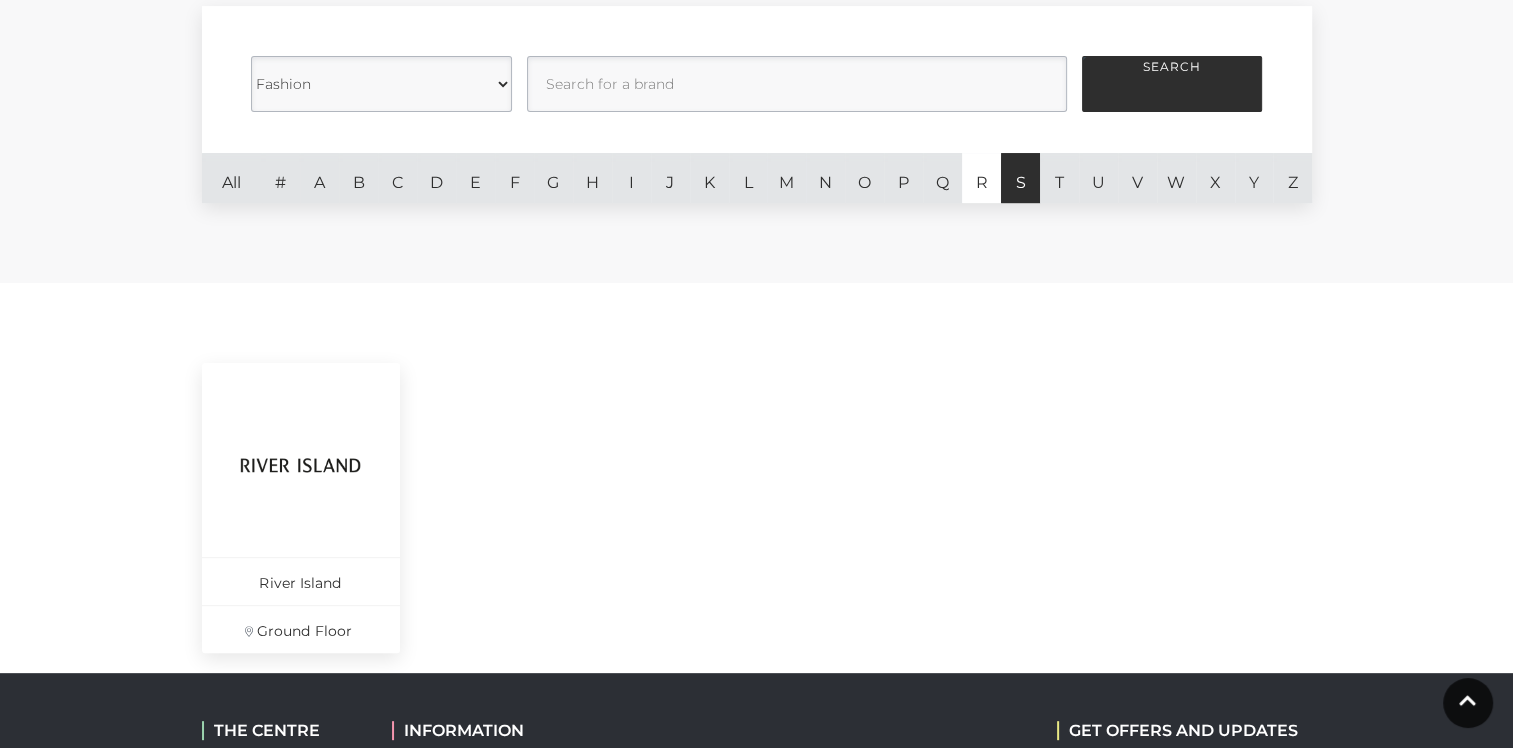 click on "S" at bounding box center [1020, 178] 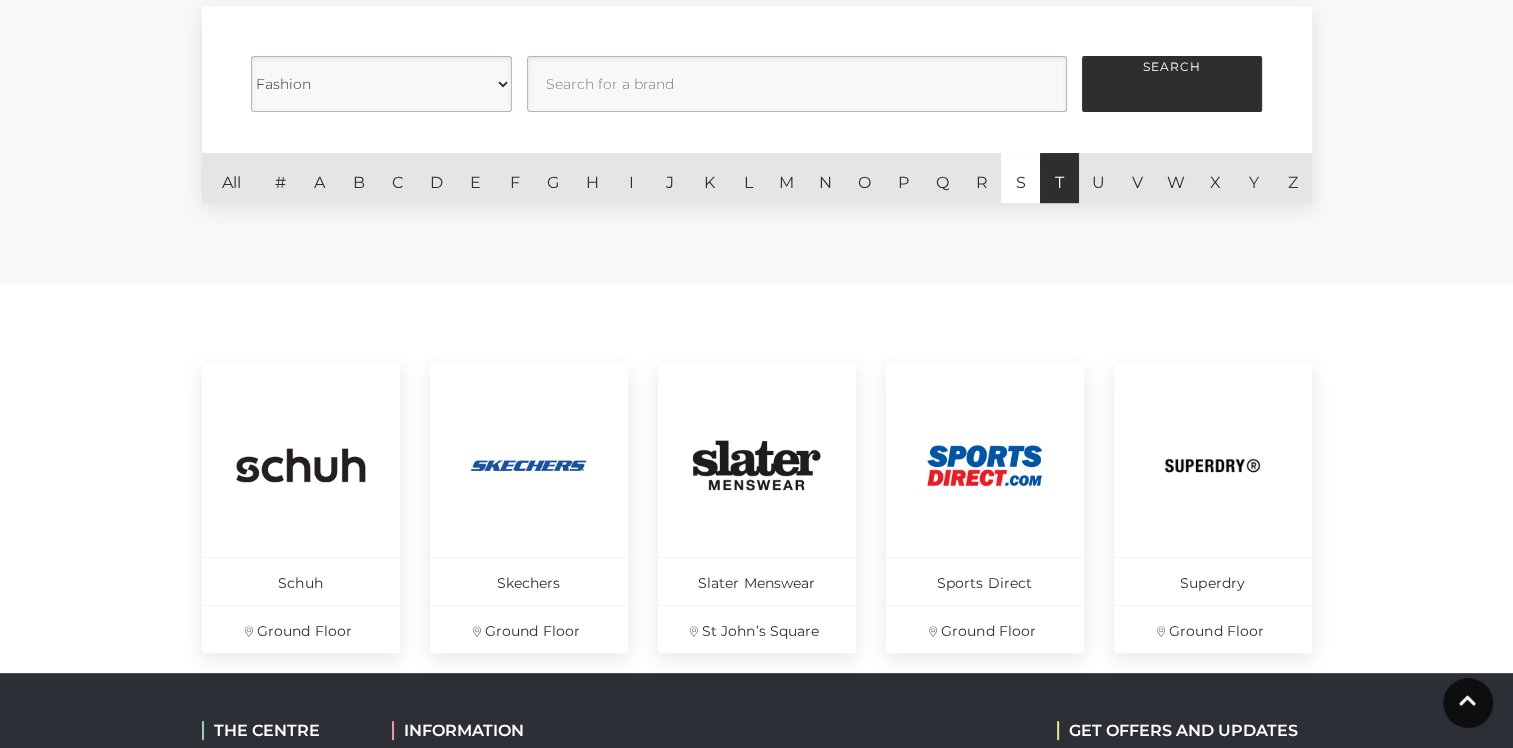 click on "T" at bounding box center [1059, 178] 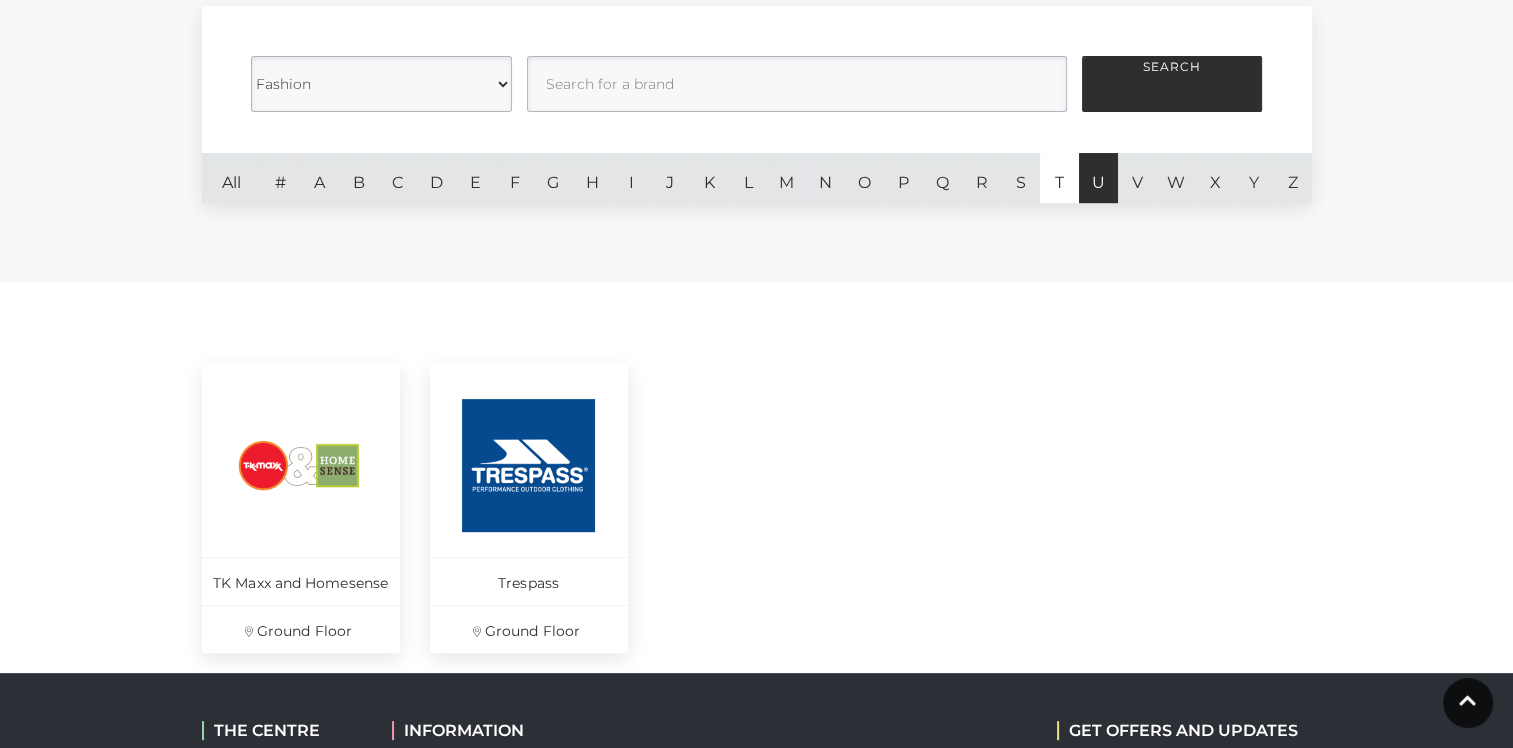 click on "U" at bounding box center (1098, 178) 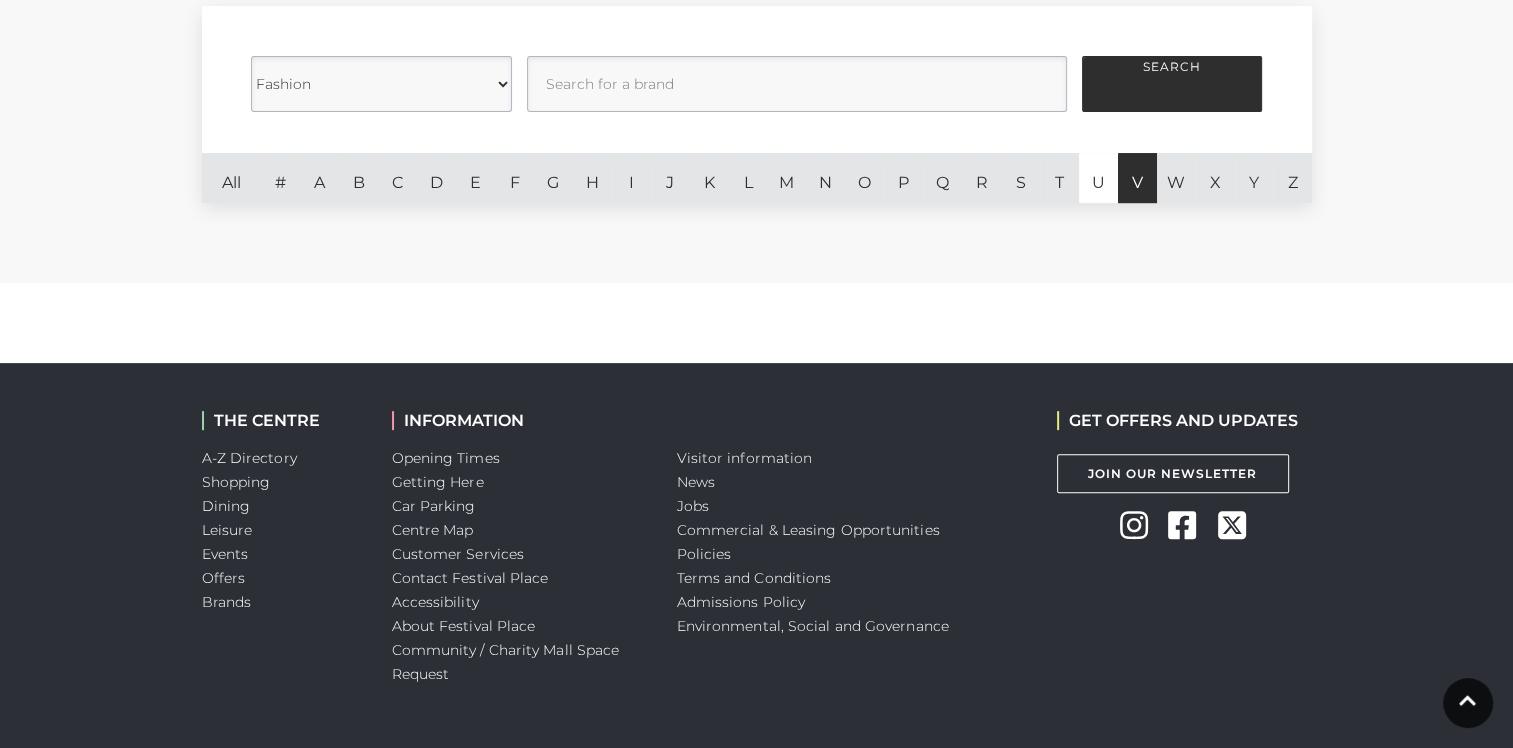 click on "V" at bounding box center [1137, 178] 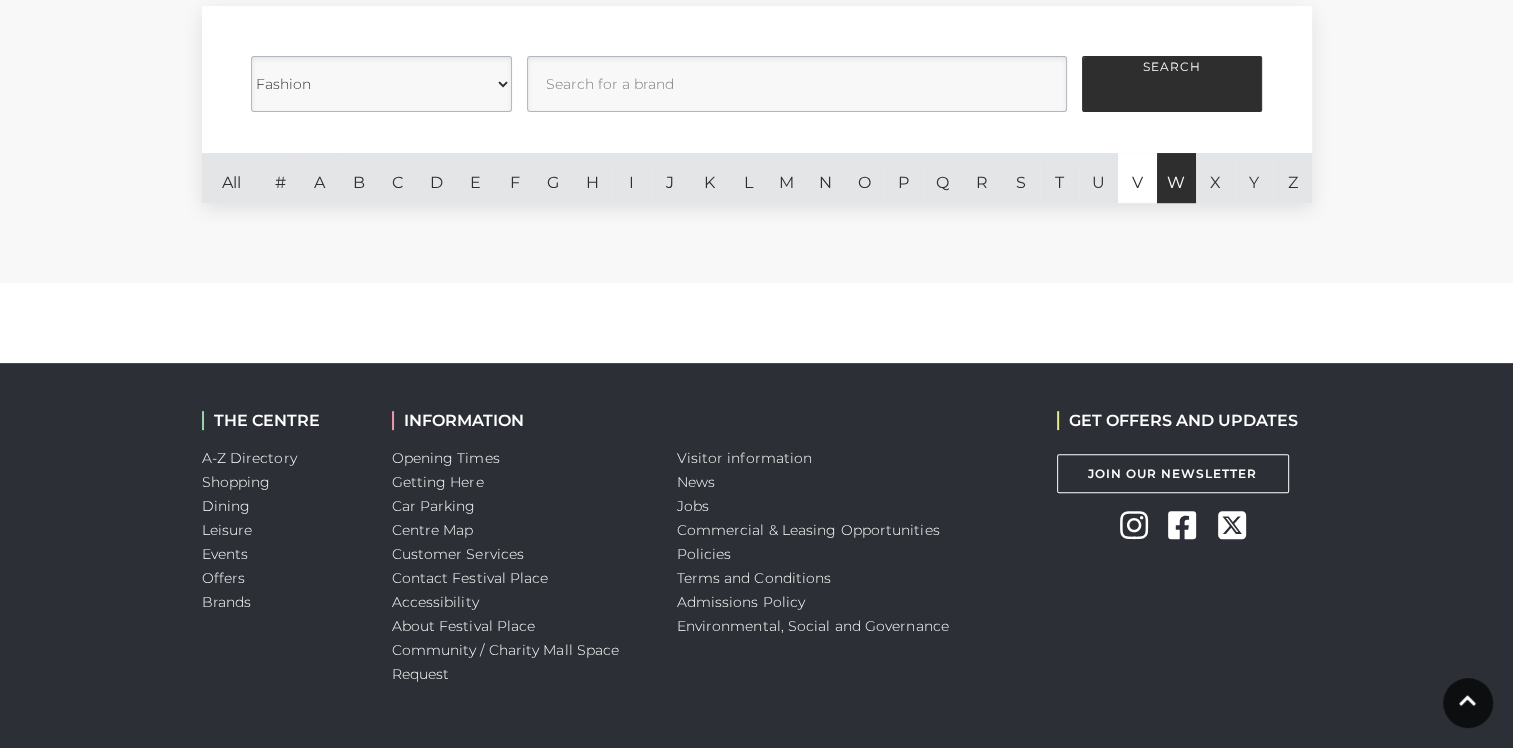 click on "W" at bounding box center (1176, 178) 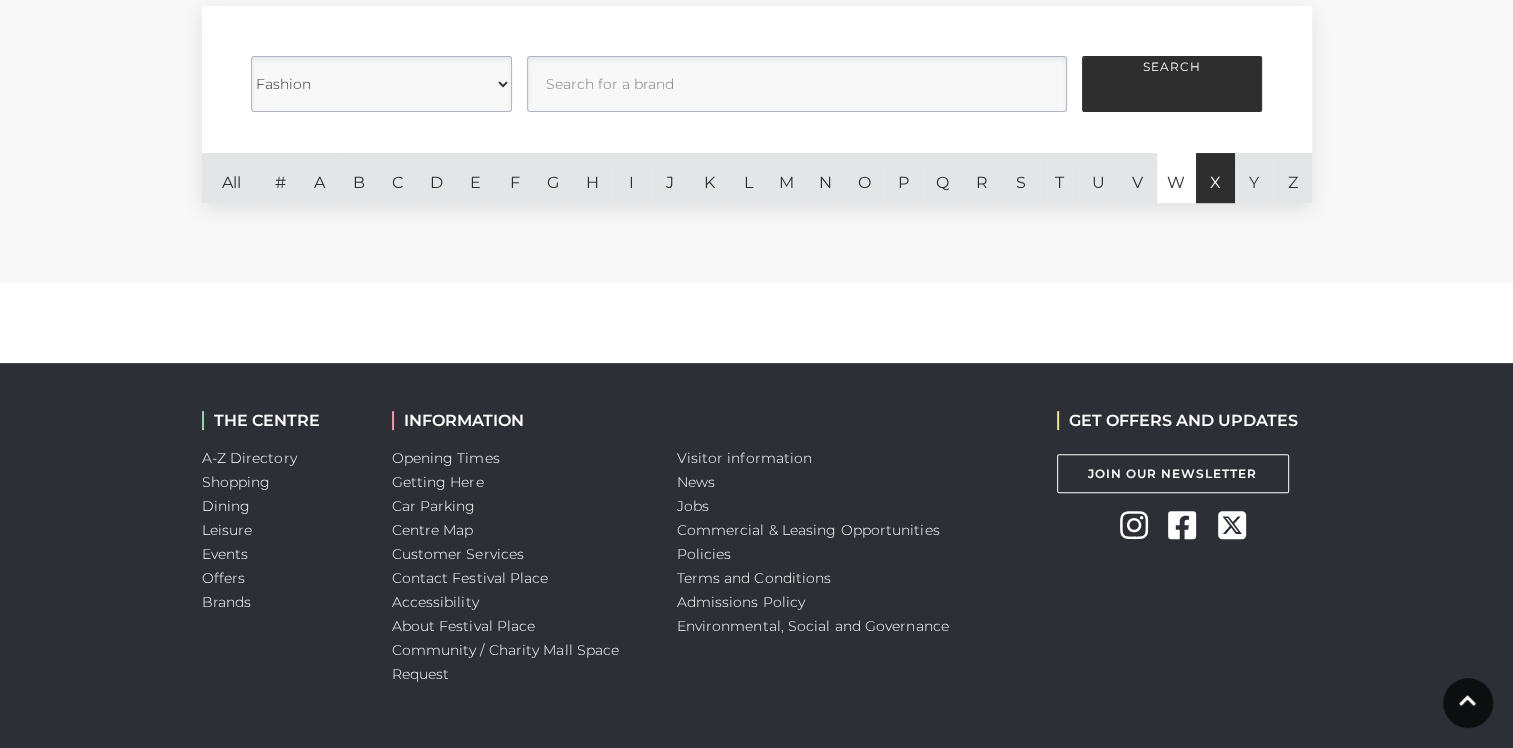 click on "X" at bounding box center [1215, 178] 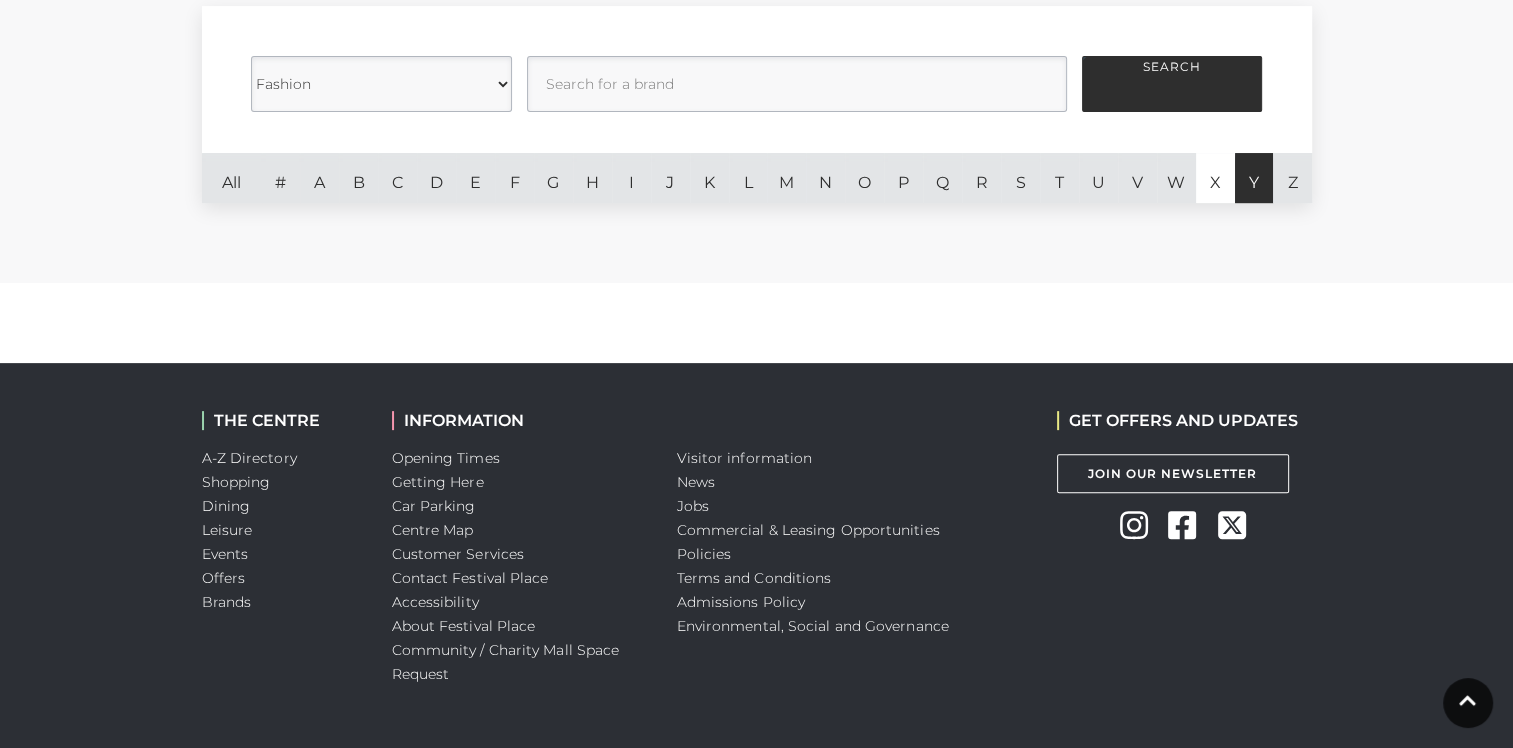 click on "Y" at bounding box center [1254, 178] 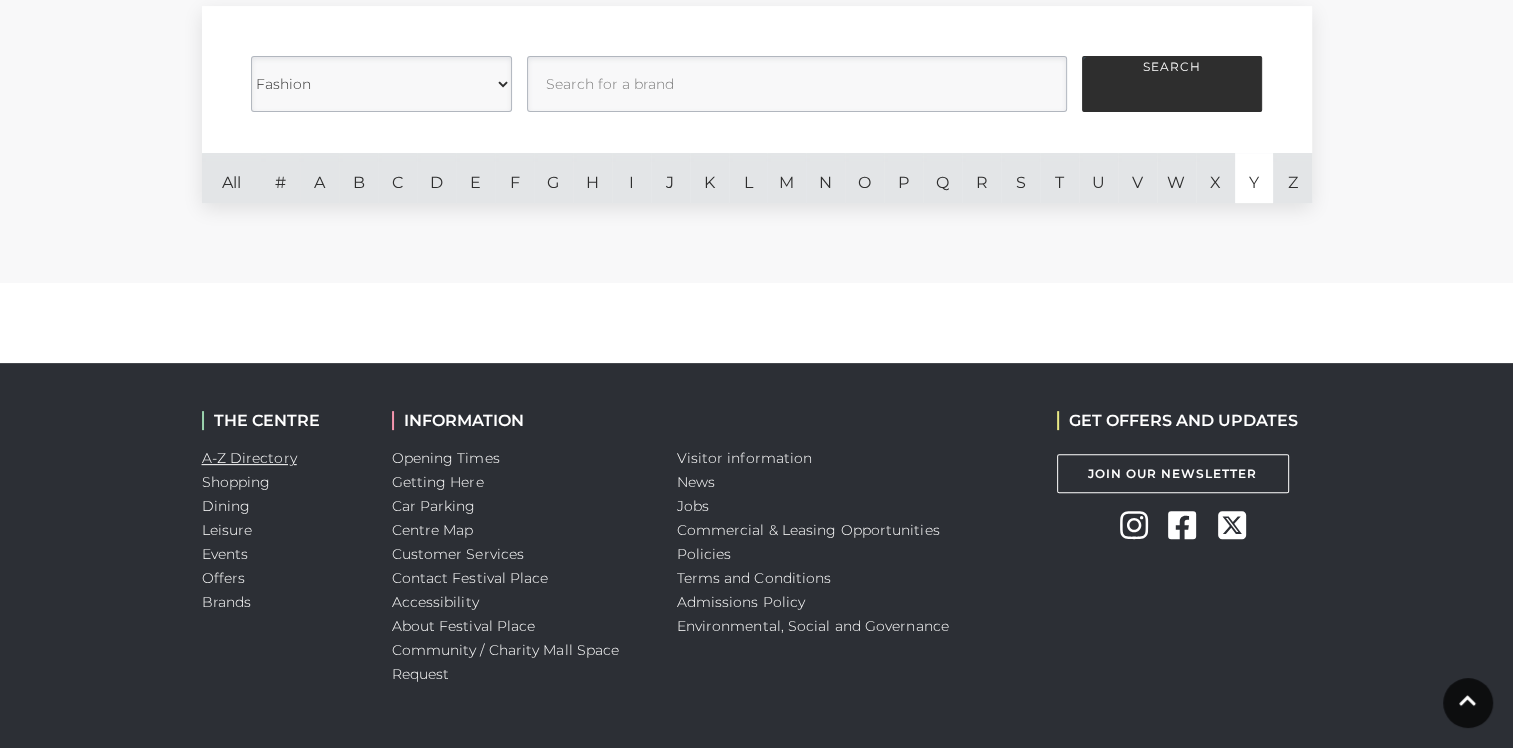 click on "A-Z Directory" at bounding box center [249, 458] 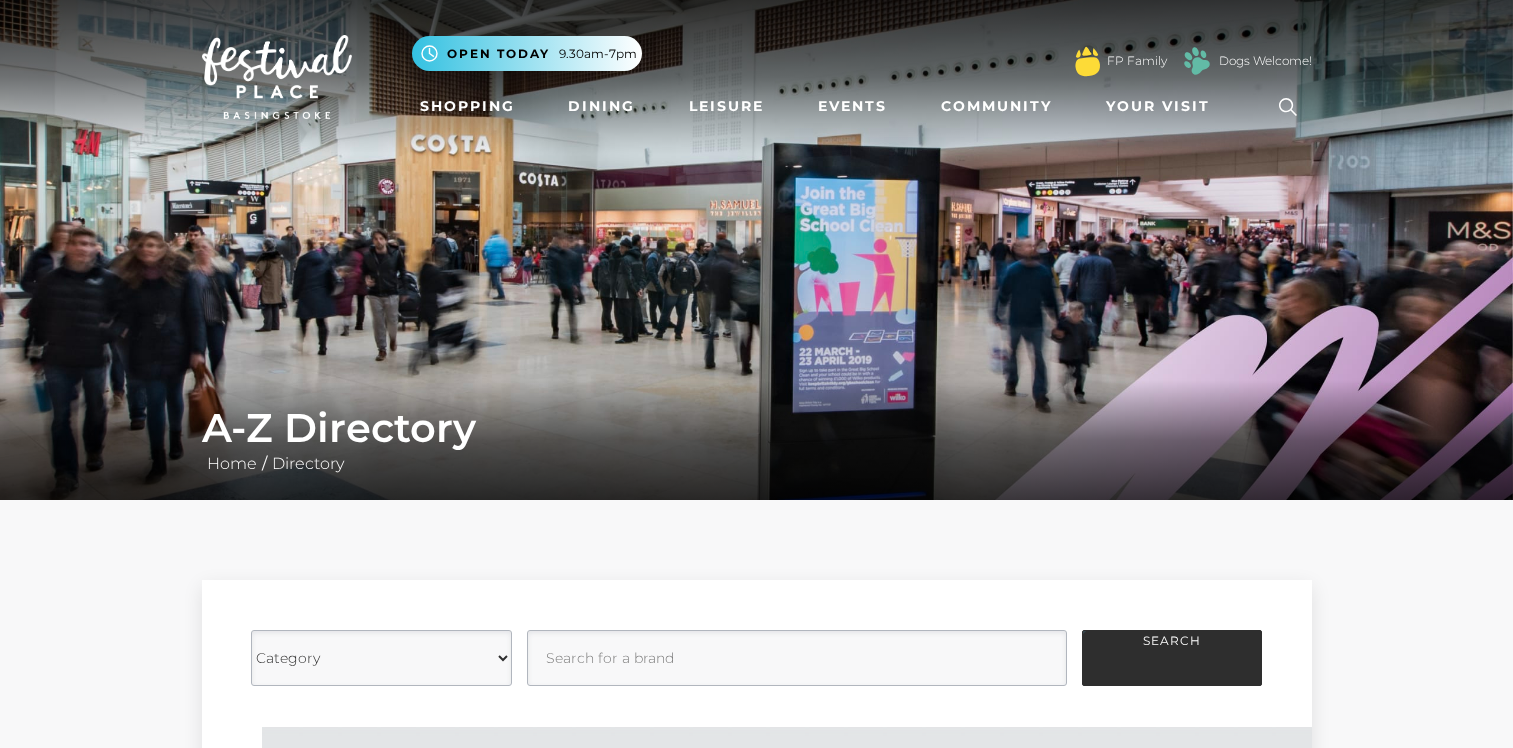 scroll, scrollTop: 0, scrollLeft: 0, axis: both 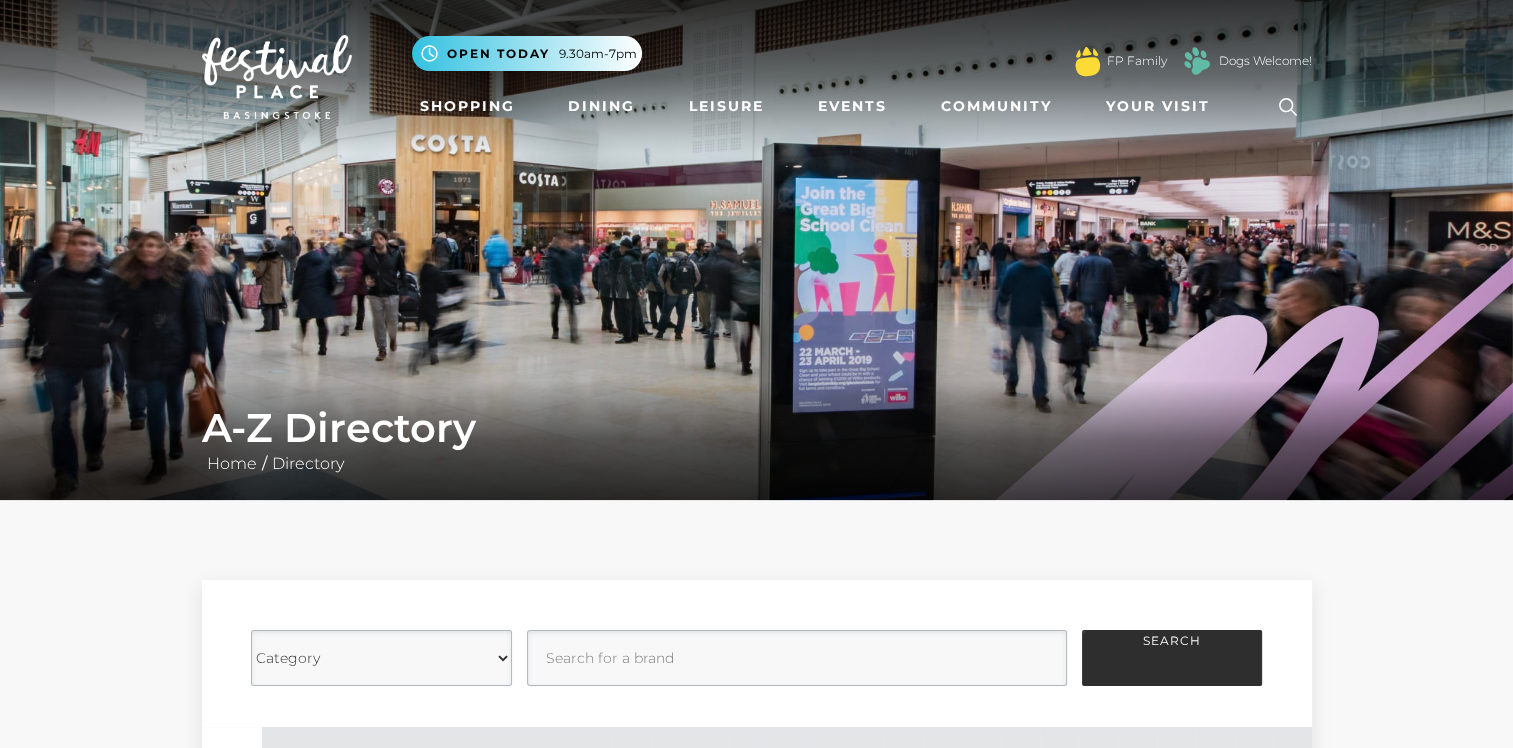click on "Category
Cafes
Restaurants
Fashion
Services
Technology Homeware
Gifts, Stationery and Hobbies
Food Stores
Leisure
Jewellery
Health and Beauty" at bounding box center [381, 658] 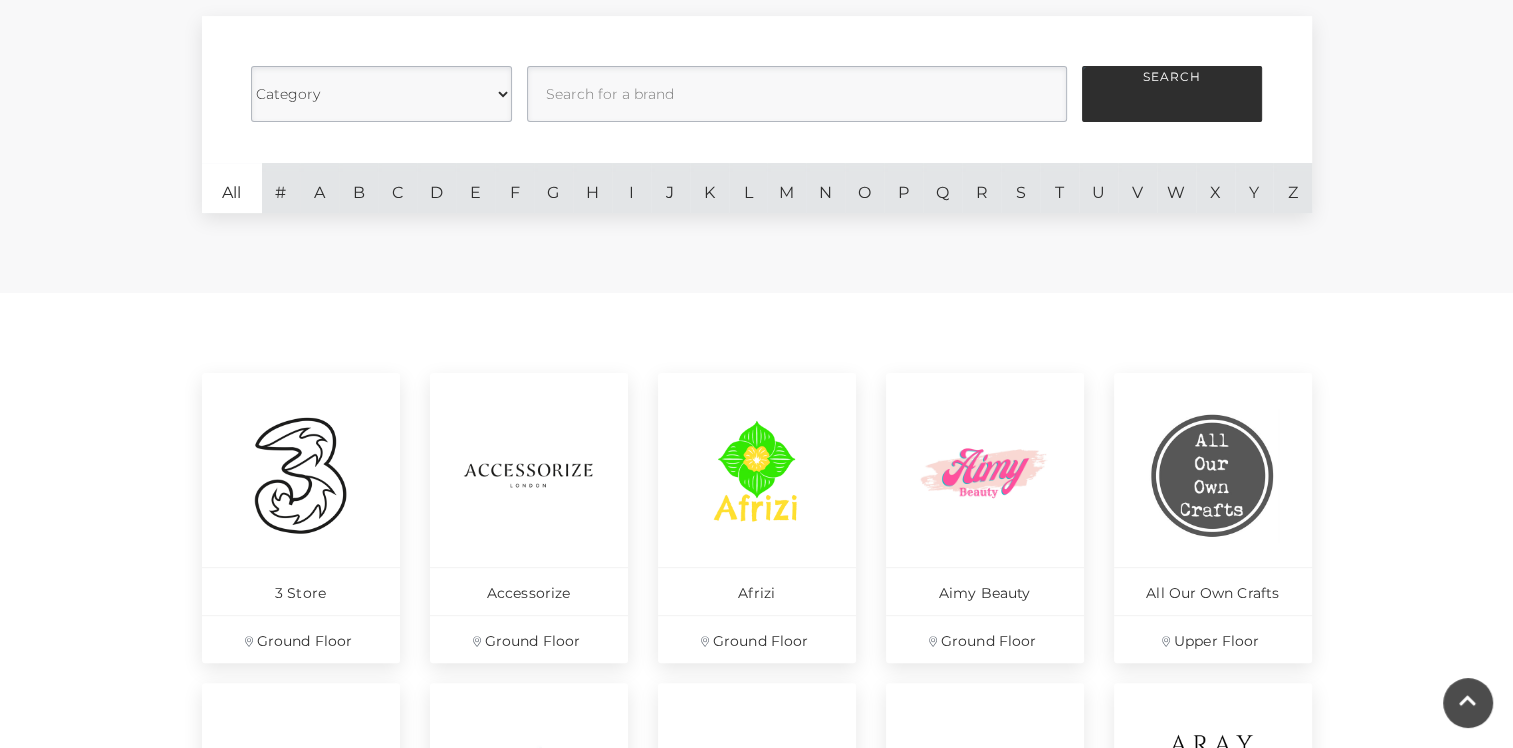 scroll, scrollTop: 424, scrollLeft: 0, axis: vertical 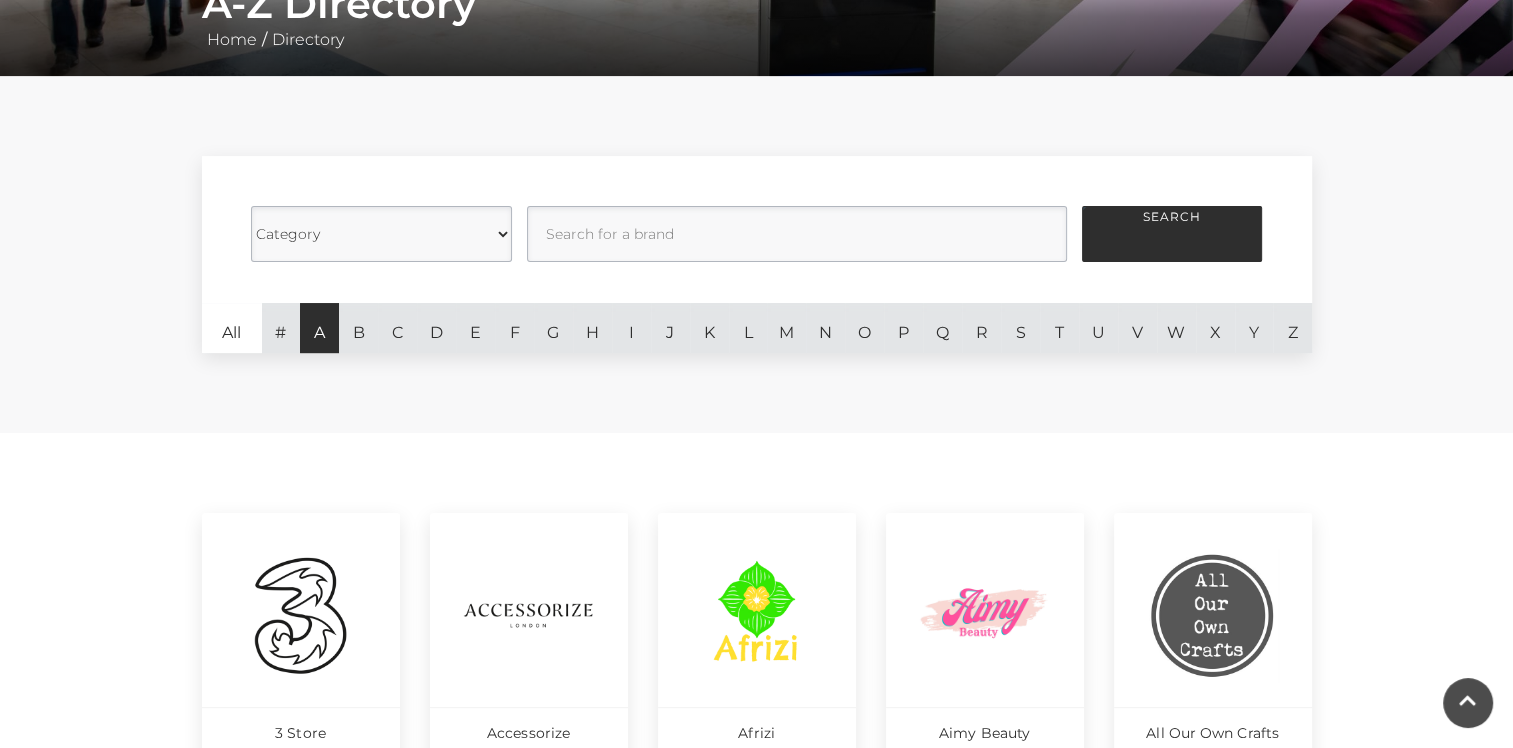 click on "A" at bounding box center [319, 328] 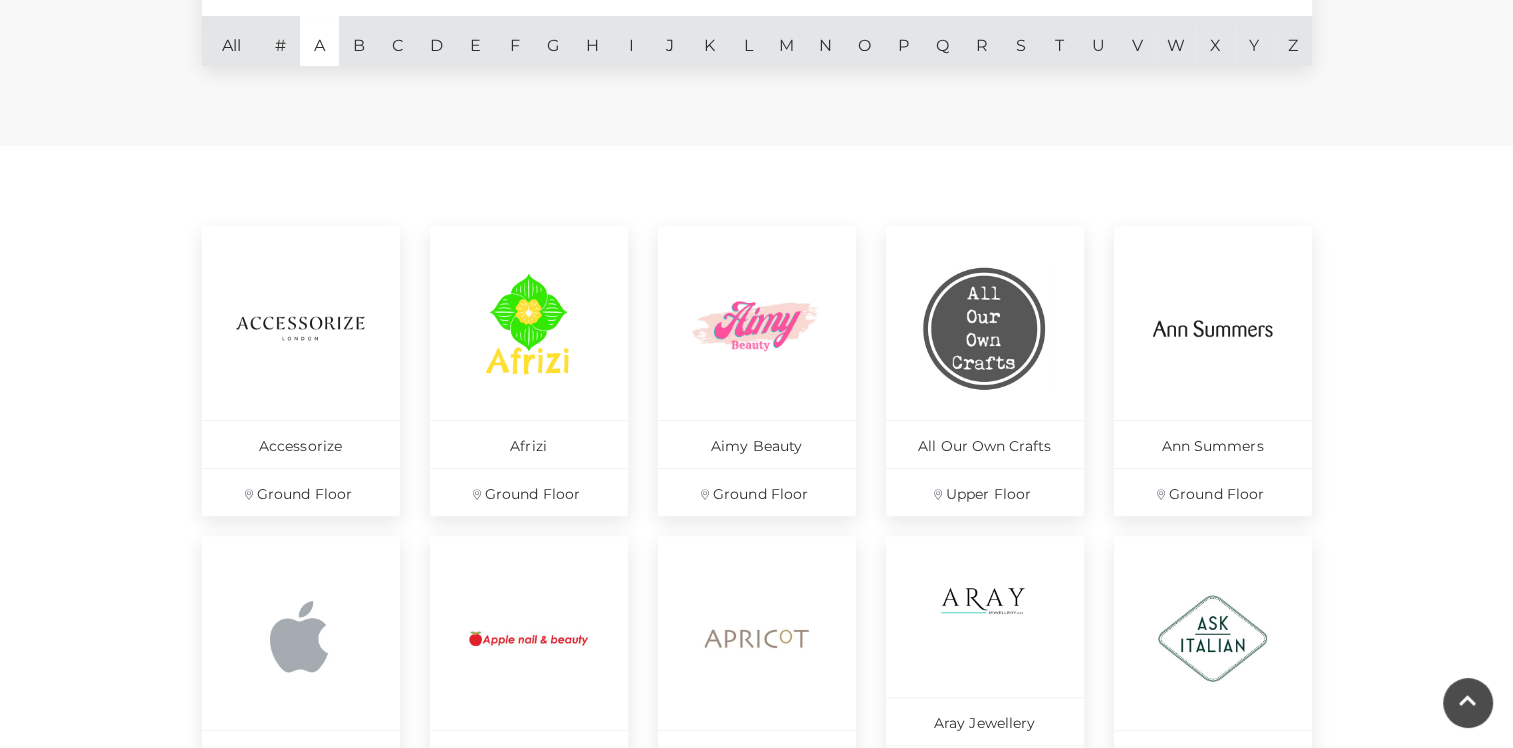 scroll, scrollTop: 572, scrollLeft: 0, axis: vertical 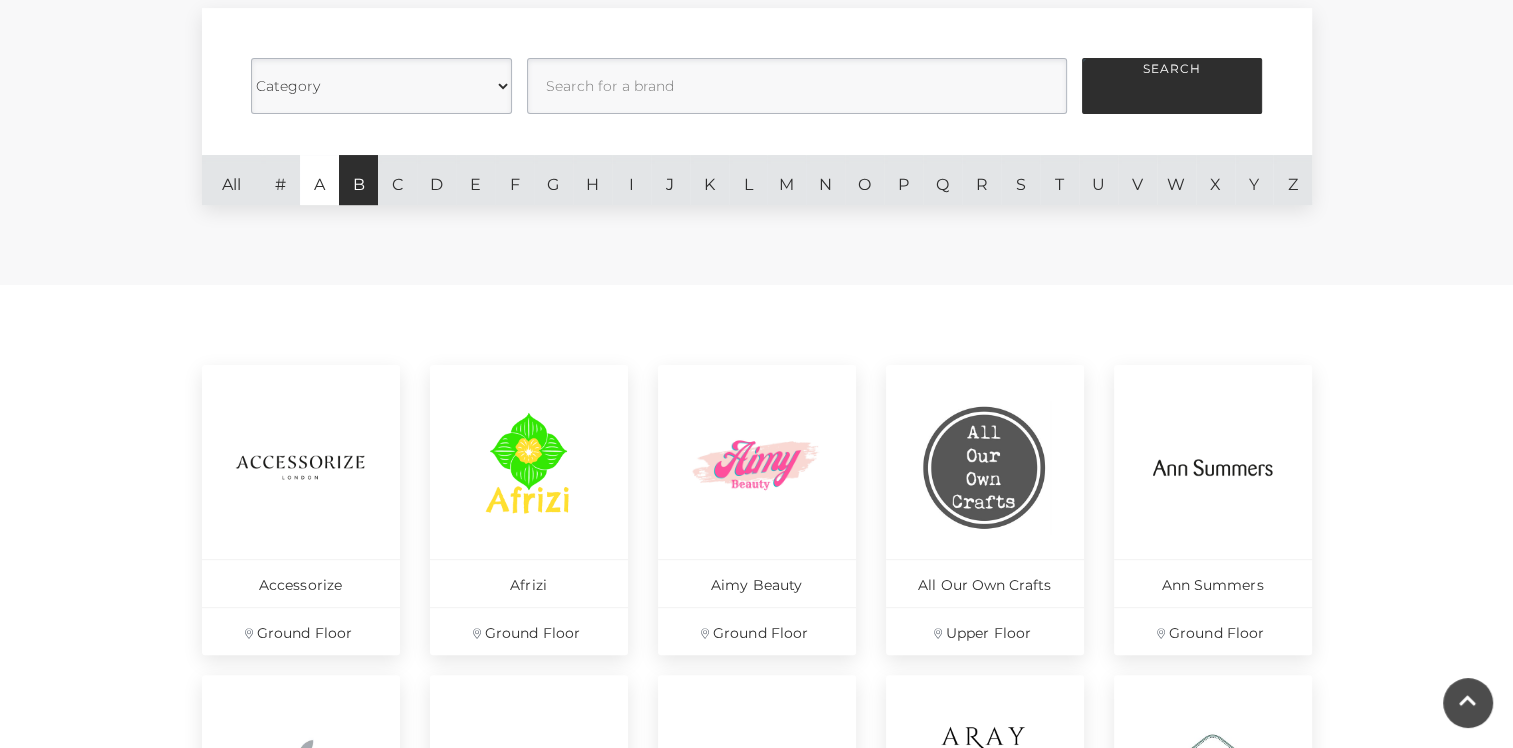 click on "B" at bounding box center (358, 180) 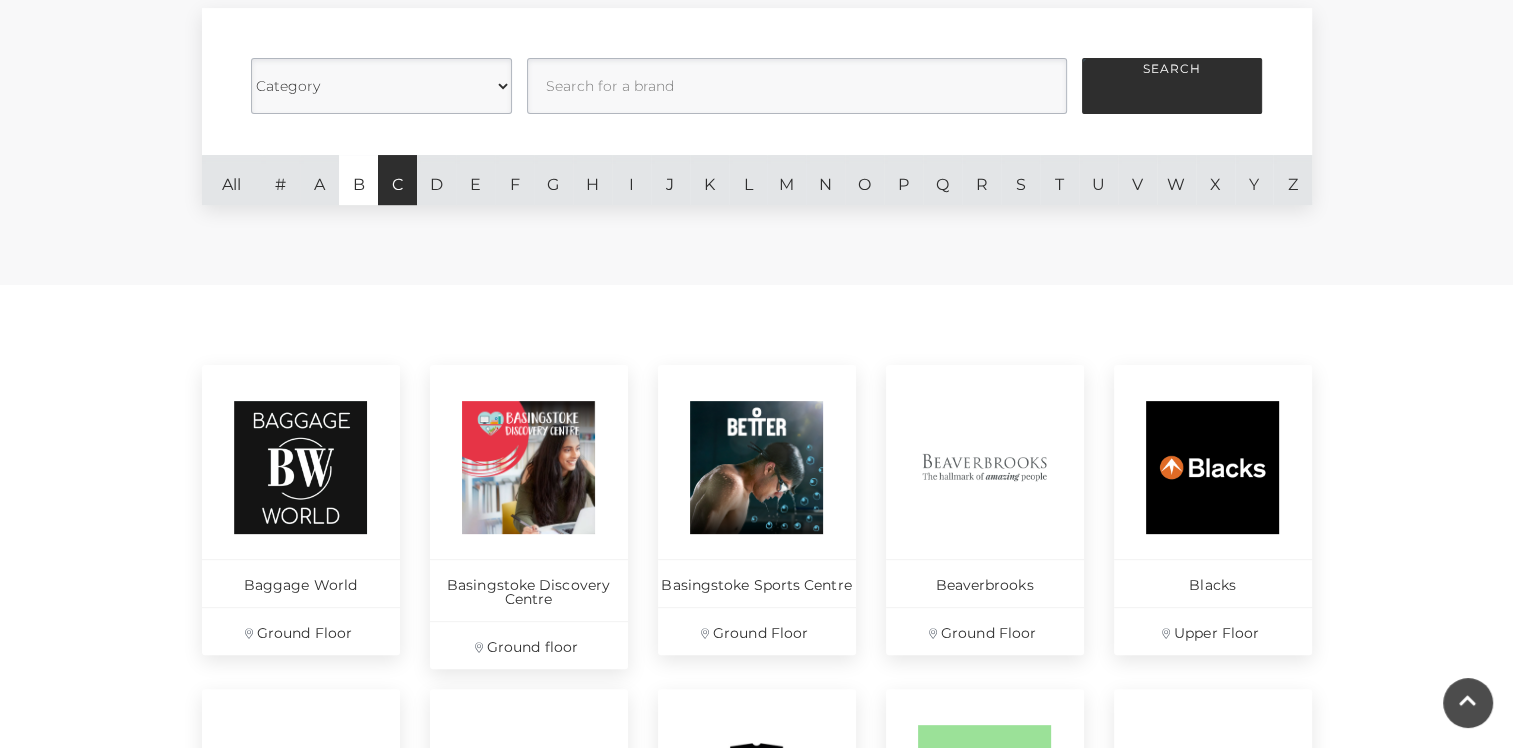 click on "C" at bounding box center [397, 180] 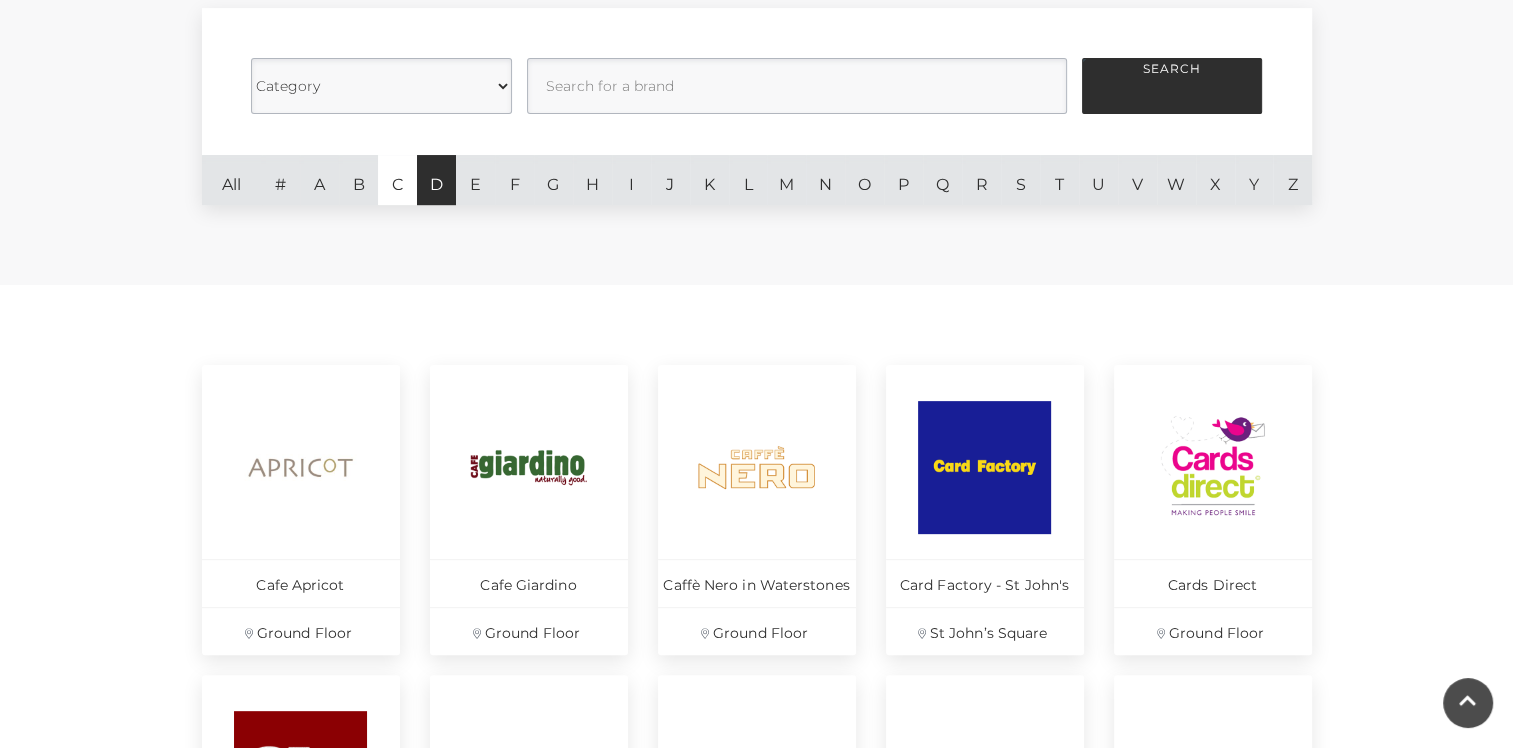 click on "D" at bounding box center [436, 180] 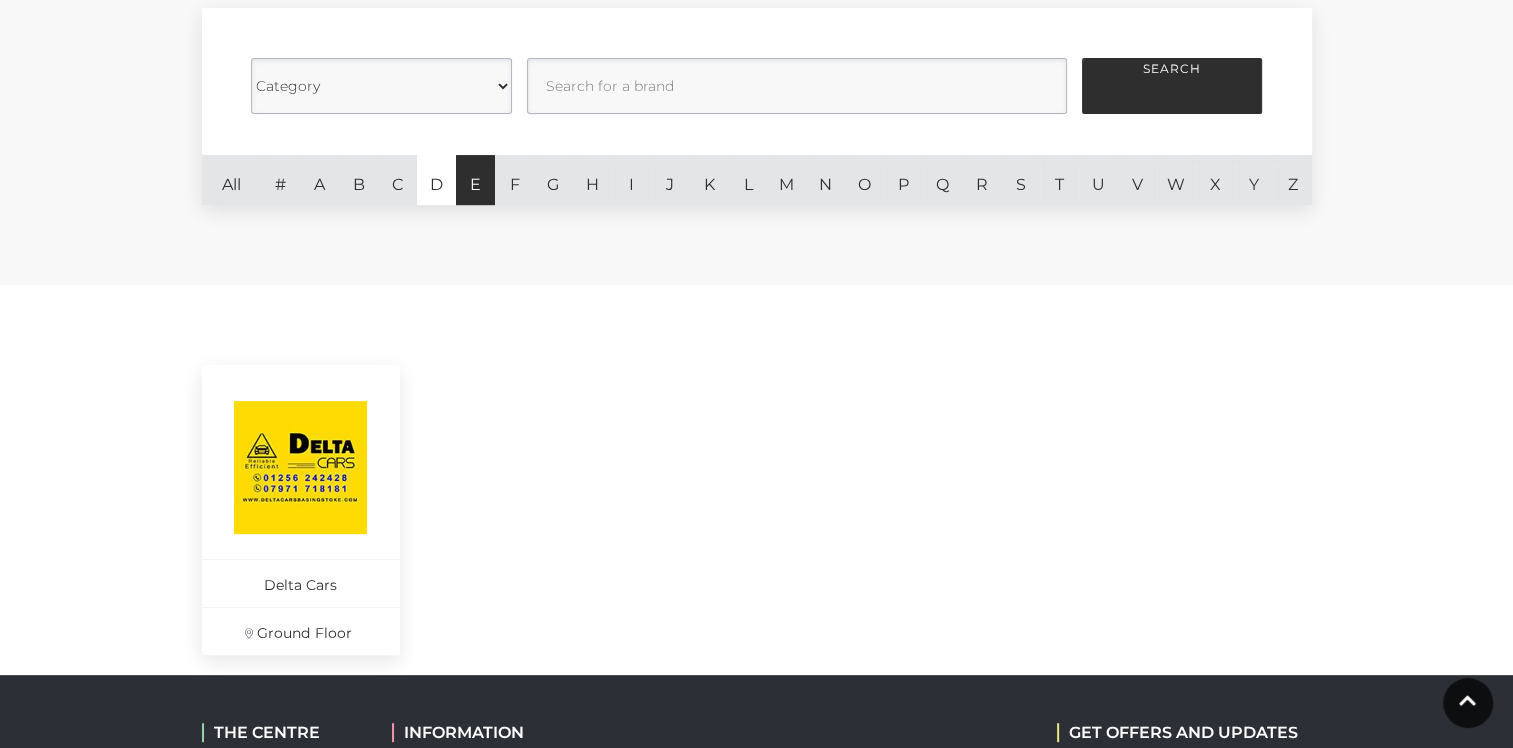 click on "E" at bounding box center [475, 180] 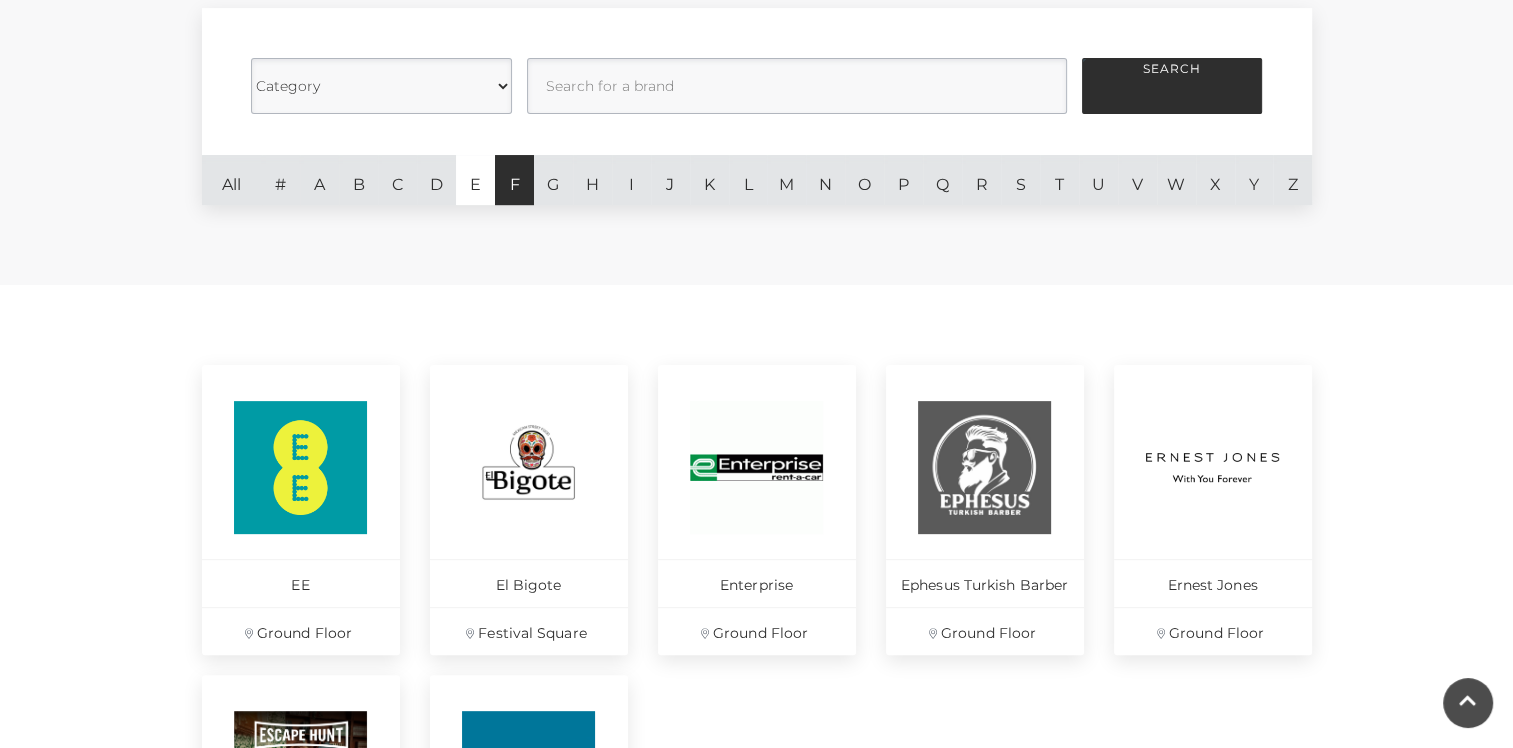 click on "F" at bounding box center (514, 180) 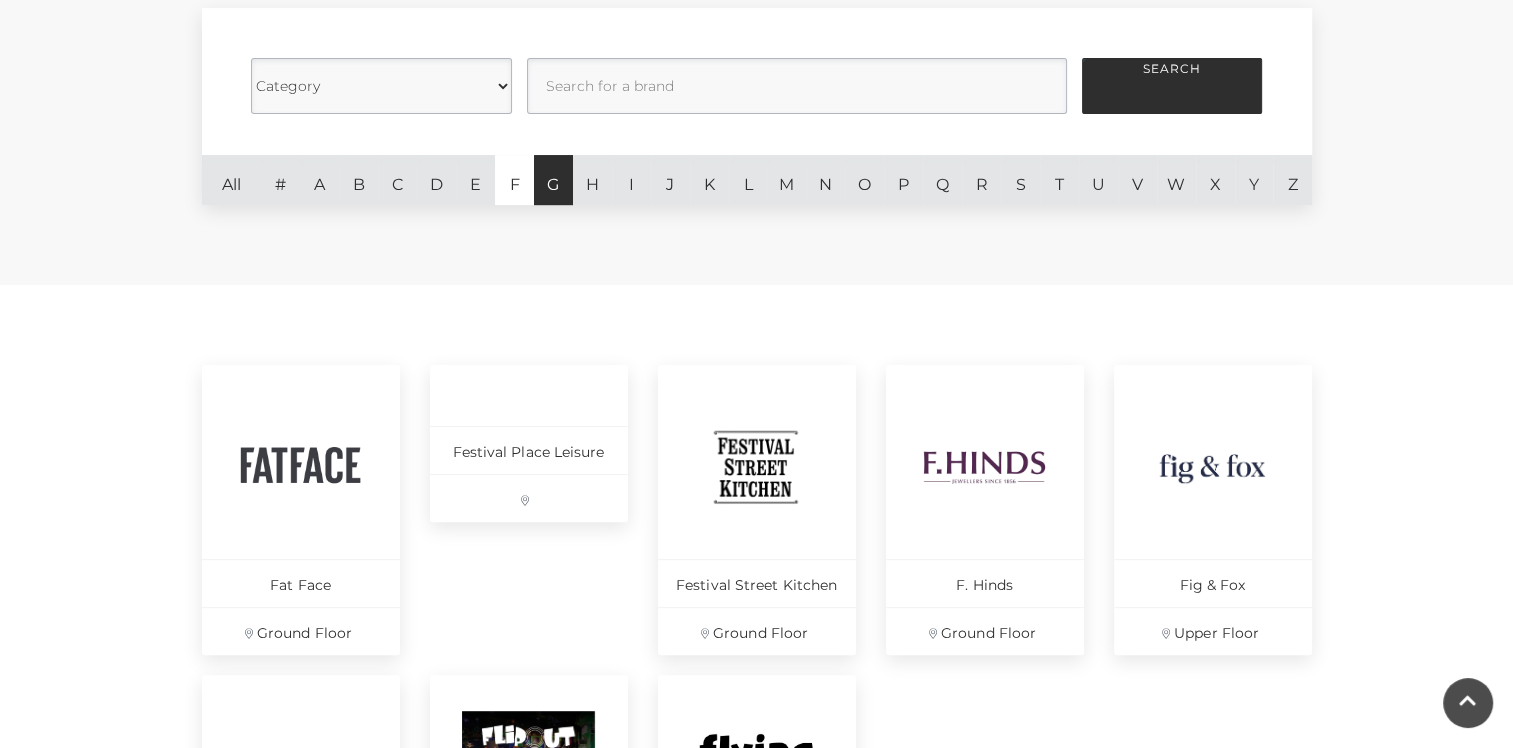click on "G" at bounding box center (553, 180) 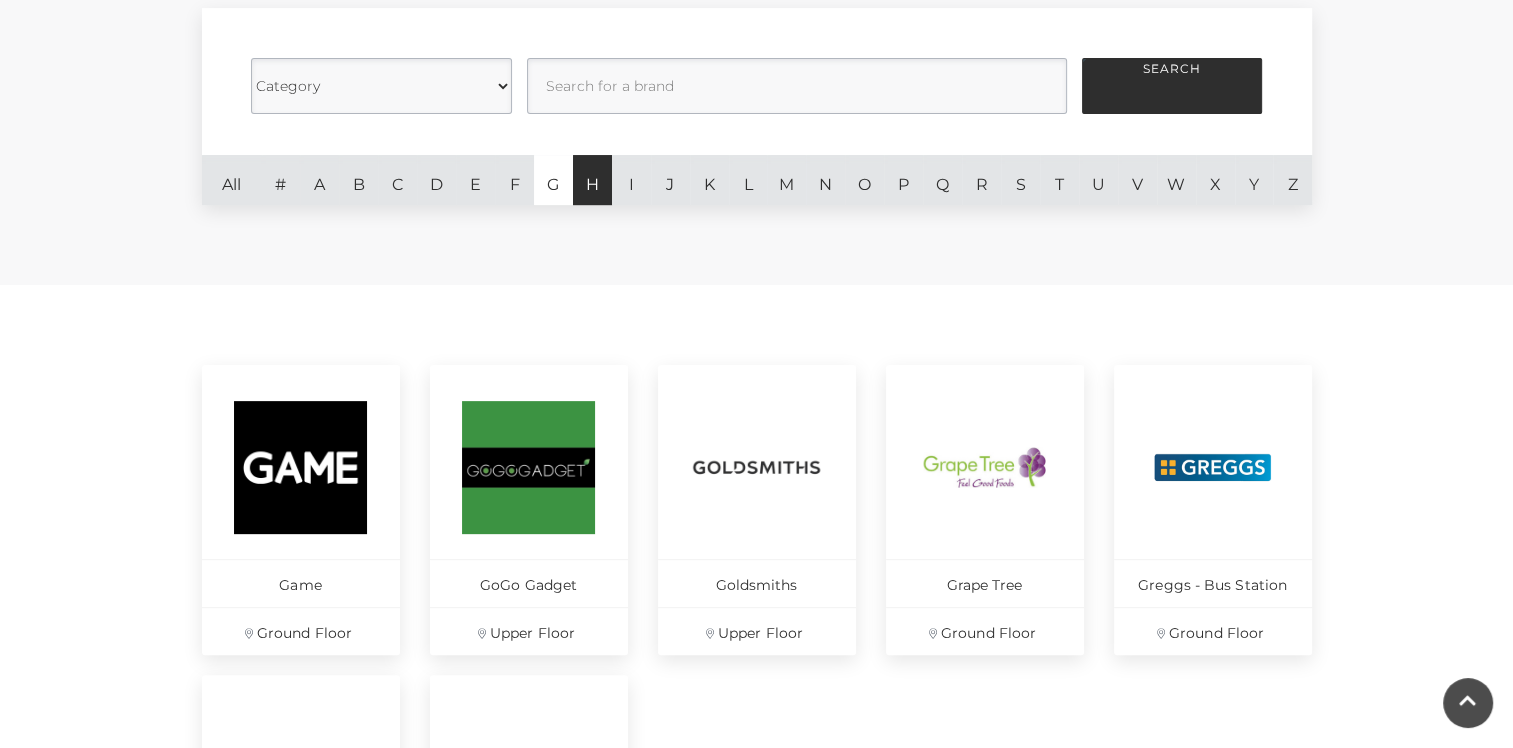 click on "H" at bounding box center [592, 180] 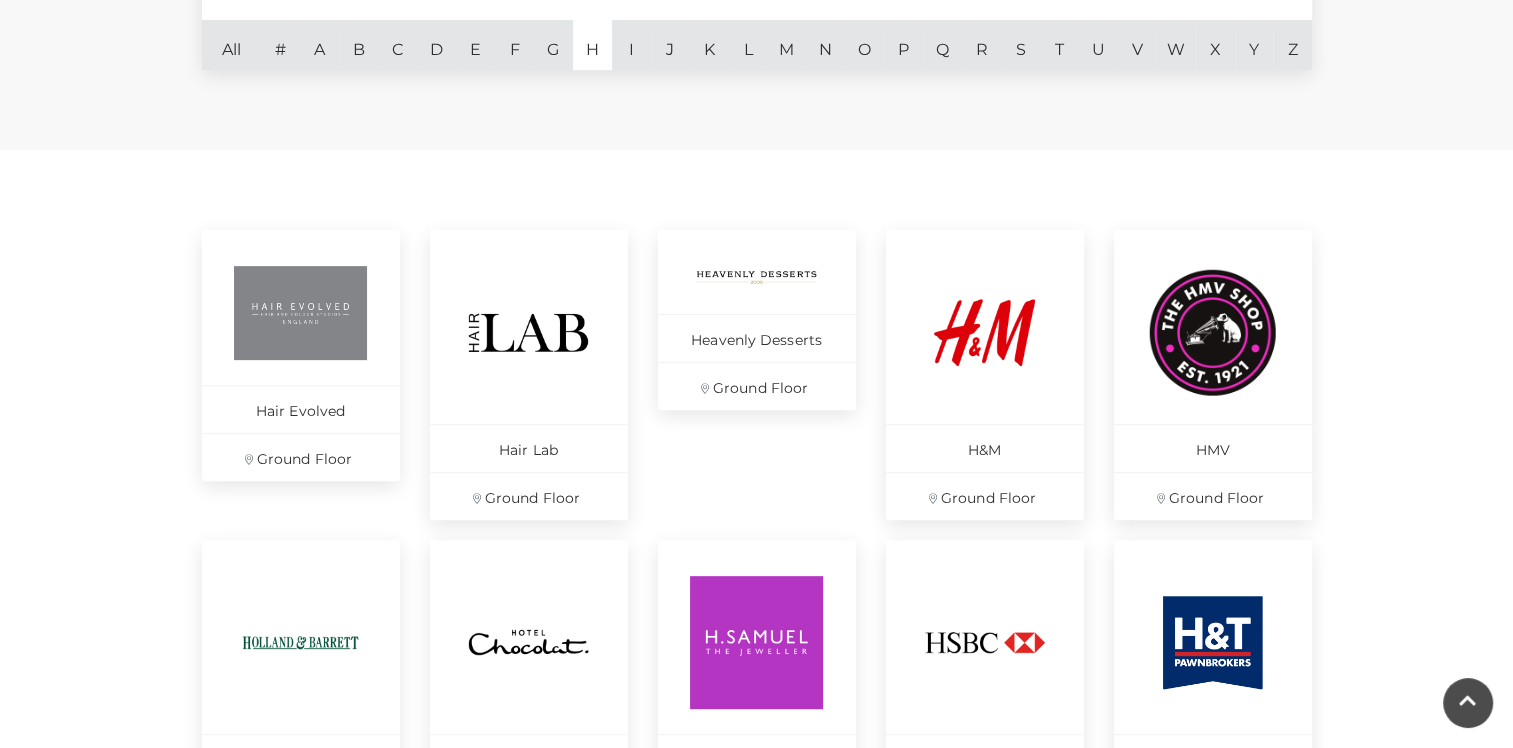 scroll, scrollTop: 628, scrollLeft: 0, axis: vertical 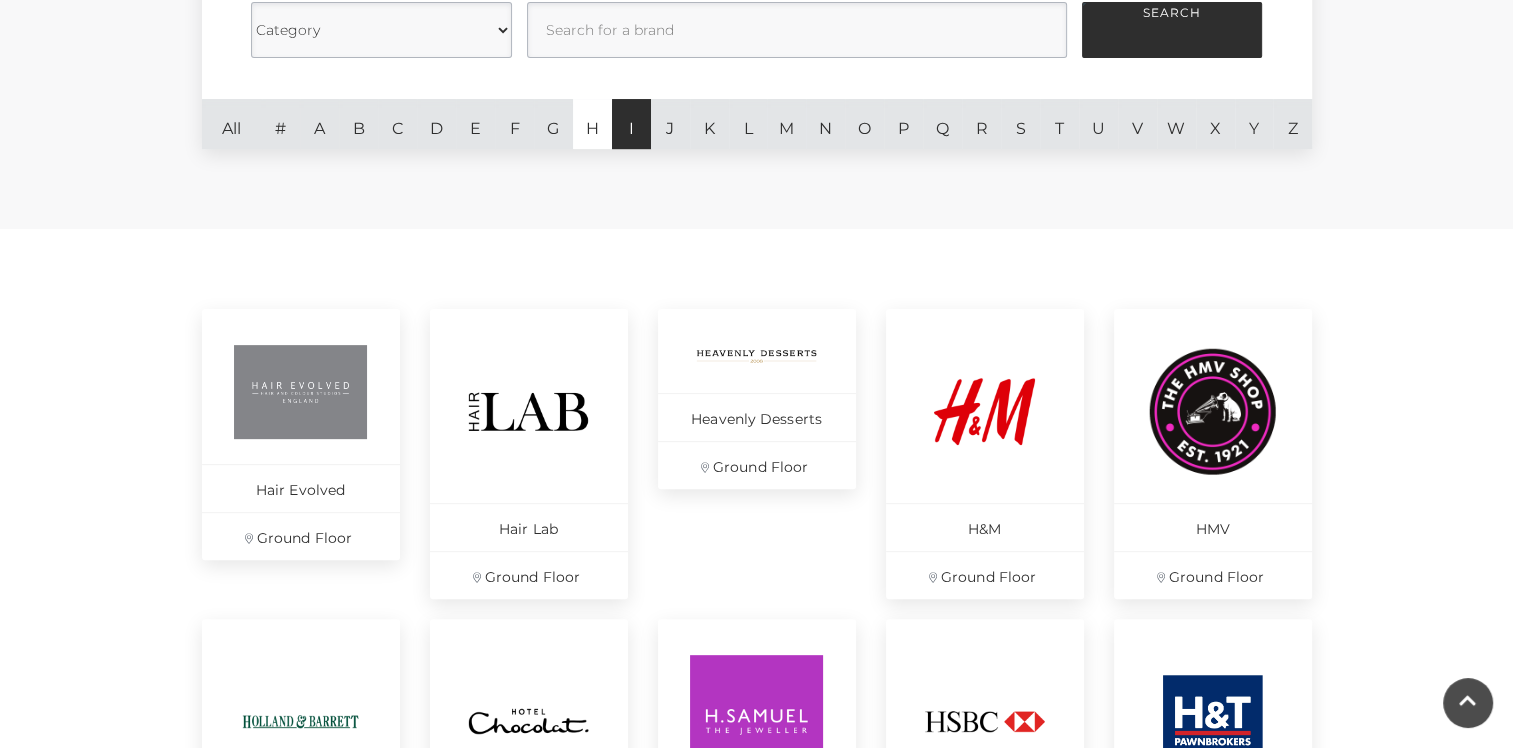 click on "I" at bounding box center (631, 124) 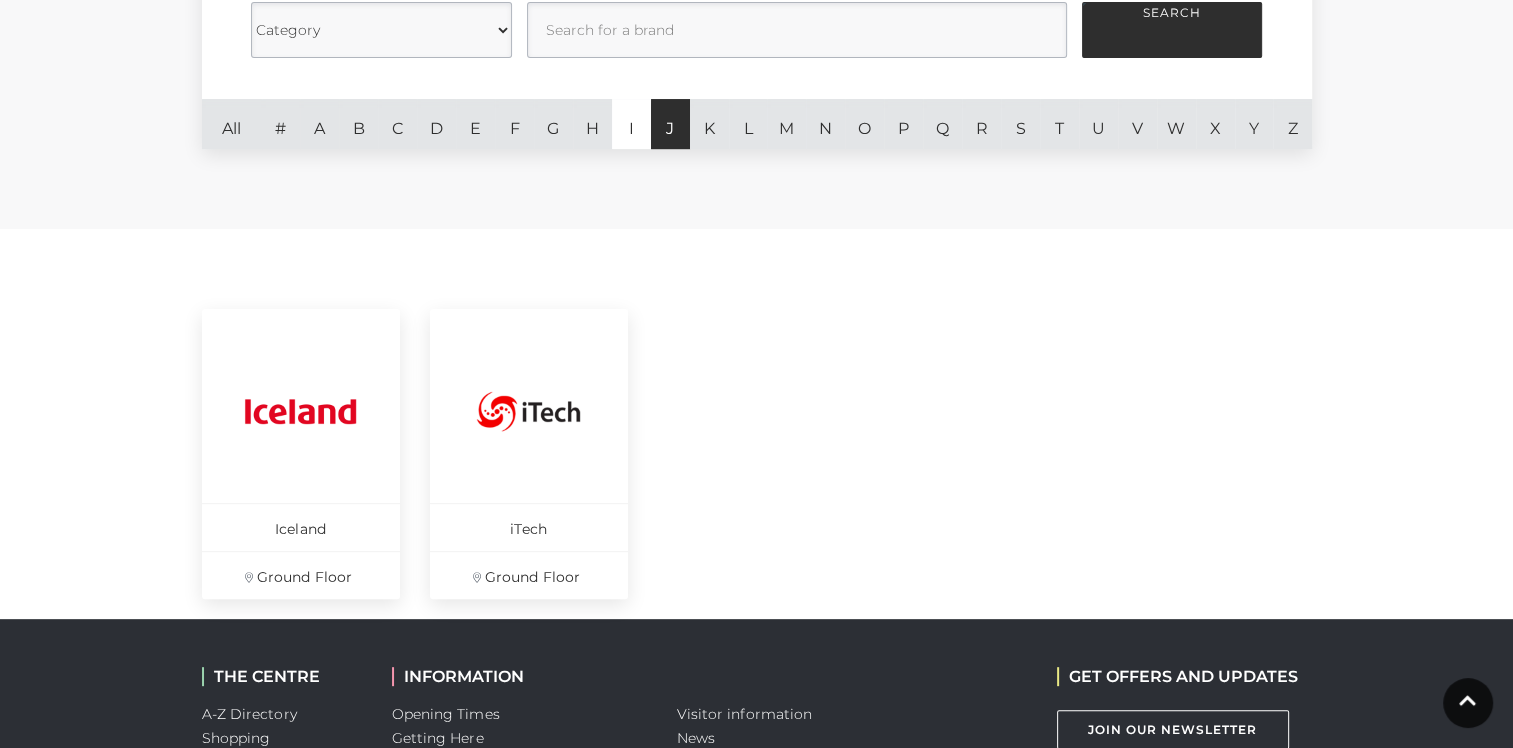 click on "J" at bounding box center [670, 124] 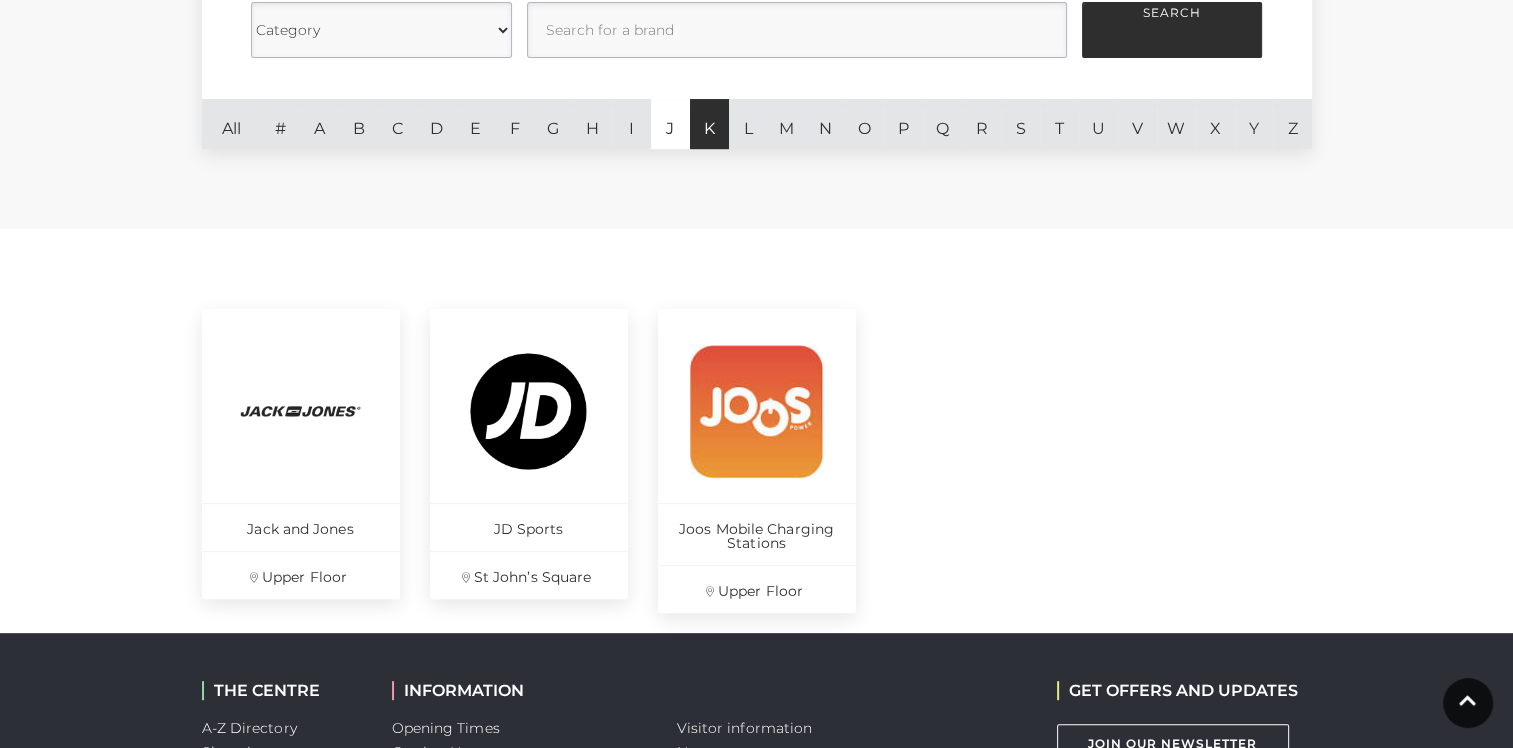click on "K" at bounding box center (709, 124) 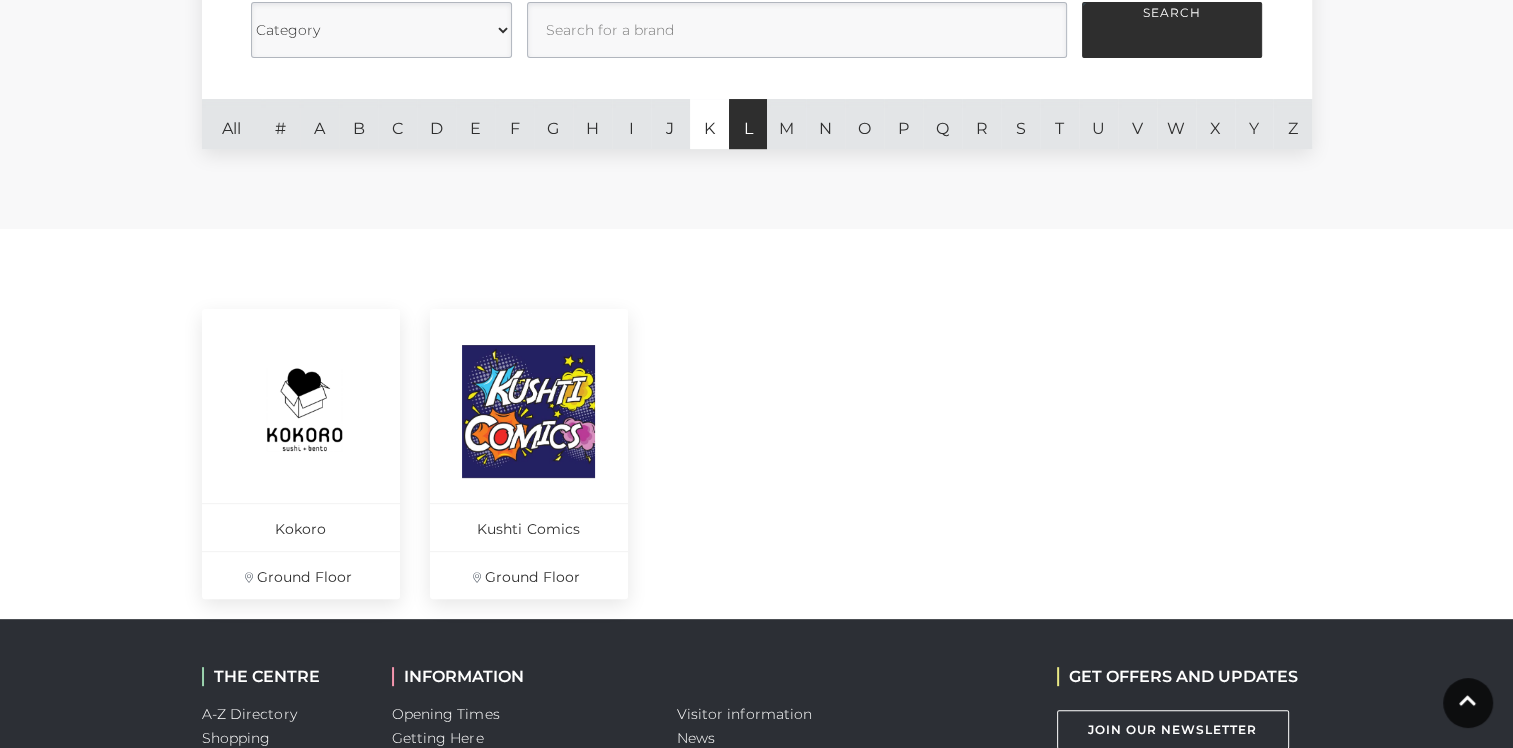 click on "L" at bounding box center [748, 124] 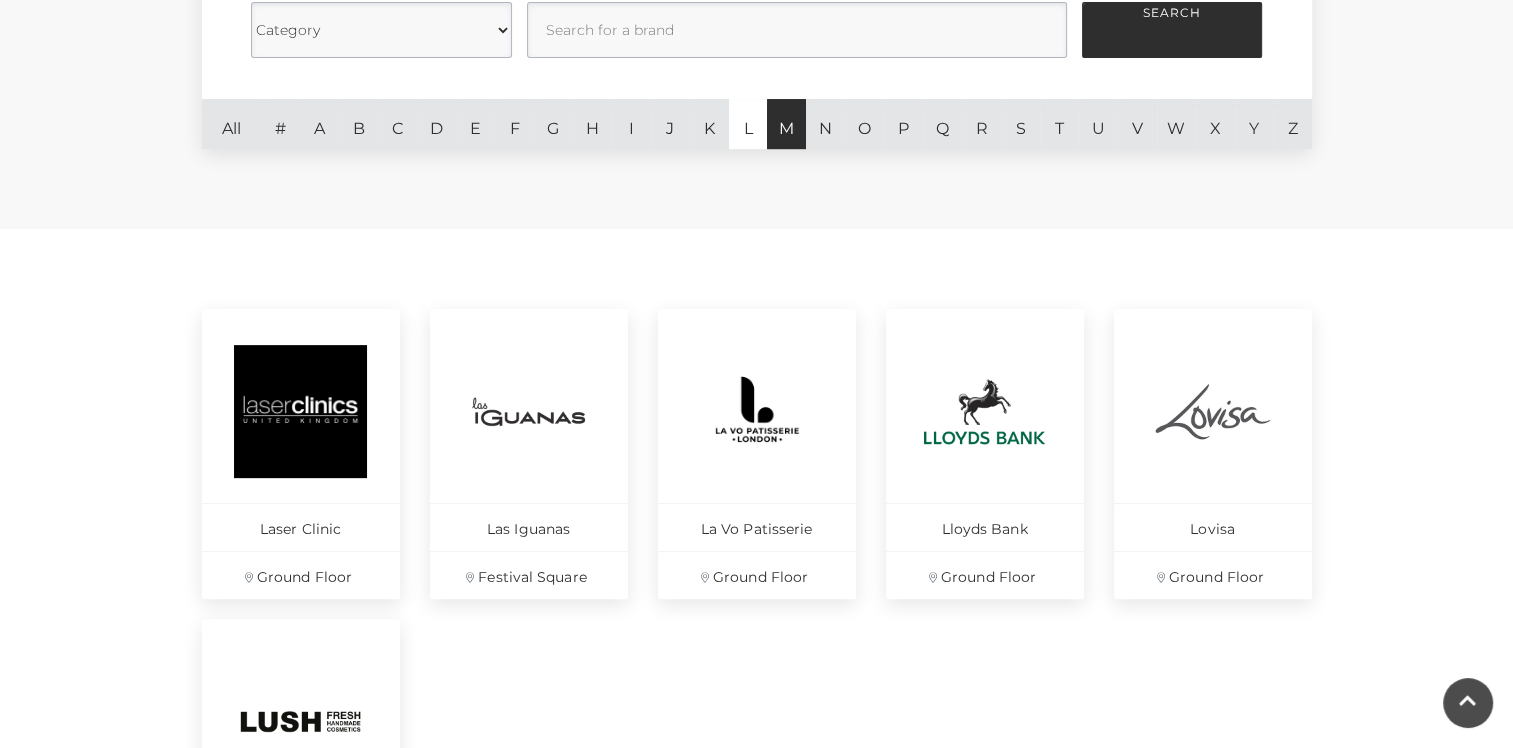 click on "M" at bounding box center [786, 124] 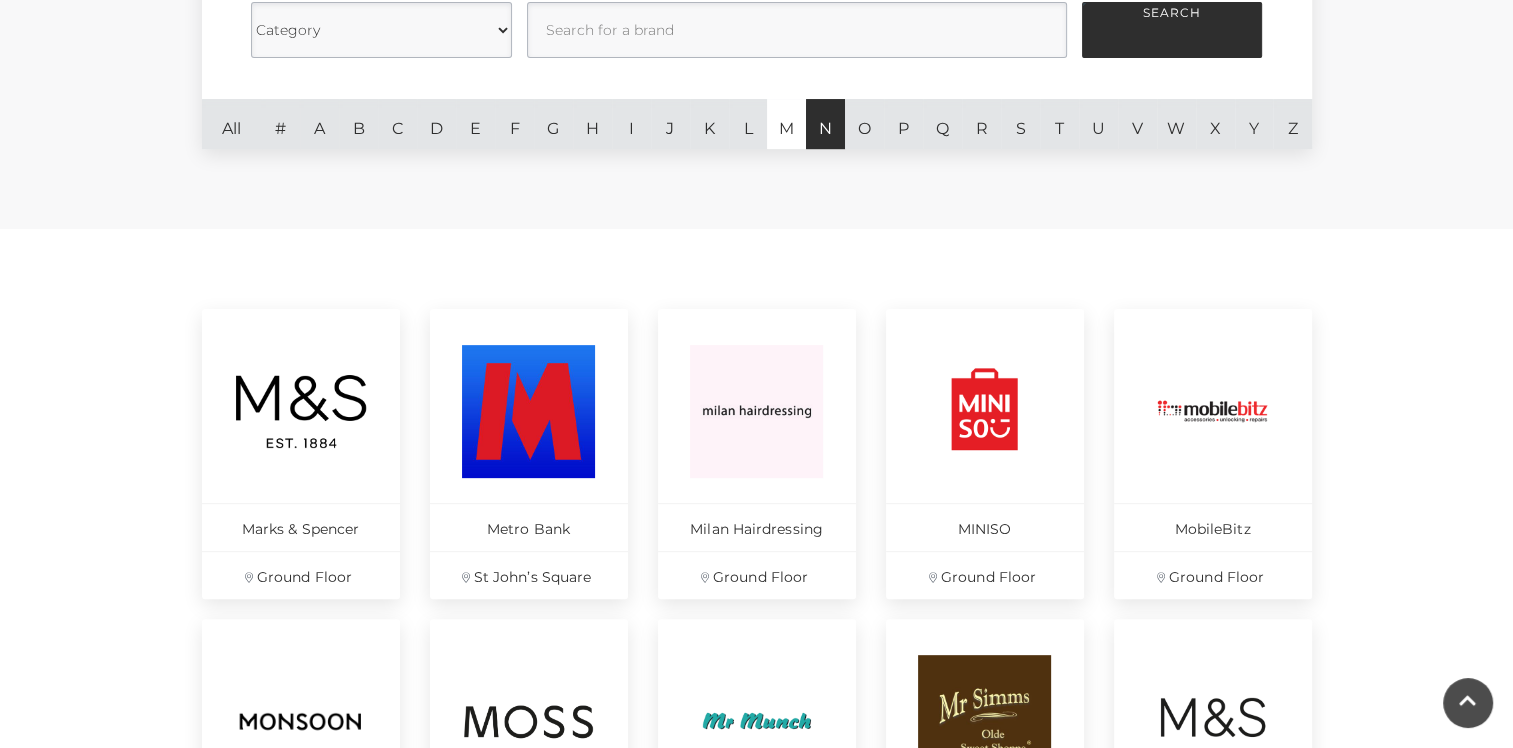 click on "N" at bounding box center (825, 124) 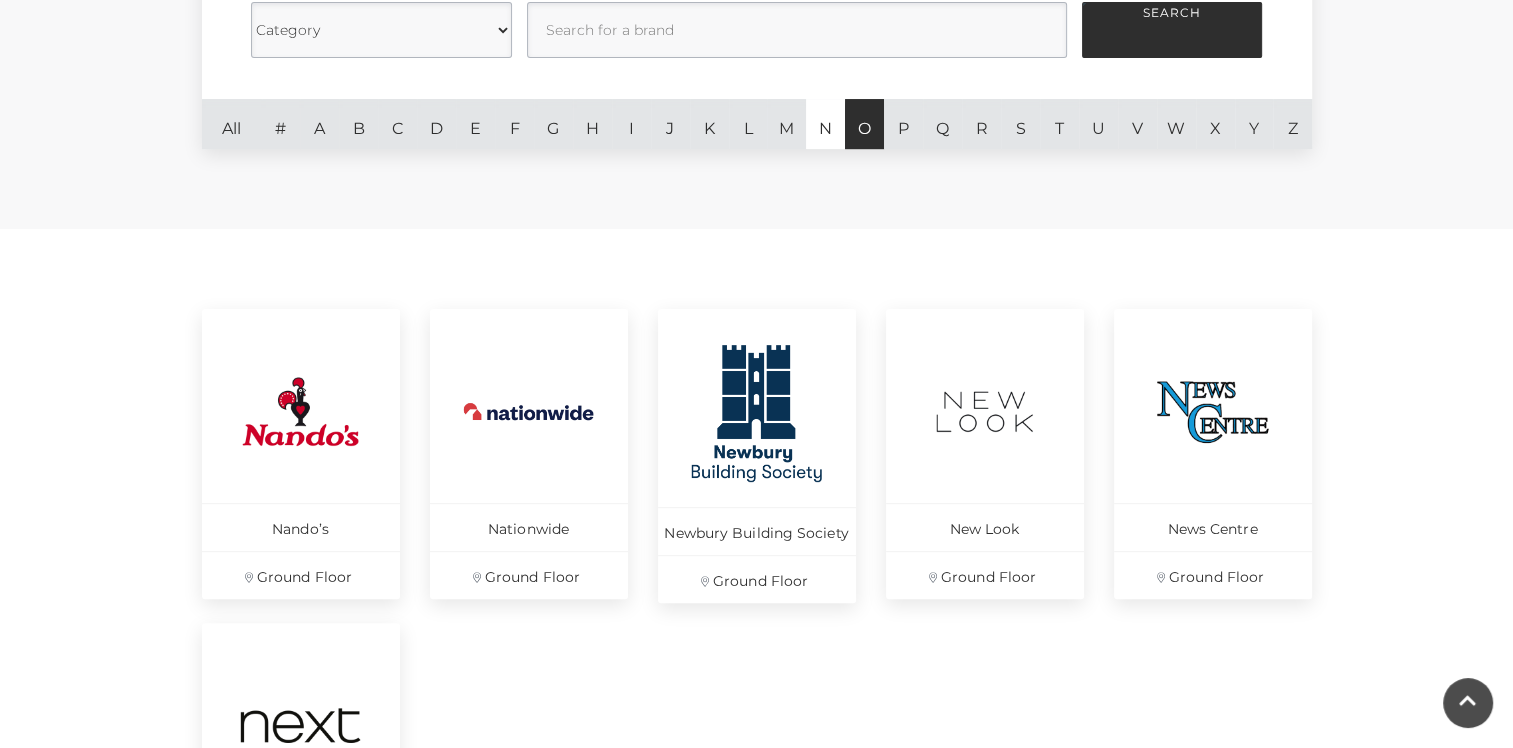 click on "O" at bounding box center [864, 124] 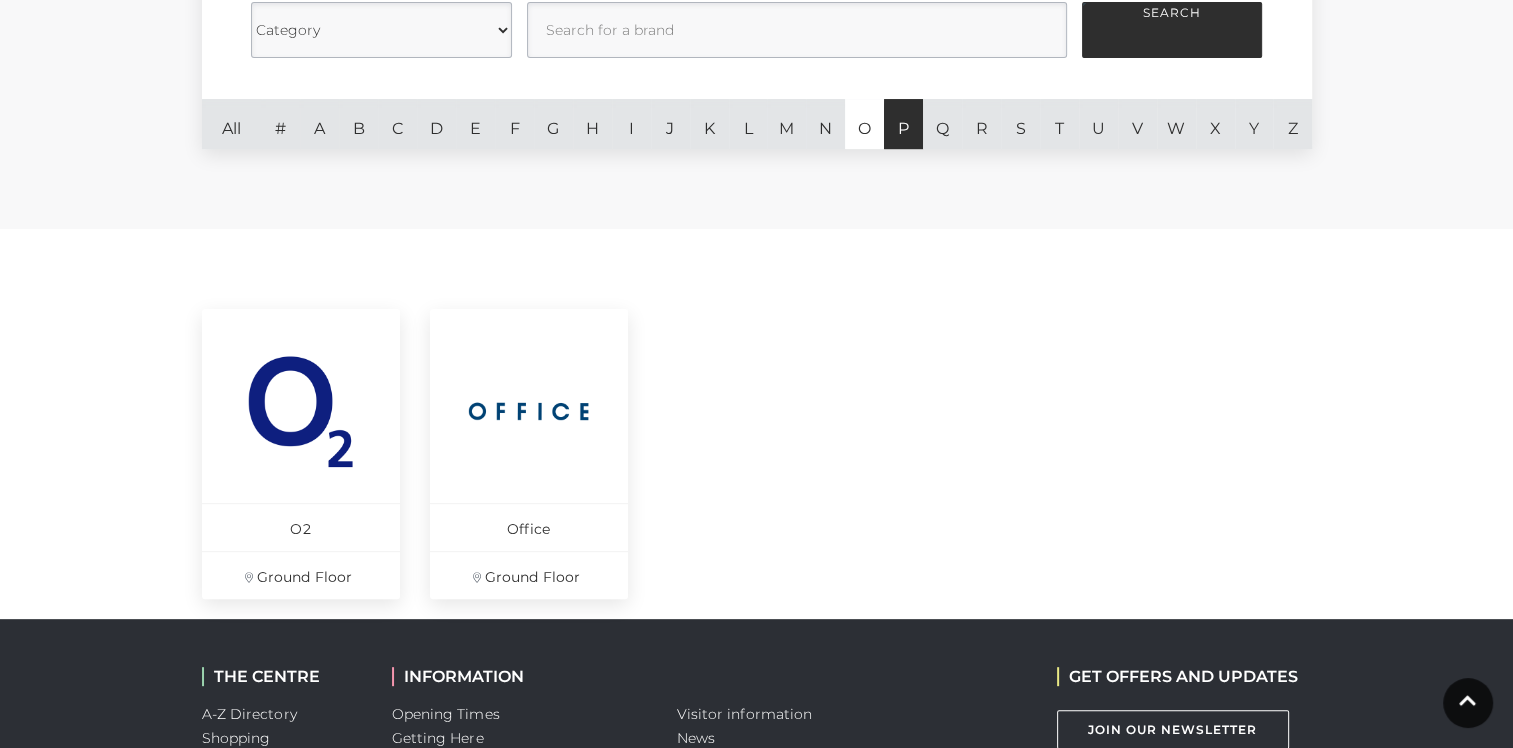 click on "P" at bounding box center (903, 124) 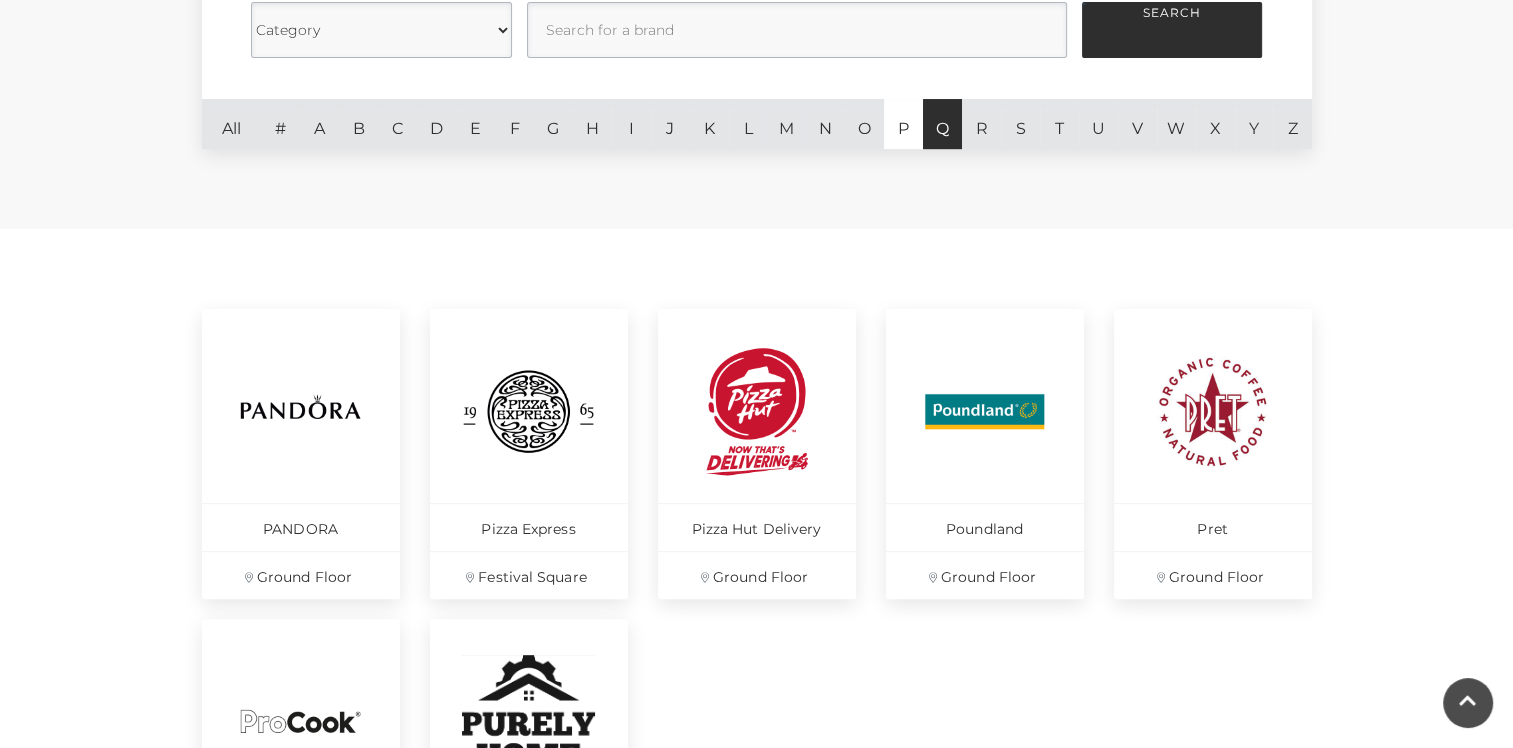 click on "Q" at bounding box center (942, 124) 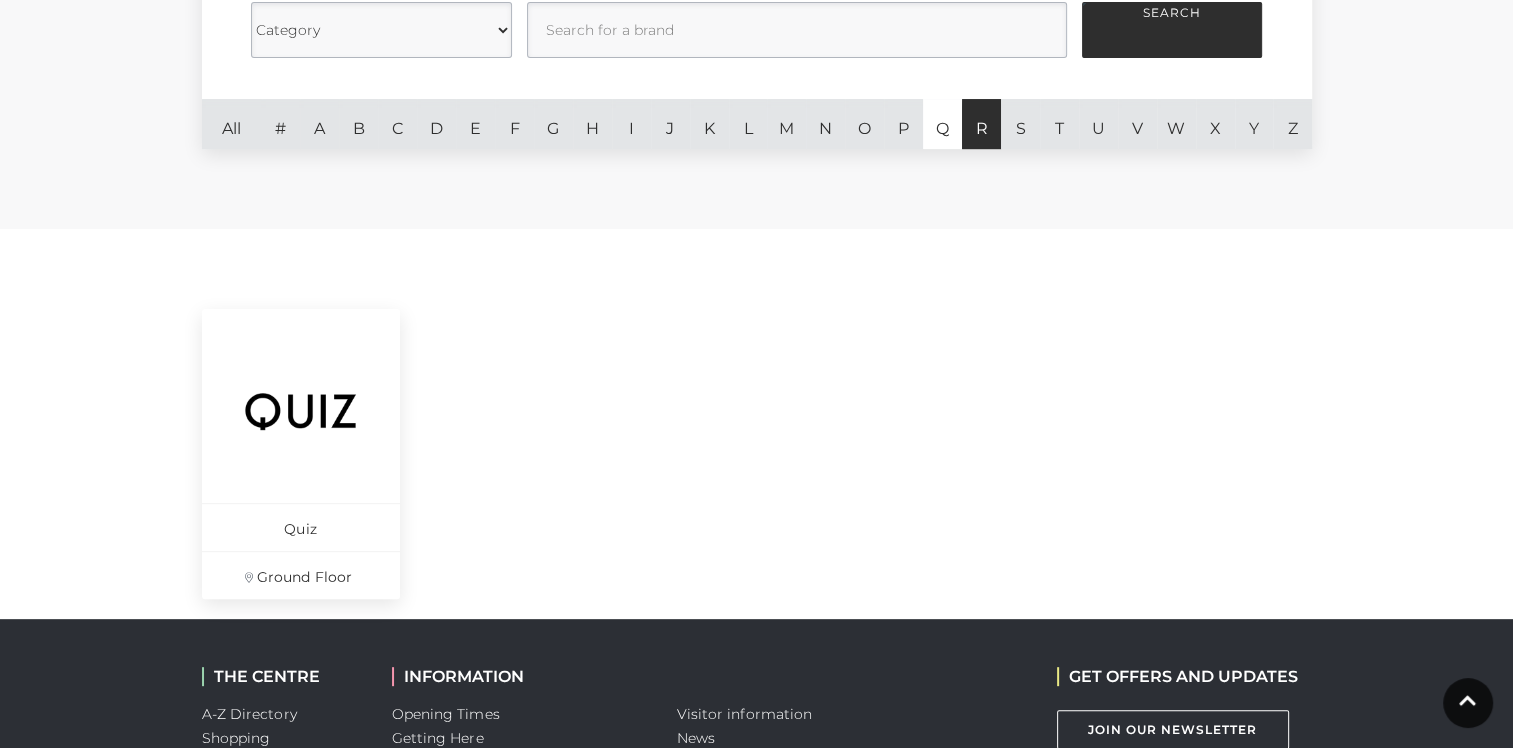 click on "R" at bounding box center (981, 124) 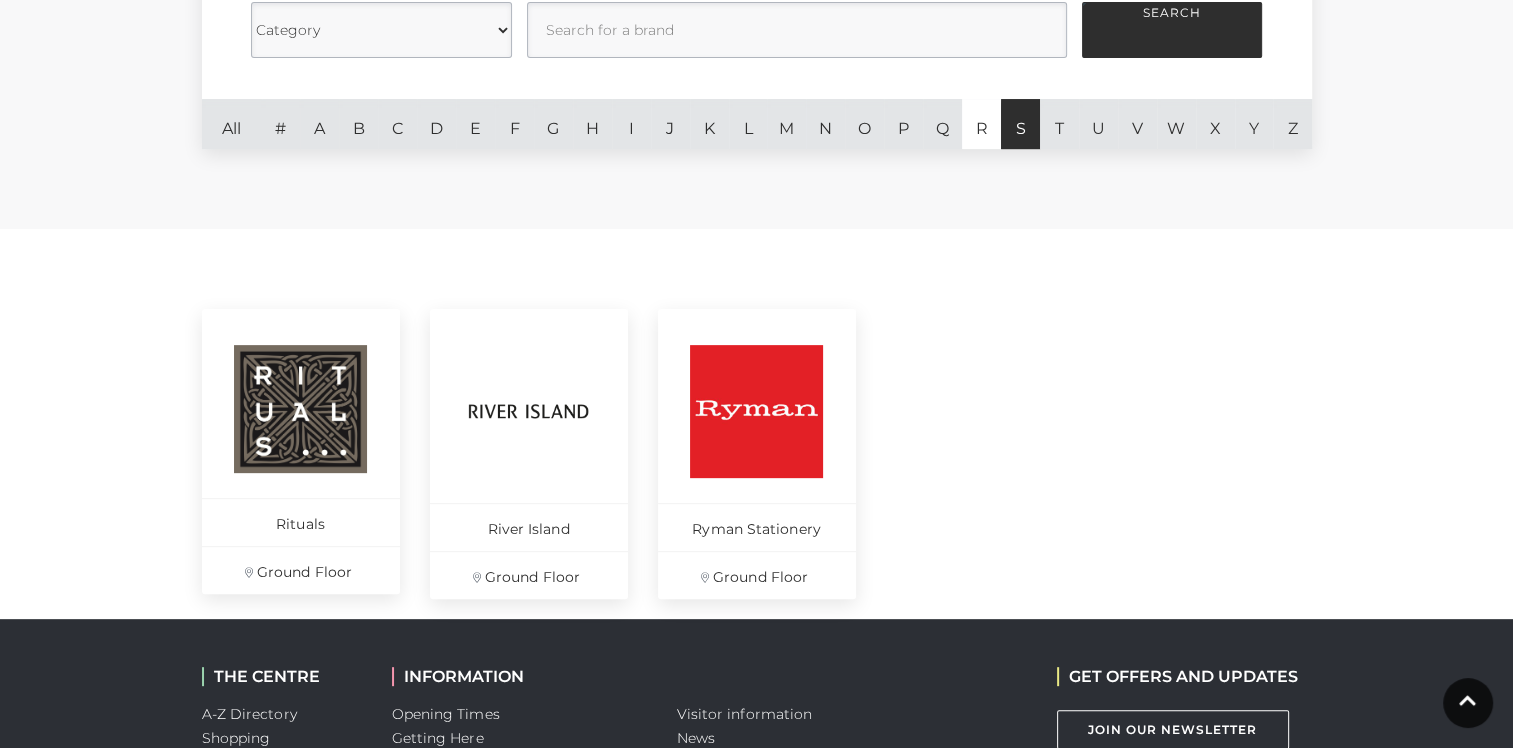 click on "S" at bounding box center [1020, 124] 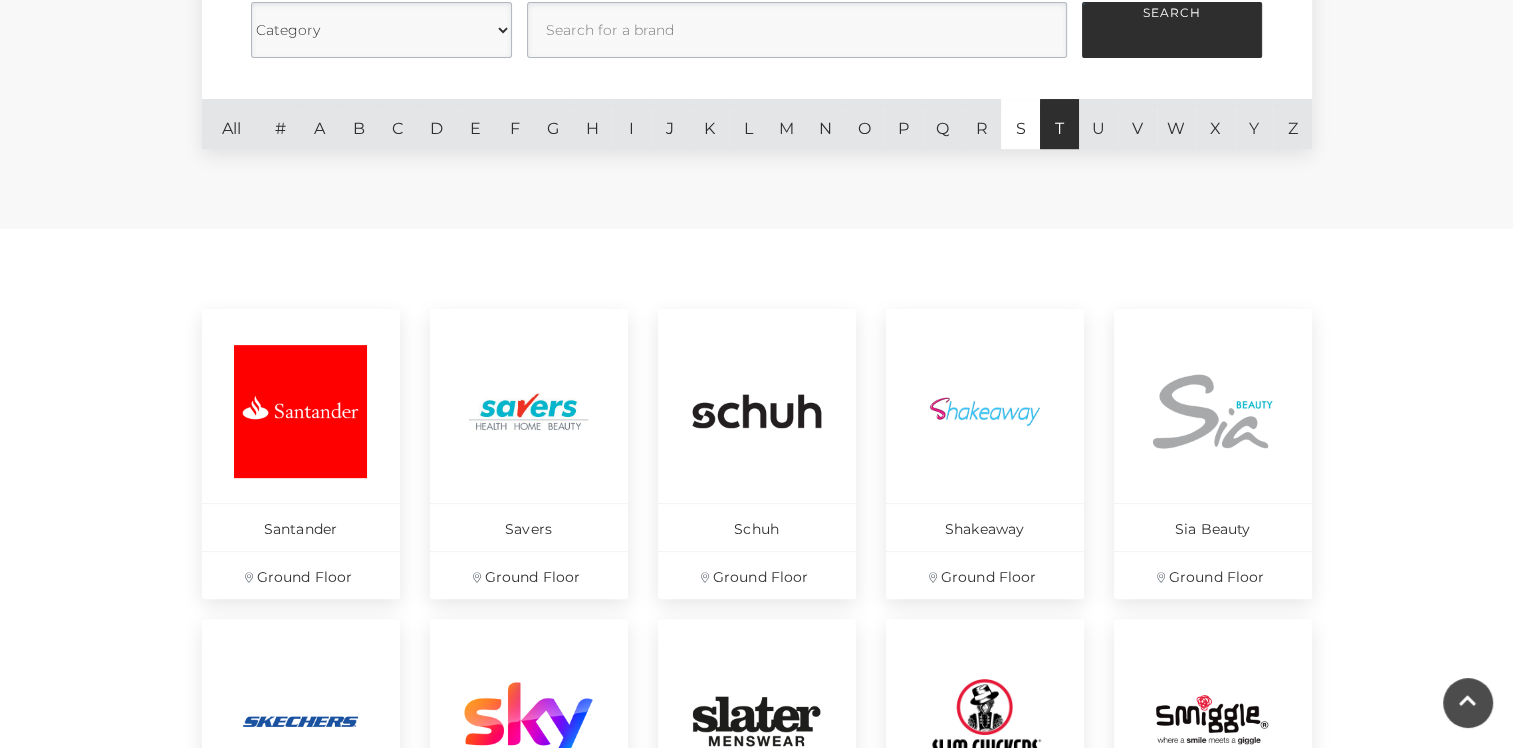 click on "T" at bounding box center (1059, 124) 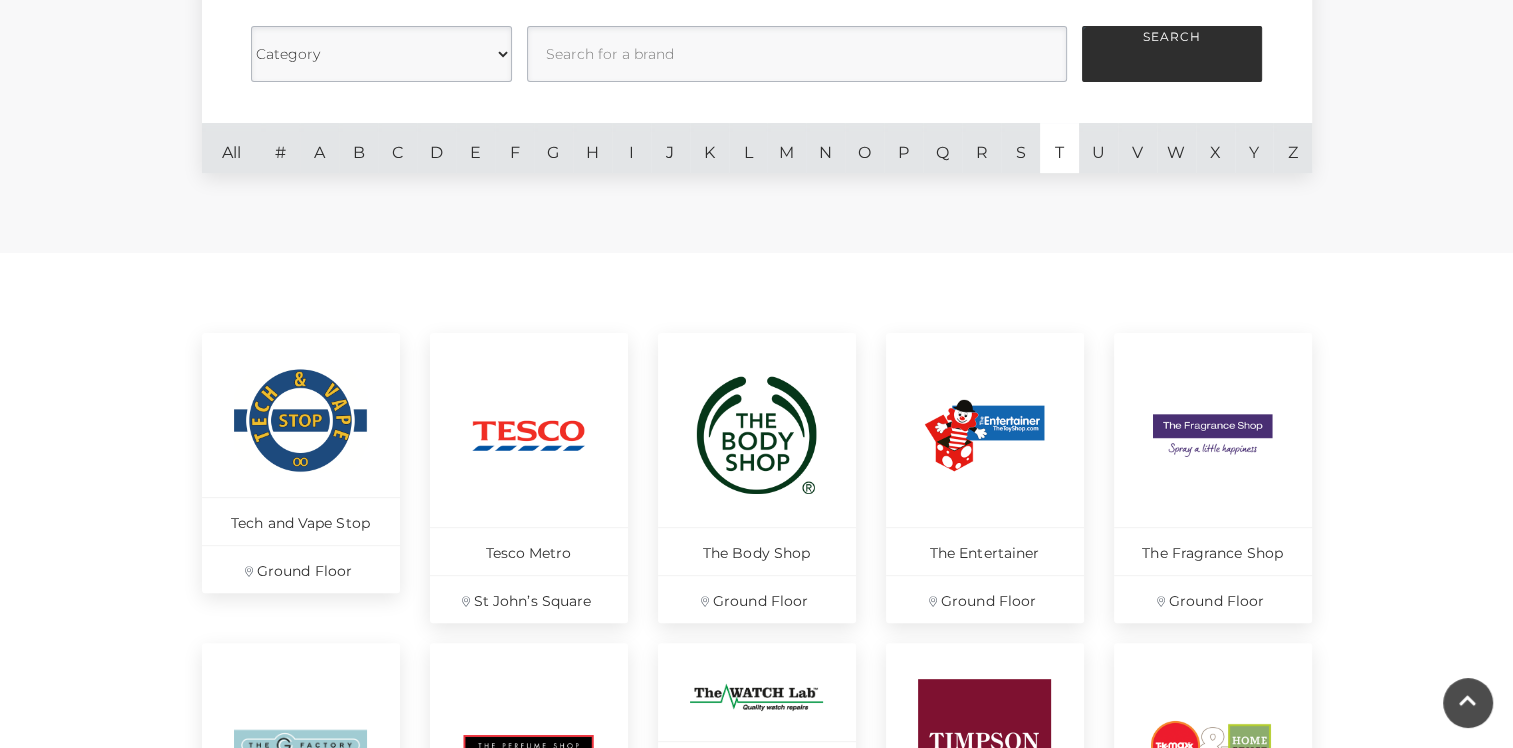 scroll, scrollTop: 492, scrollLeft: 0, axis: vertical 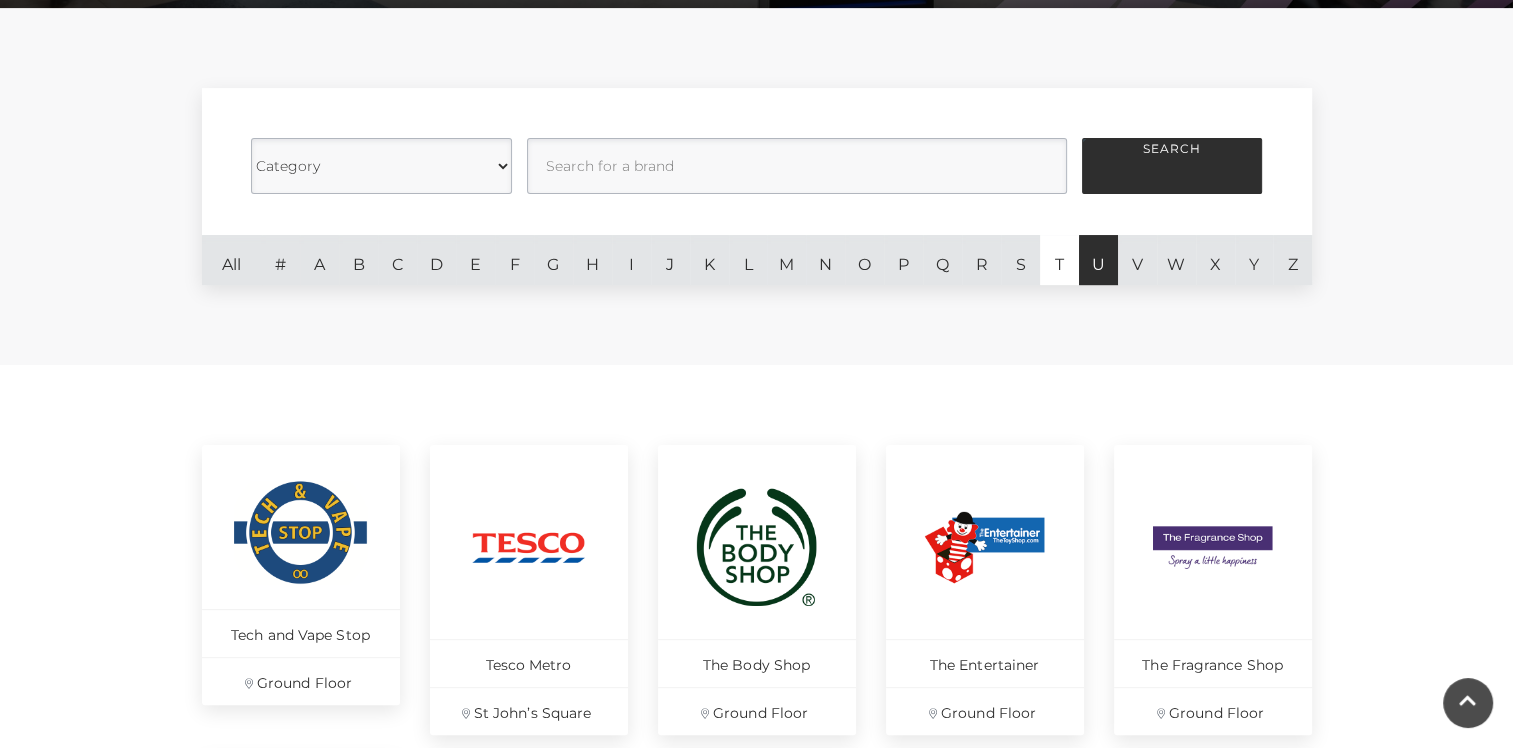 click on "U" at bounding box center (1098, 260) 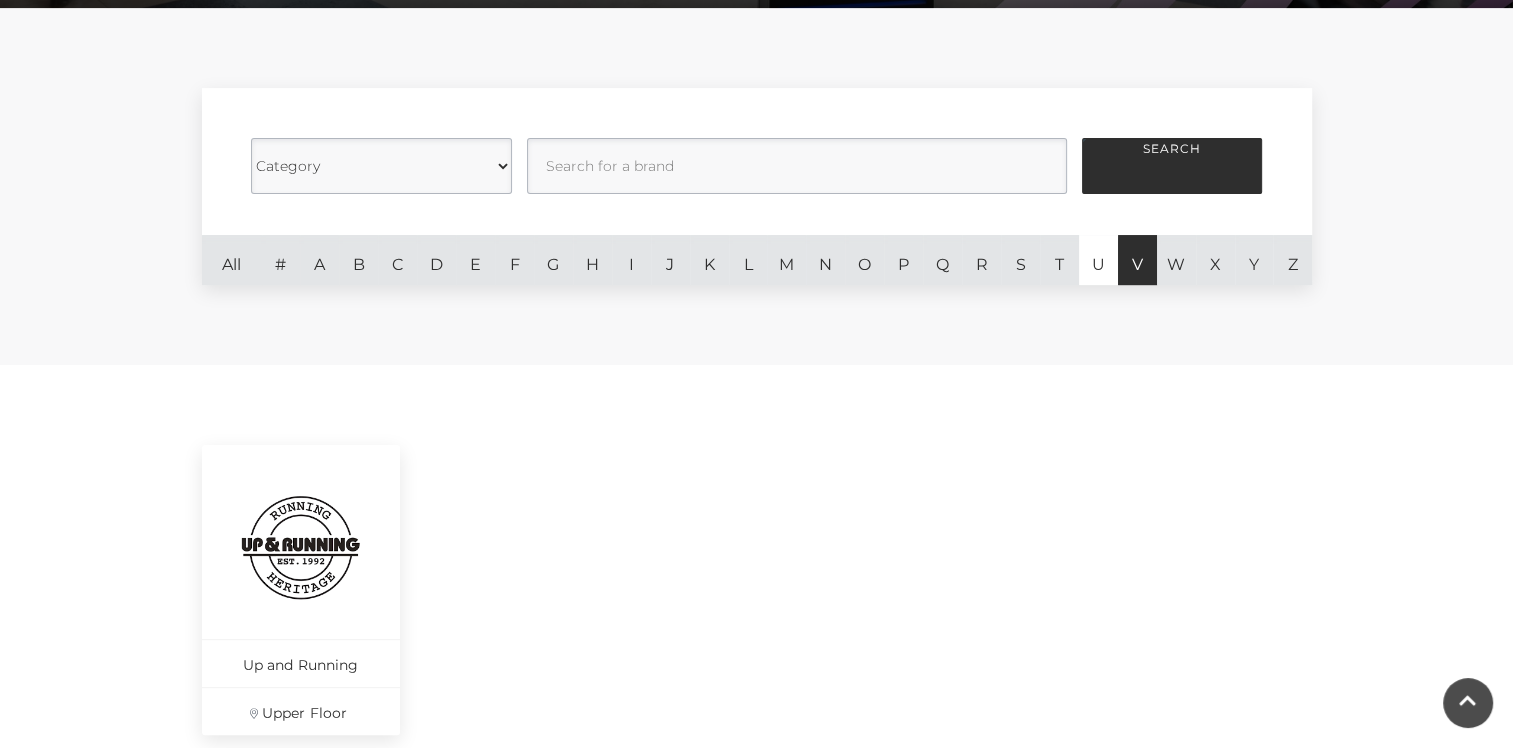 click on "V" at bounding box center [1137, 260] 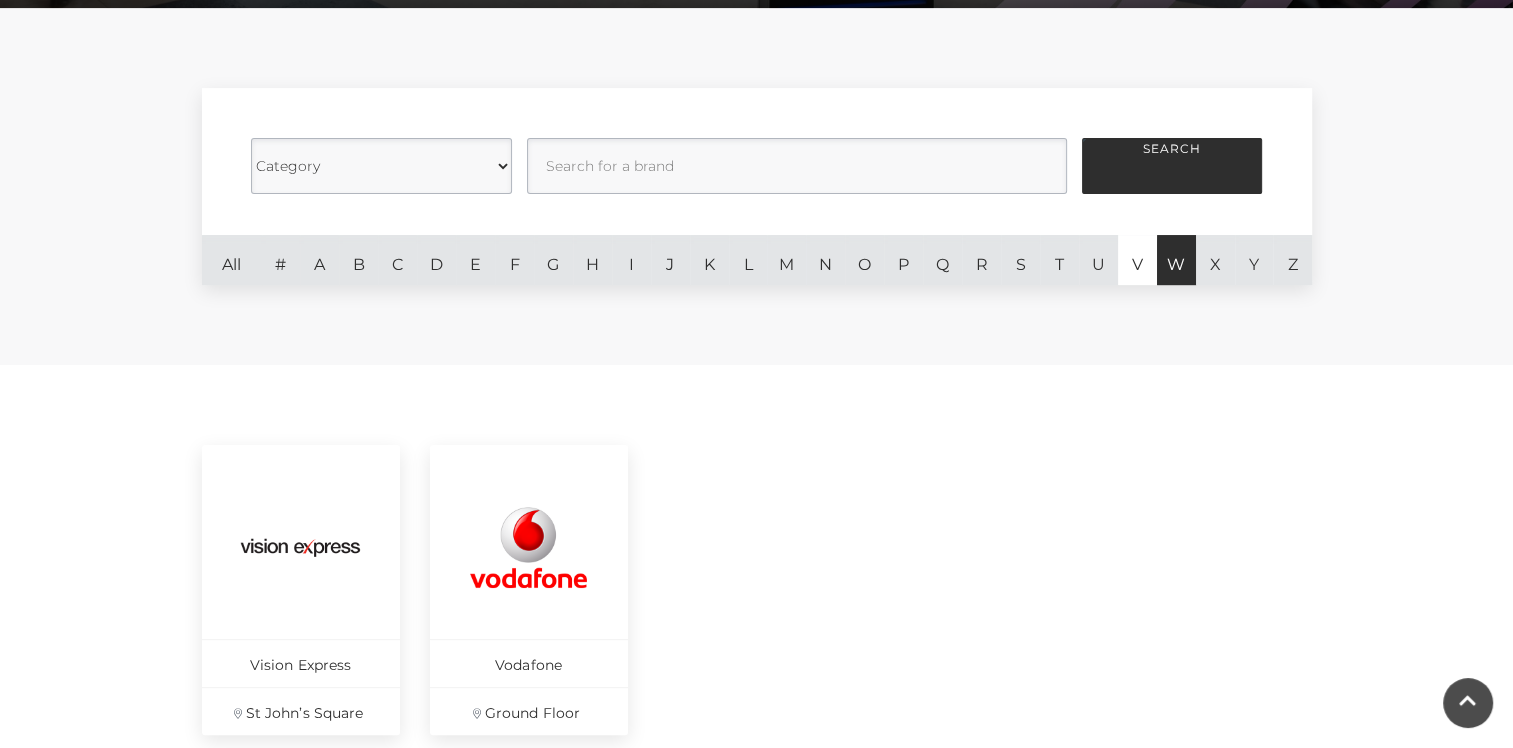 click on "W" at bounding box center [1176, 260] 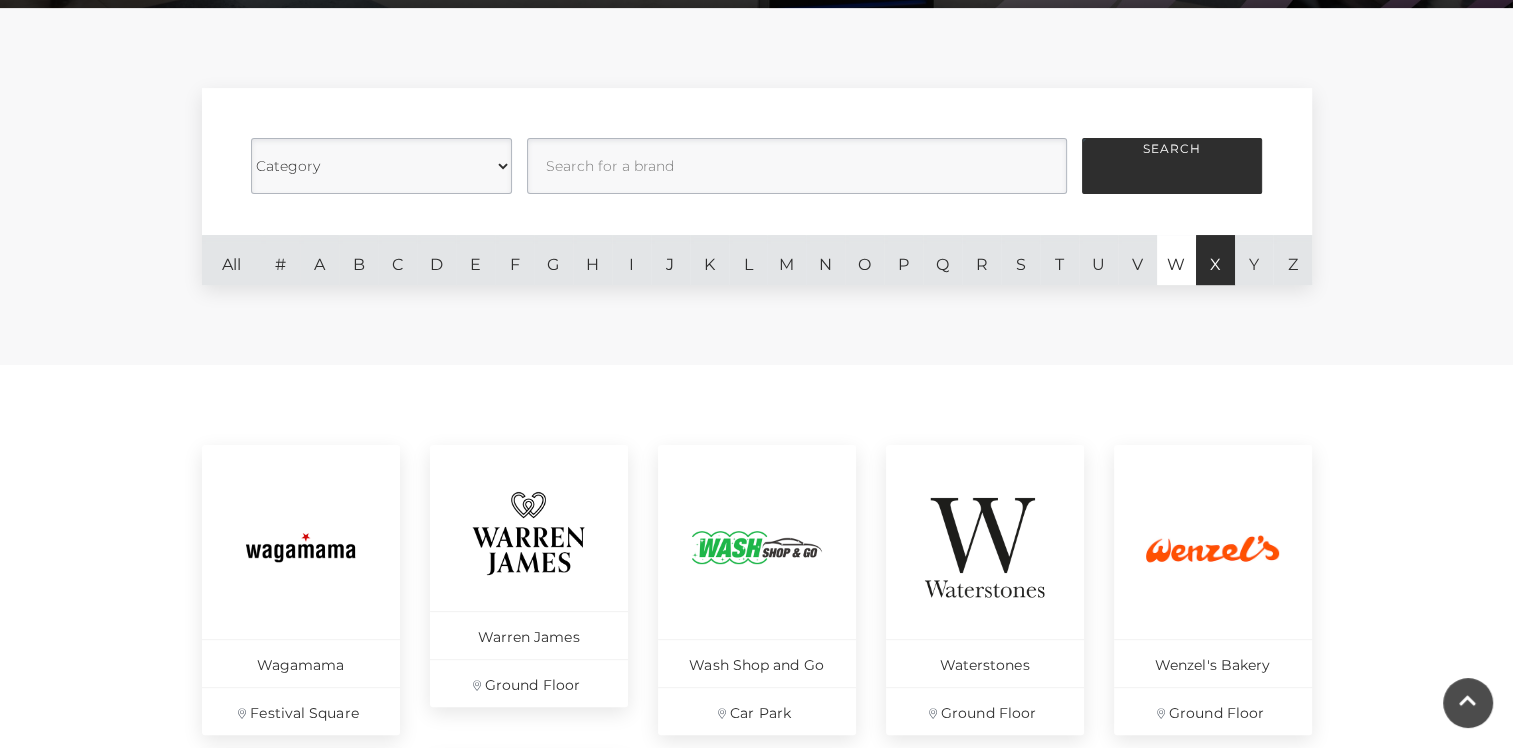 click on "X" at bounding box center [1215, 260] 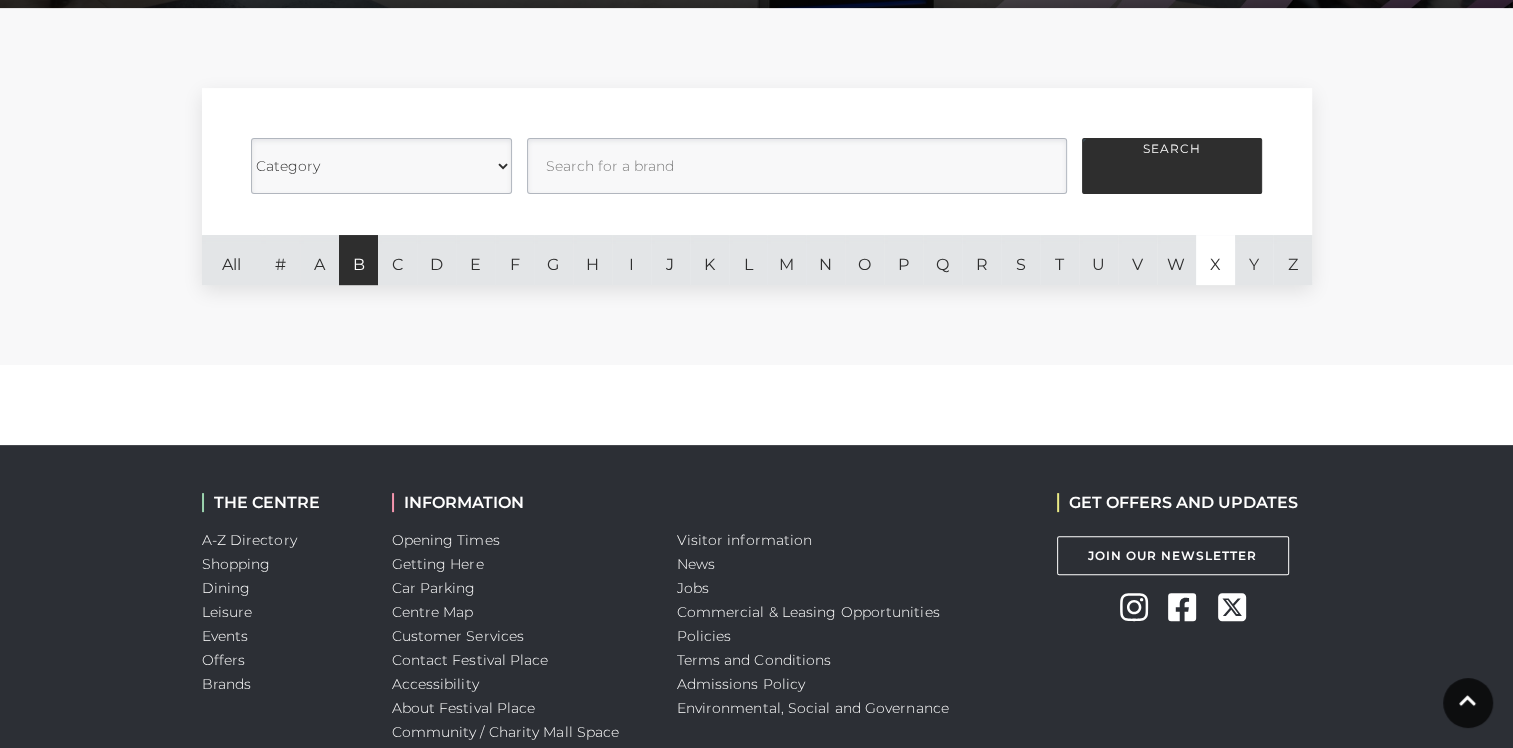 click on "B" at bounding box center [358, 260] 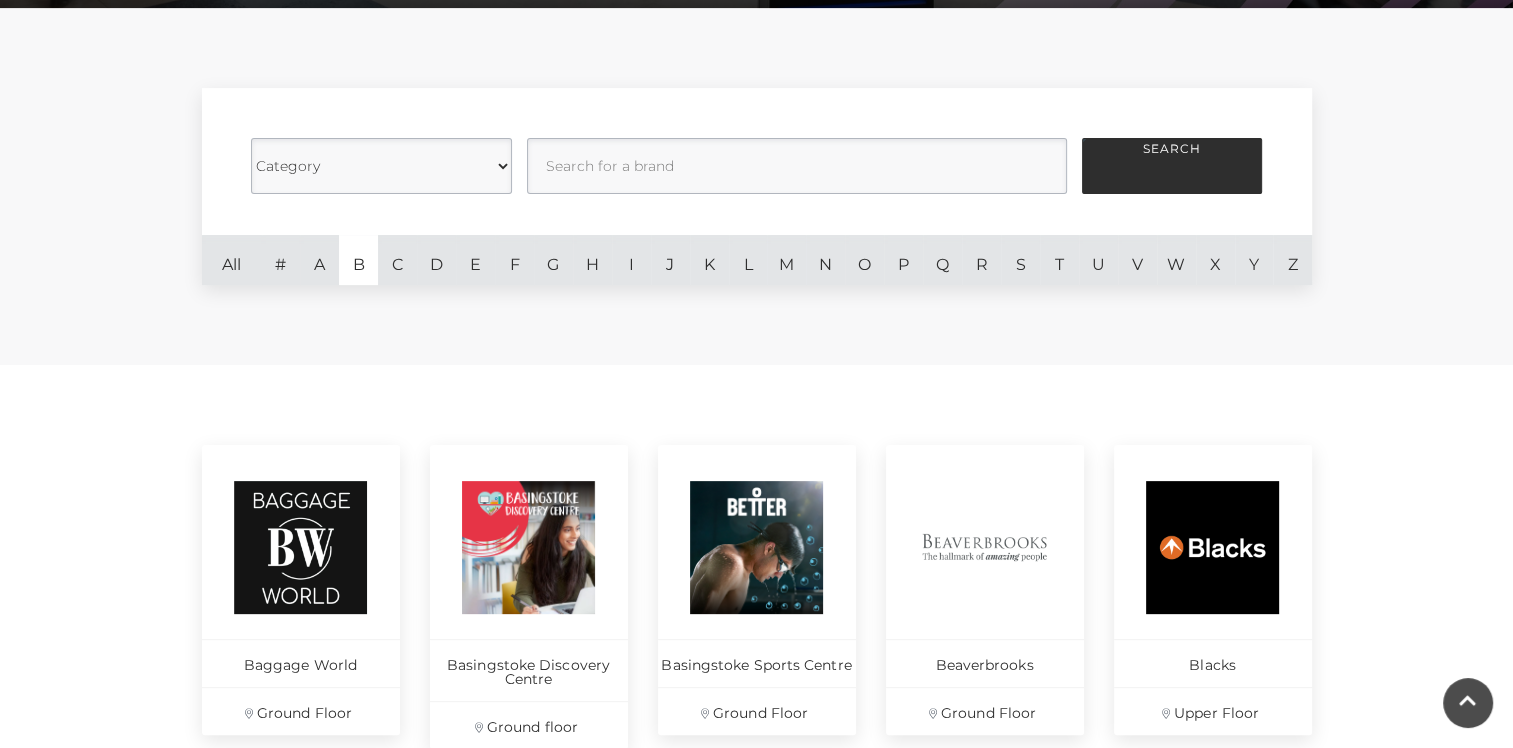 scroll, scrollTop: 490, scrollLeft: 0, axis: vertical 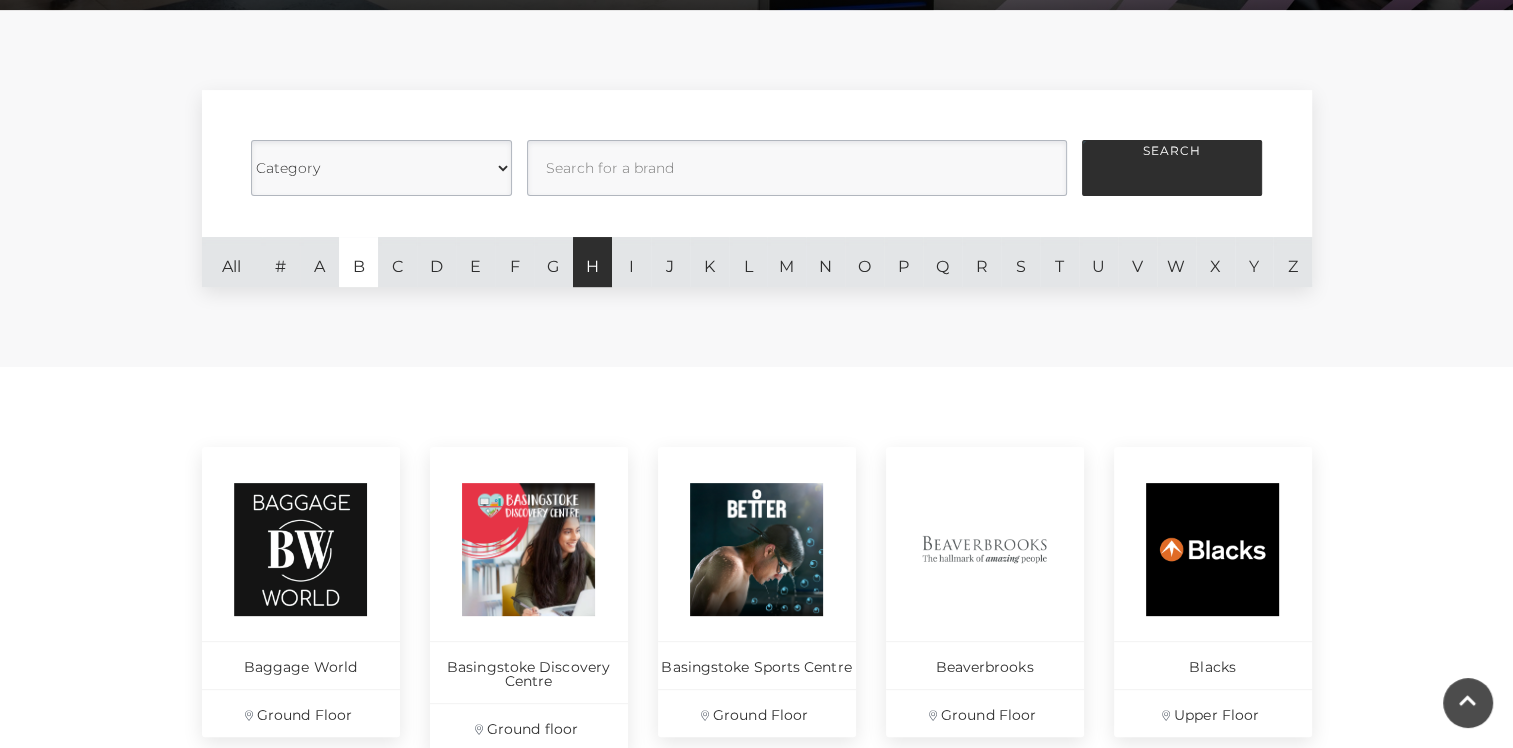 click on "H" at bounding box center (592, 262) 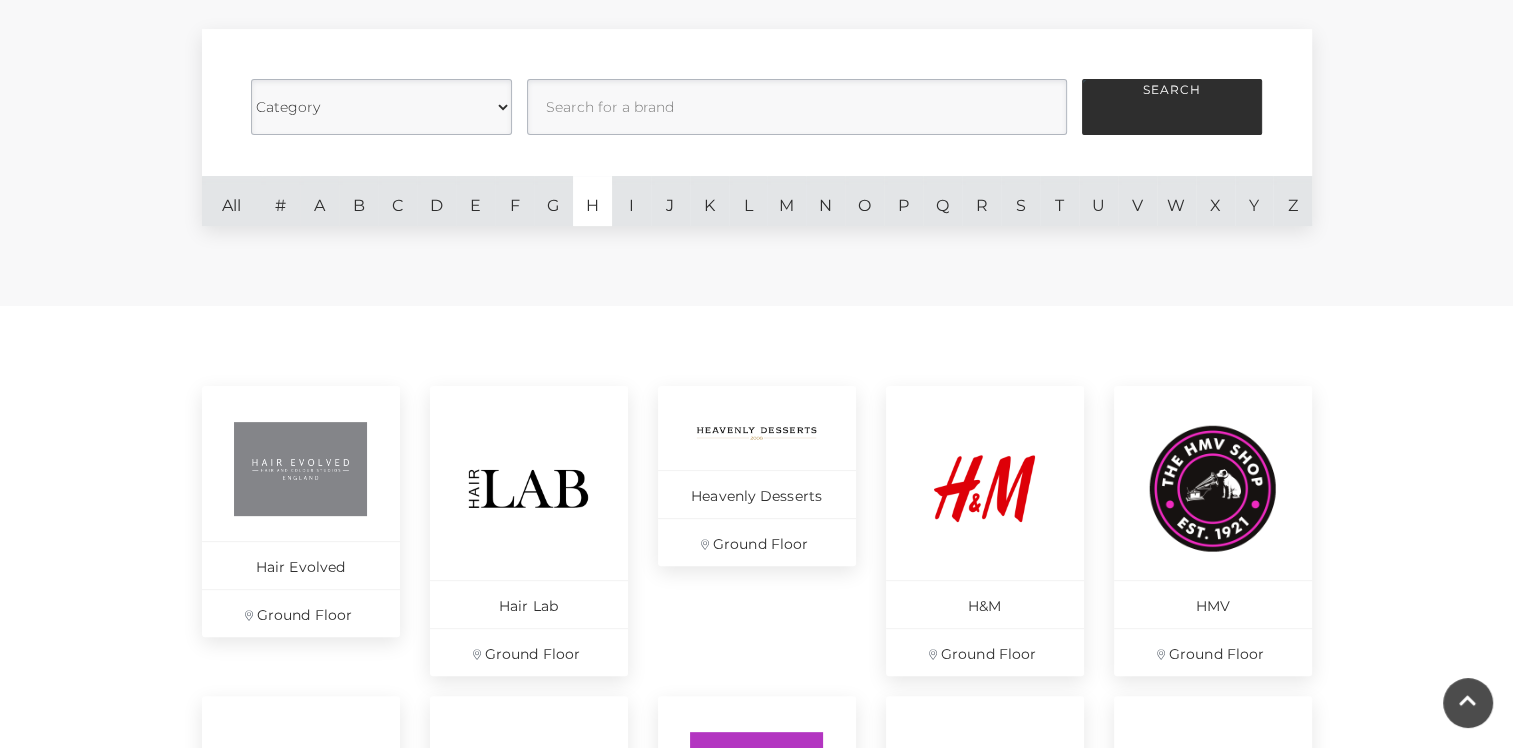 scroll, scrollTop: 555, scrollLeft: 0, axis: vertical 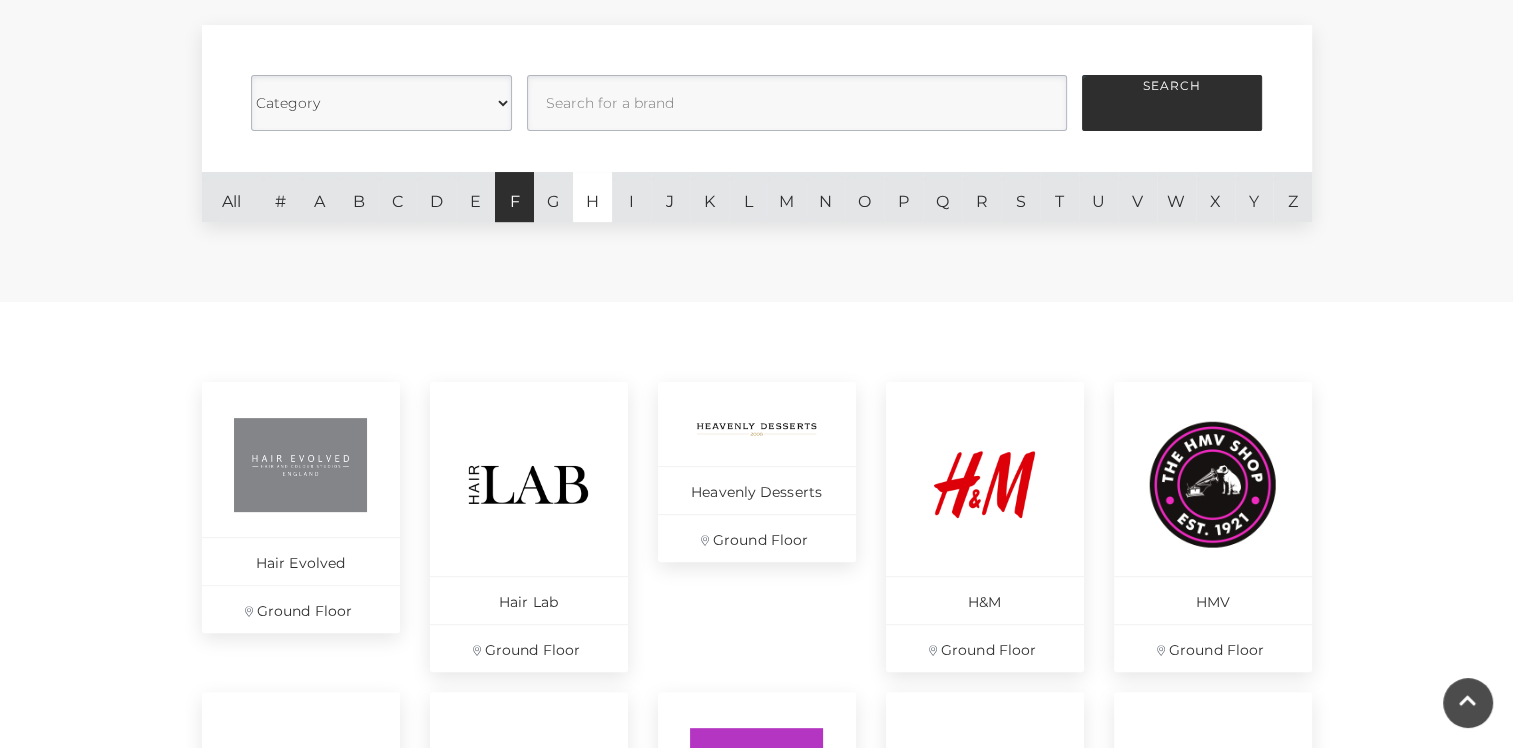 click on "F" at bounding box center [514, 197] 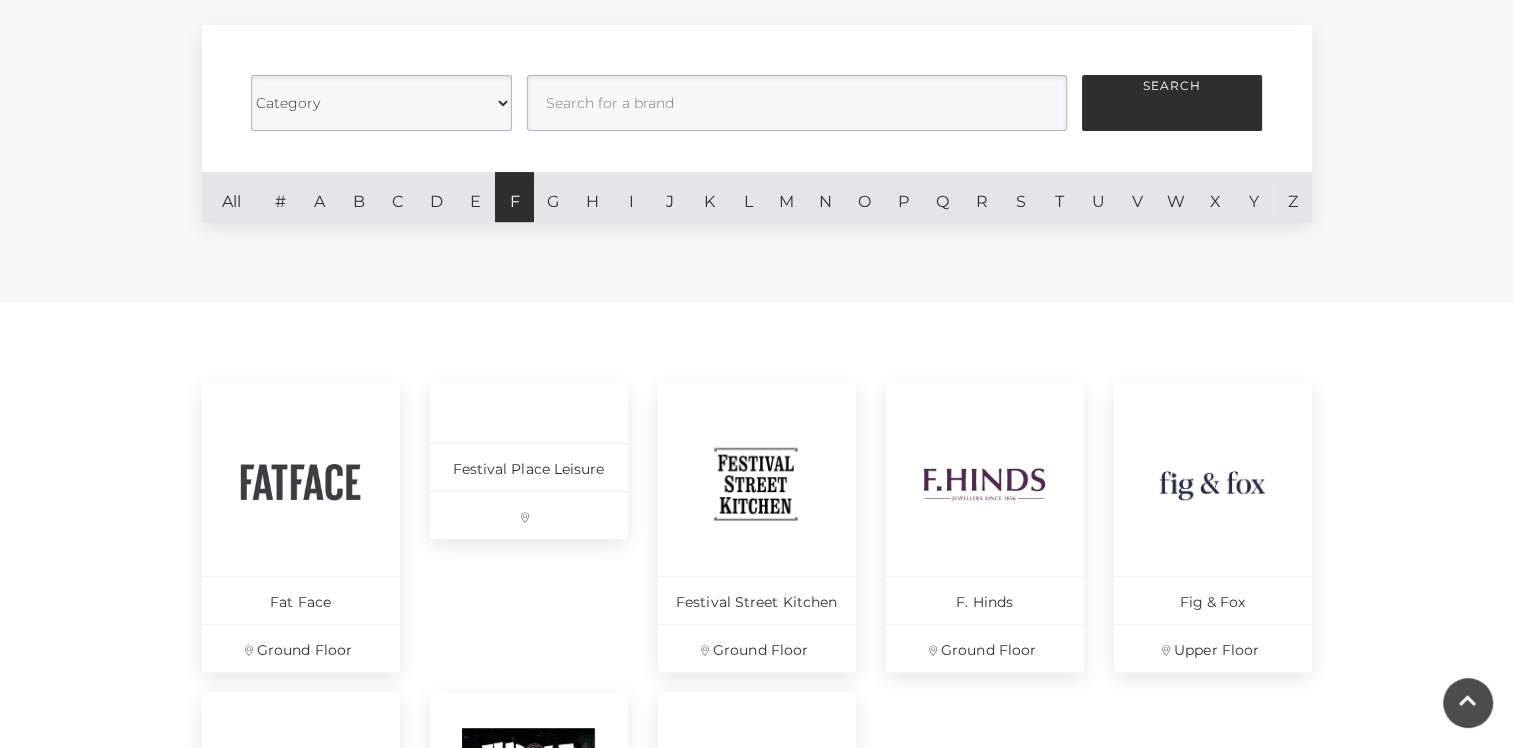 click on "F" at bounding box center (514, 197) 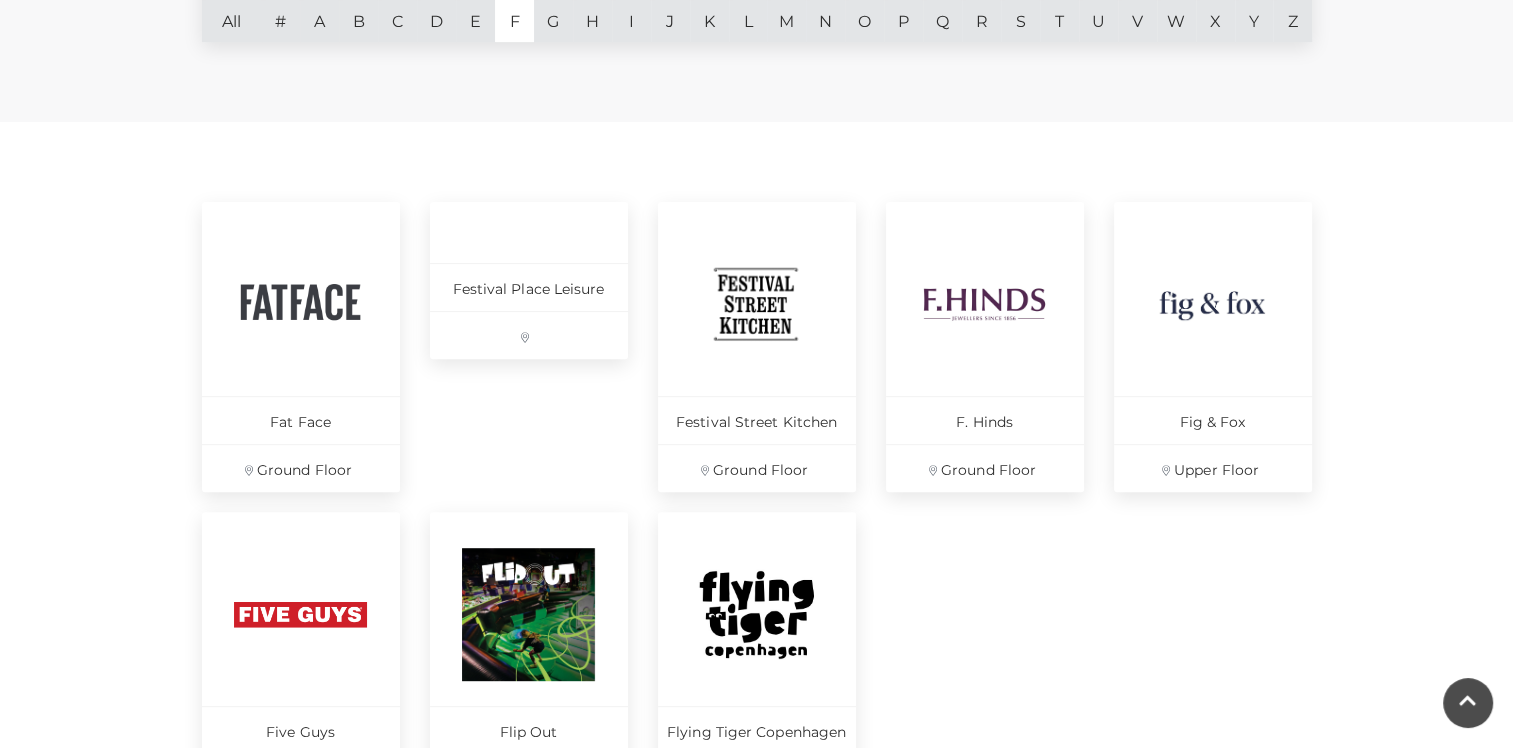 scroll, scrollTop: 742, scrollLeft: 0, axis: vertical 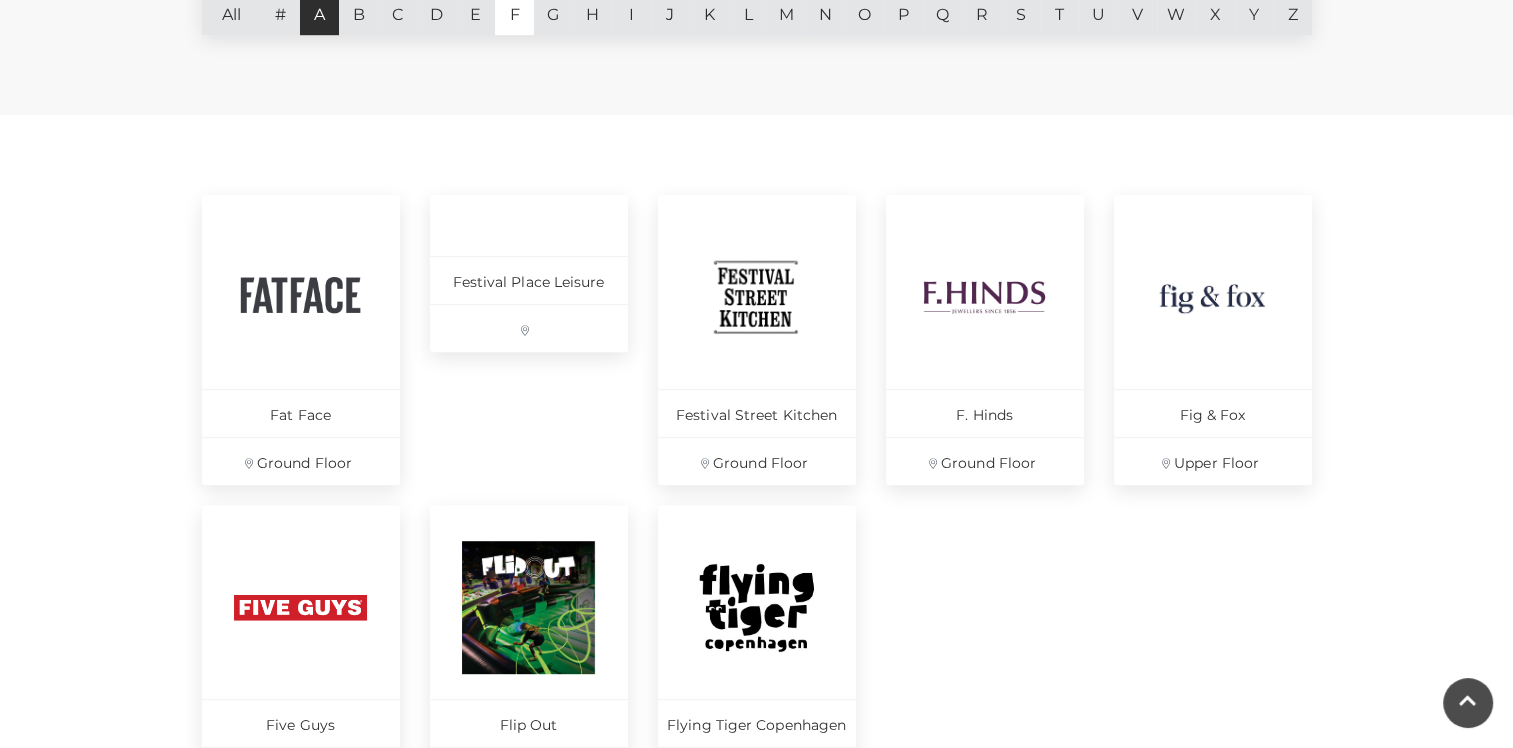 click on "A" at bounding box center (319, 10) 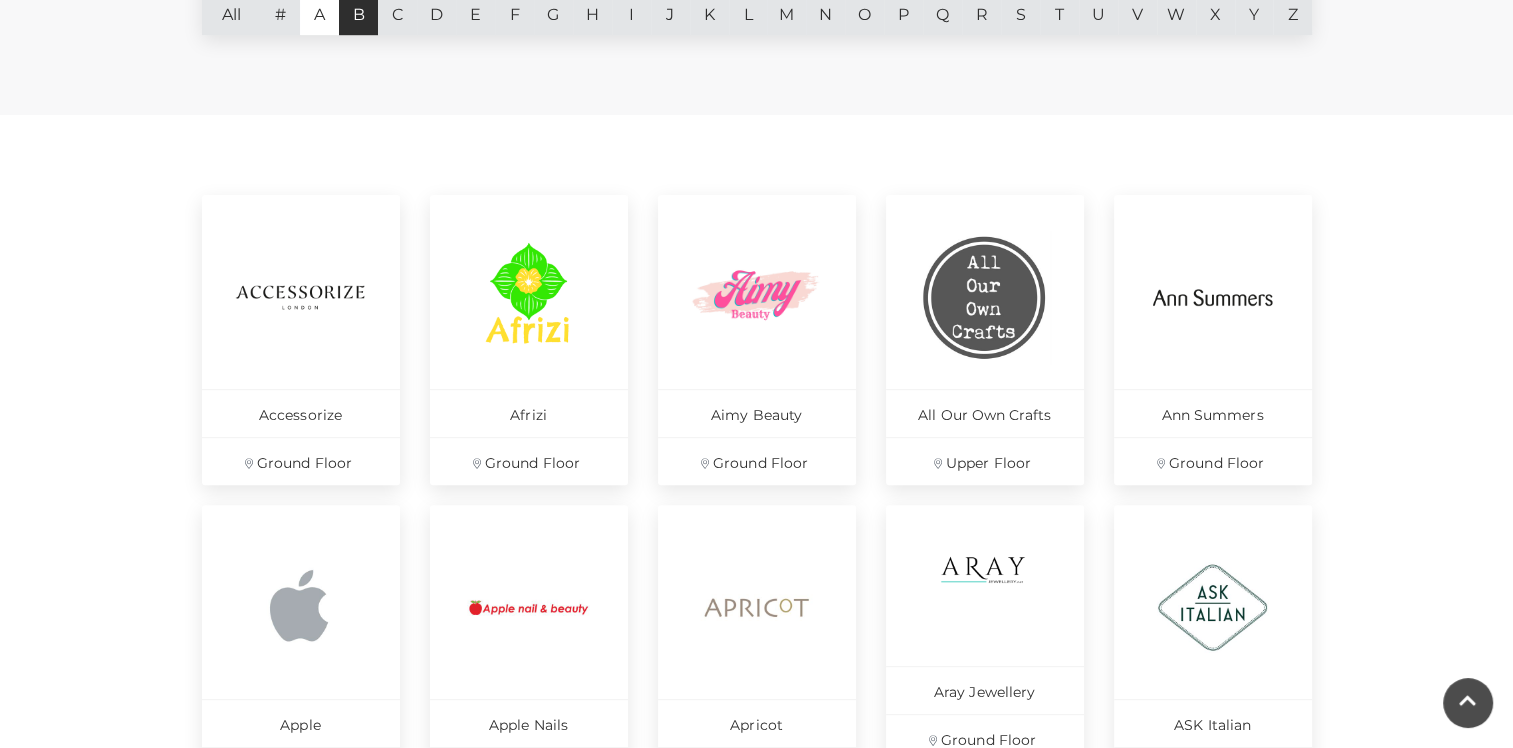click on "B" at bounding box center [358, 10] 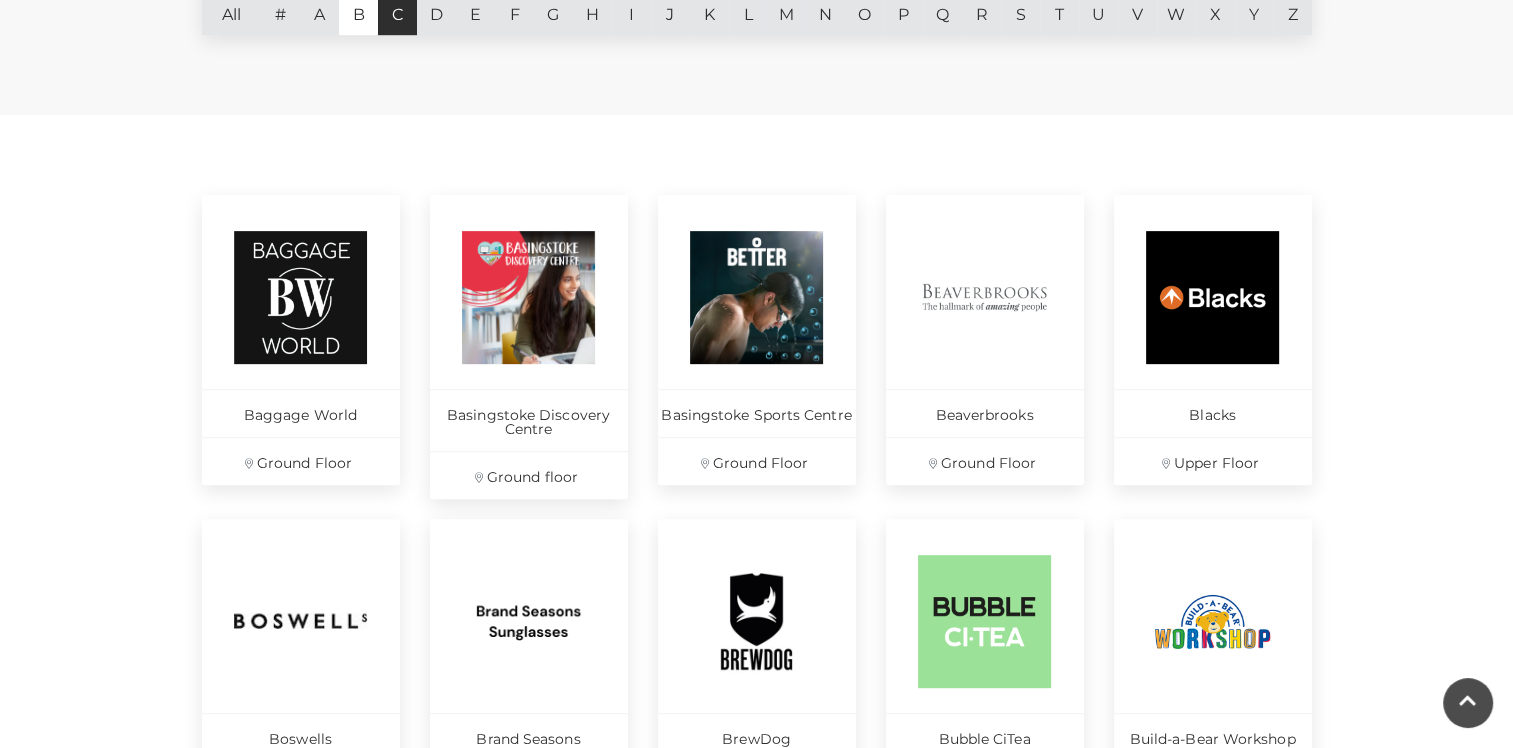 click on "C" at bounding box center [397, 10] 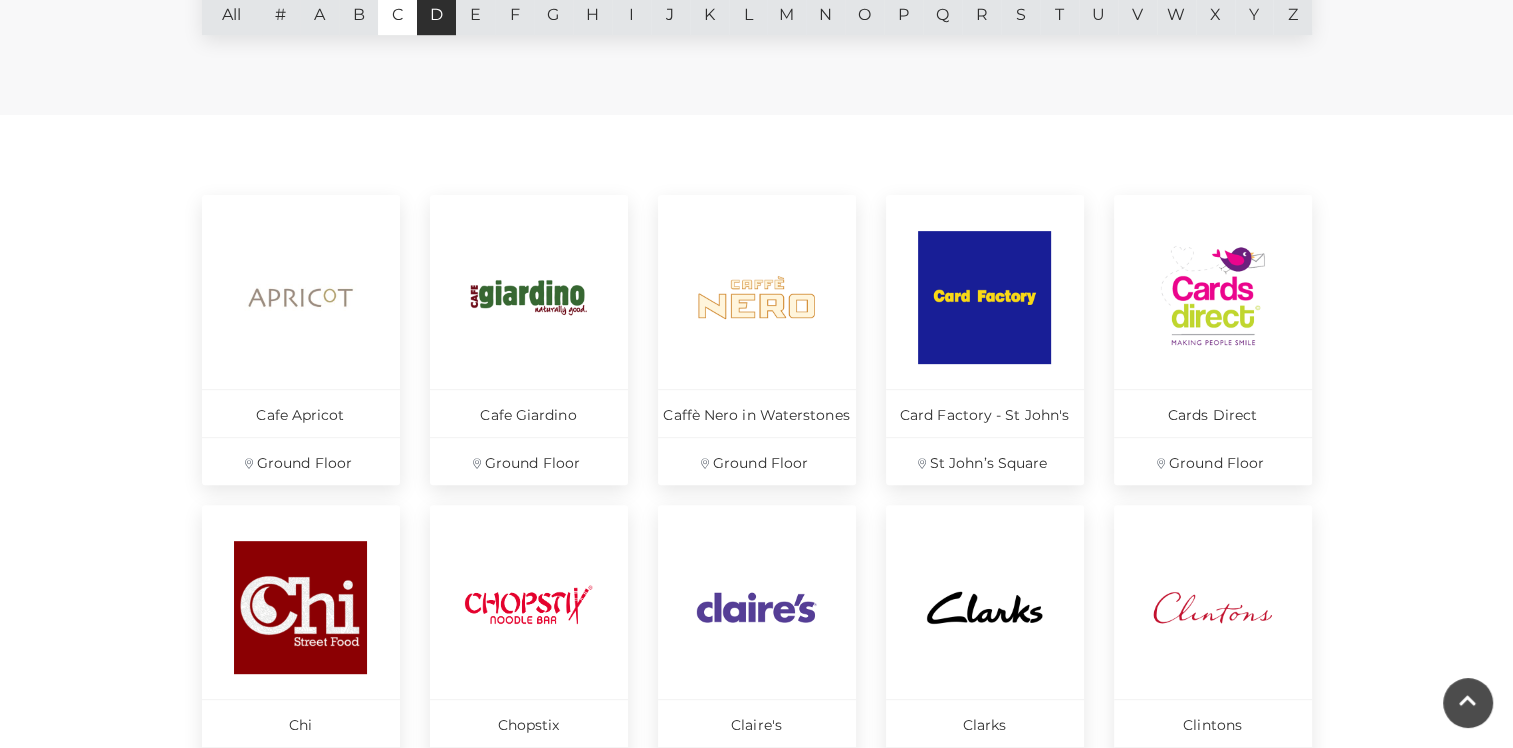 click on "D" at bounding box center (436, 10) 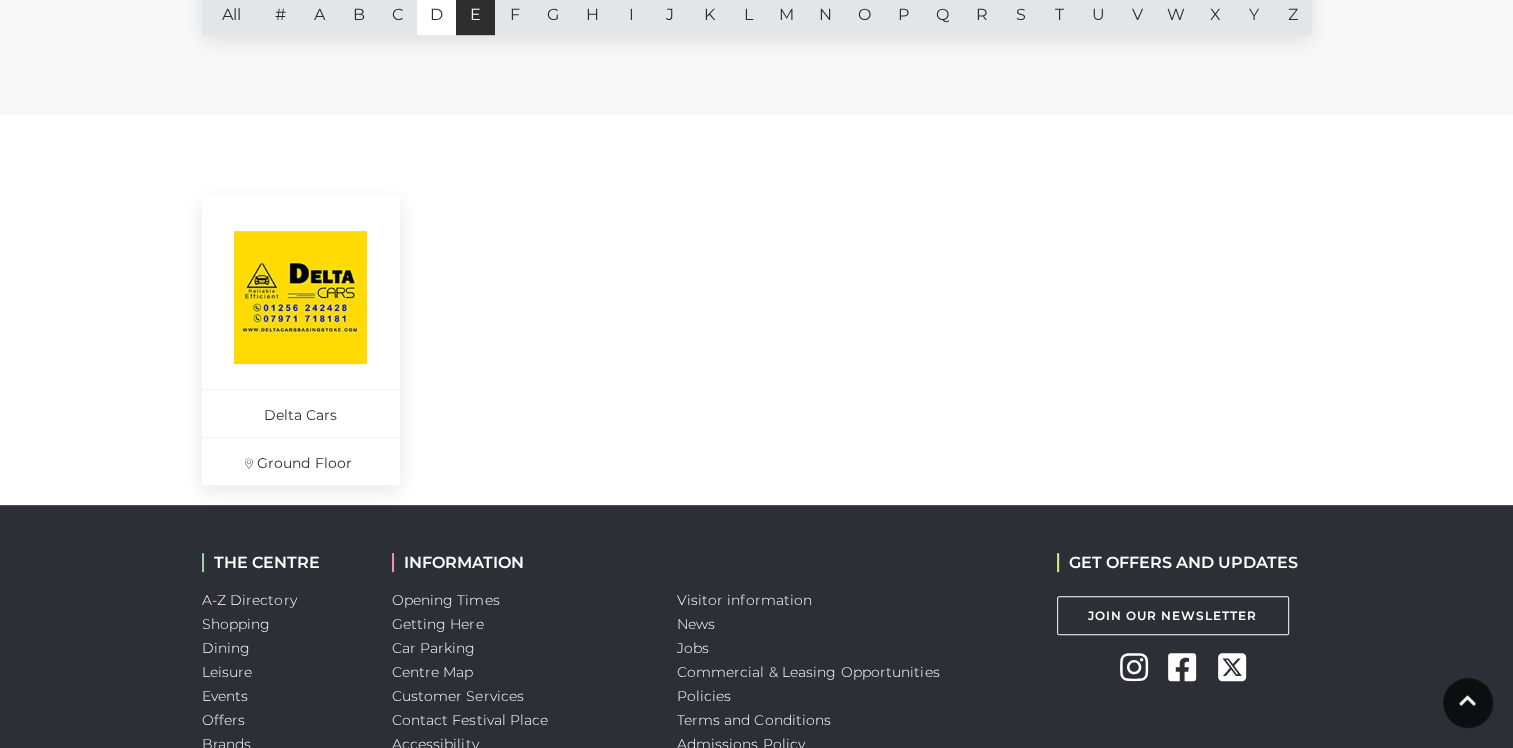 click on "E" at bounding box center (475, 10) 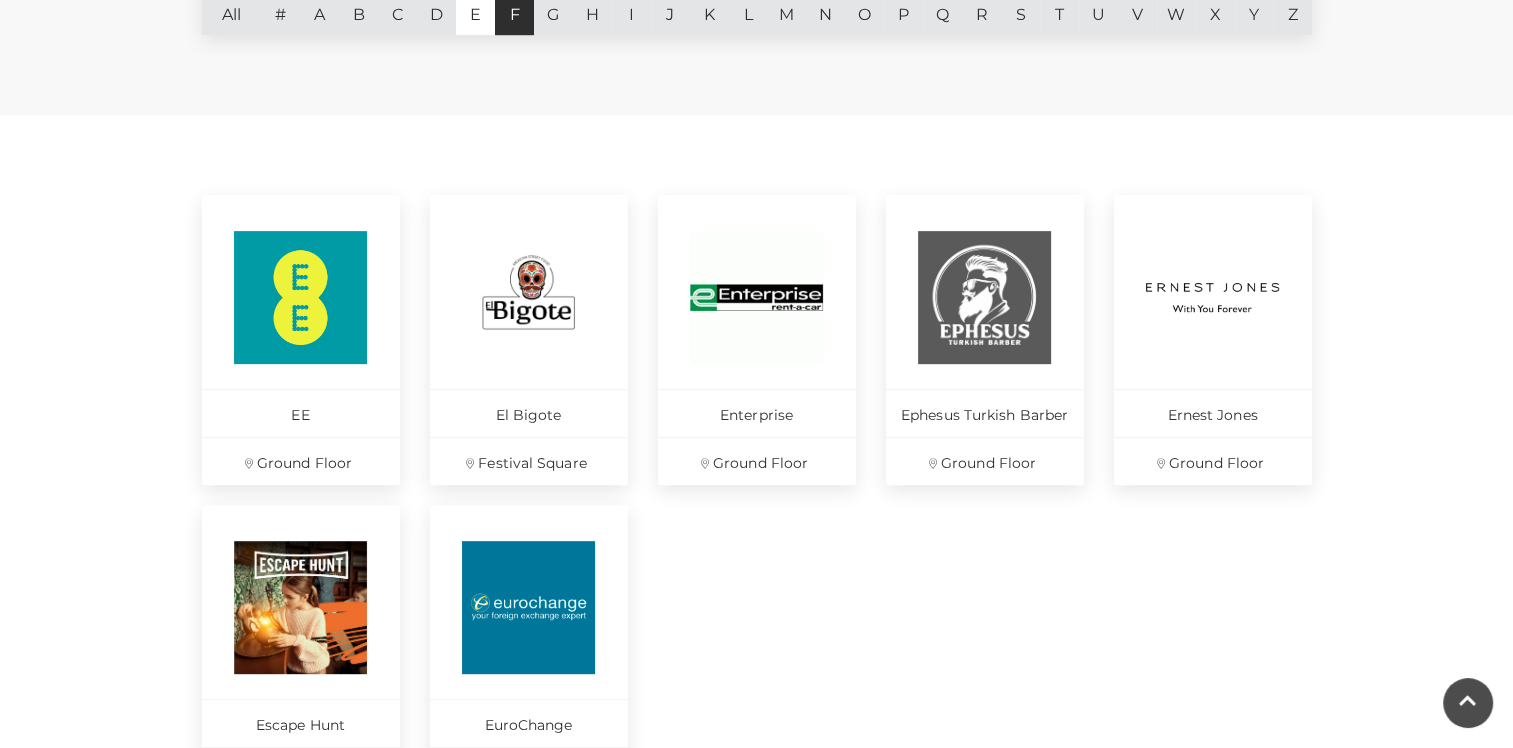 click on "F" at bounding box center [514, 10] 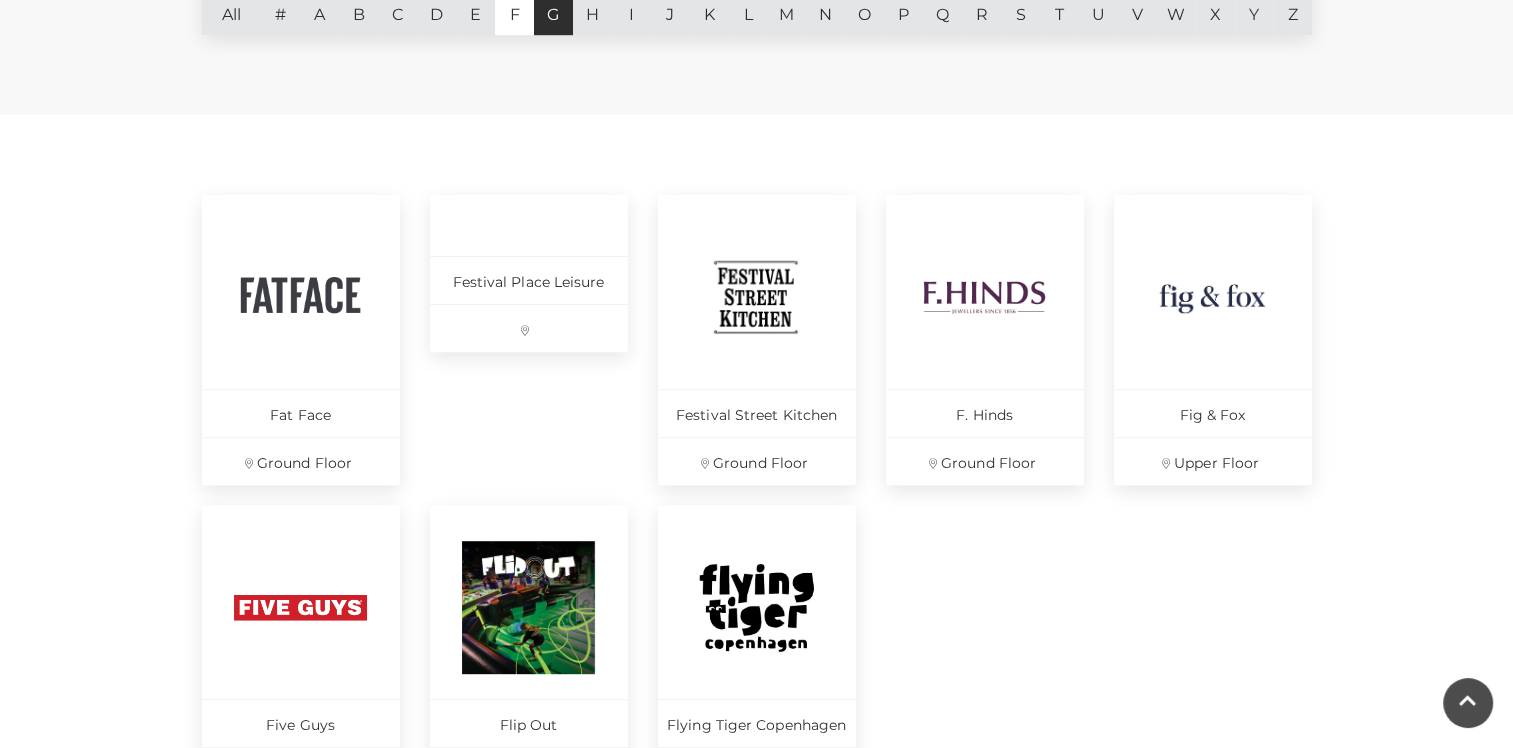 click on "G" at bounding box center [553, 10] 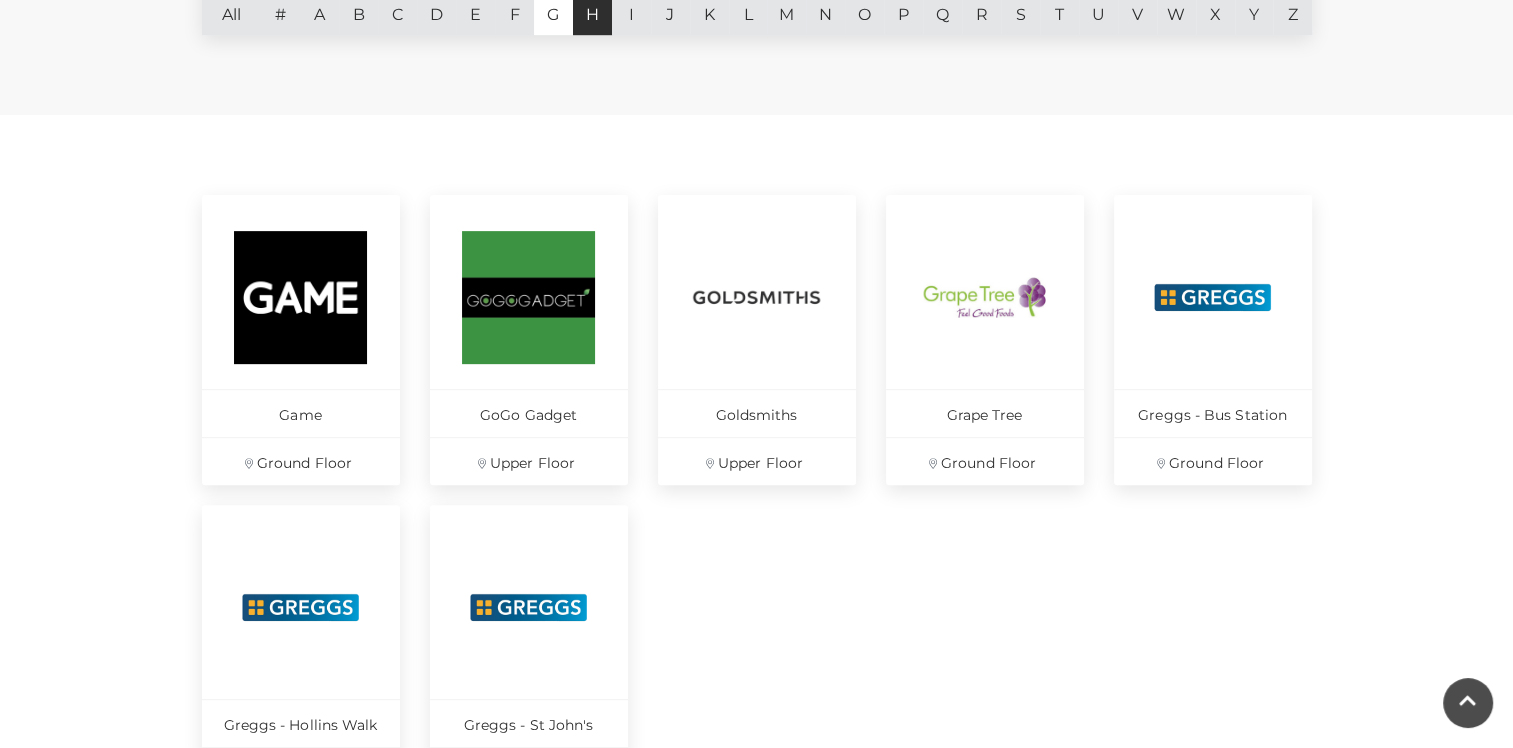 click on "H" at bounding box center (592, 10) 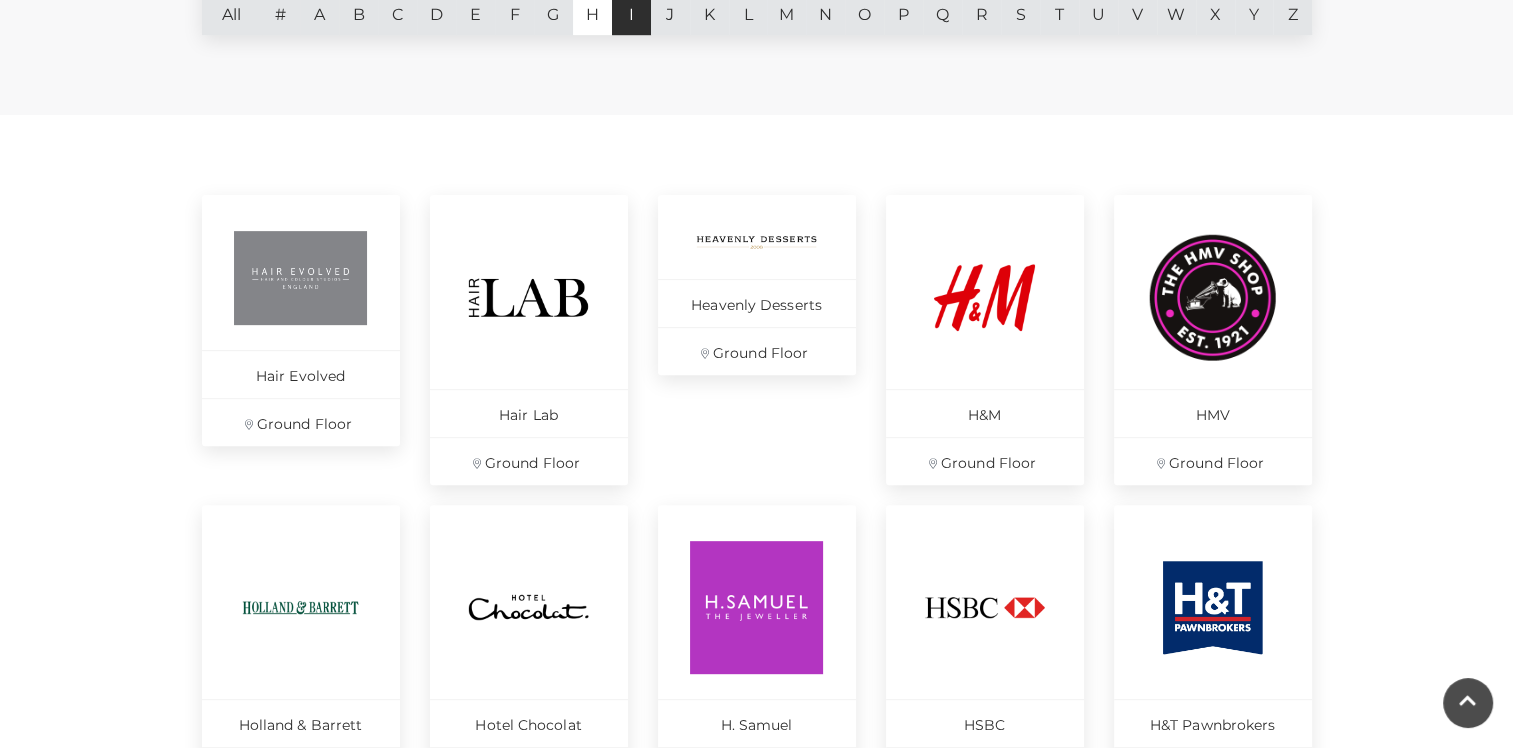 click on "I" at bounding box center [631, 10] 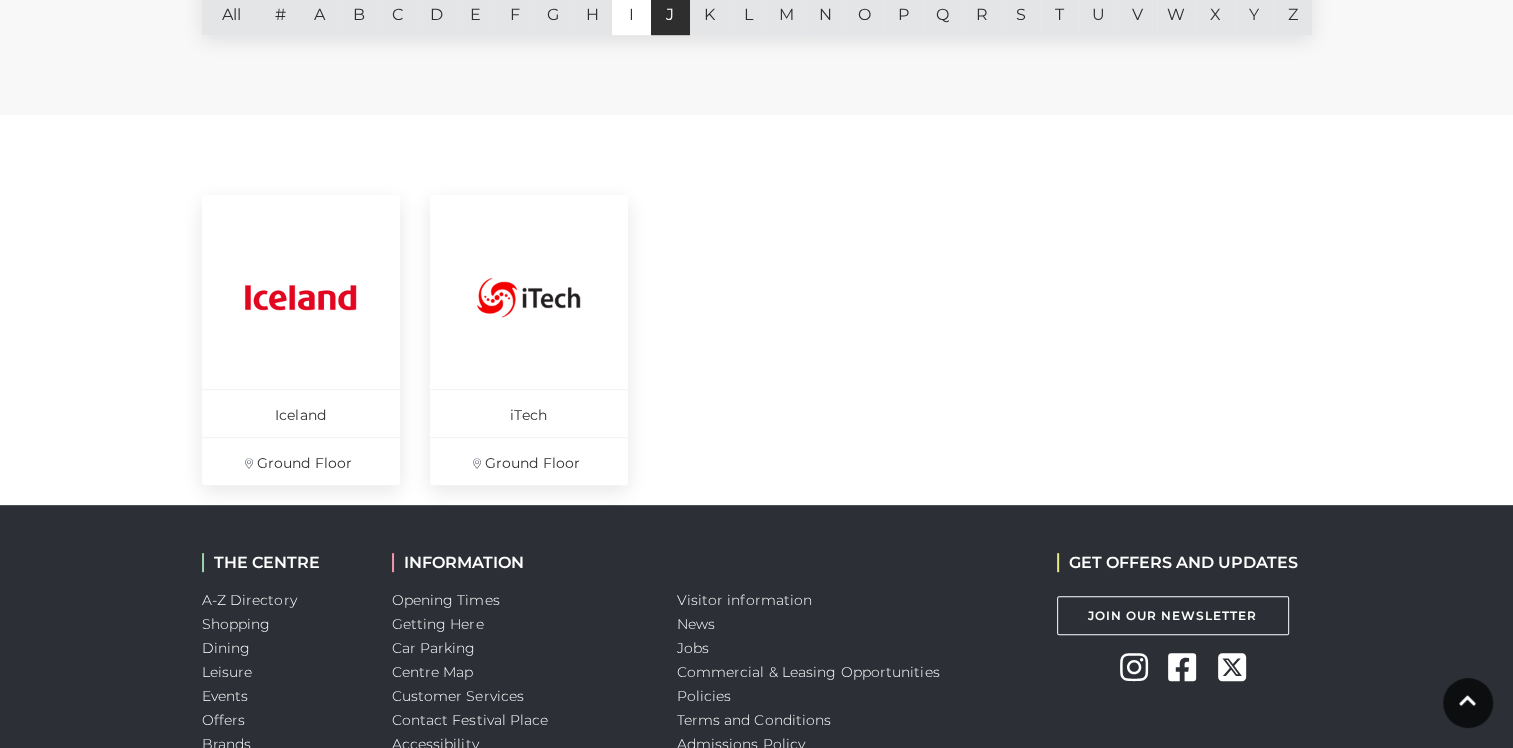 click on "J" at bounding box center (670, 10) 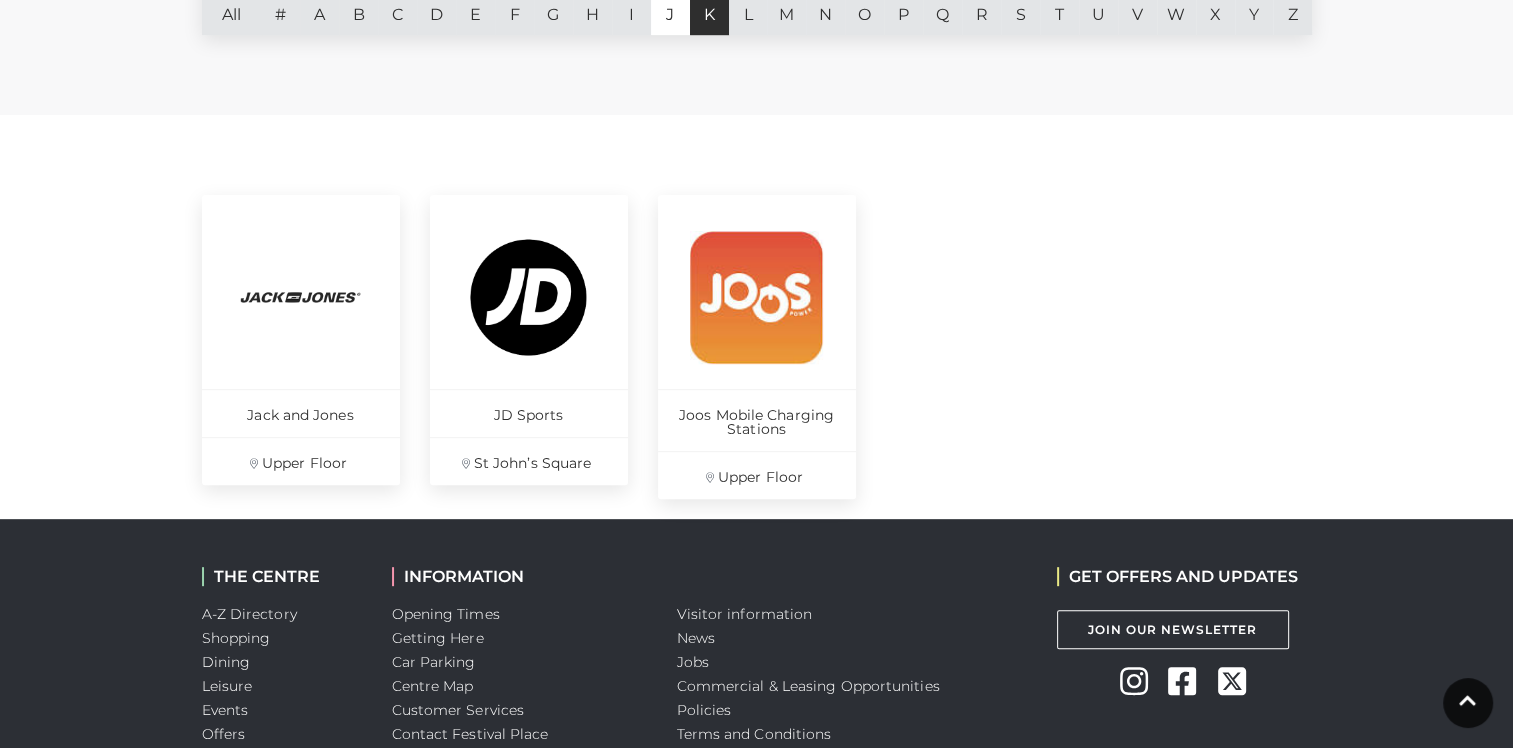 click on "K" at bounding box center (709, 10) 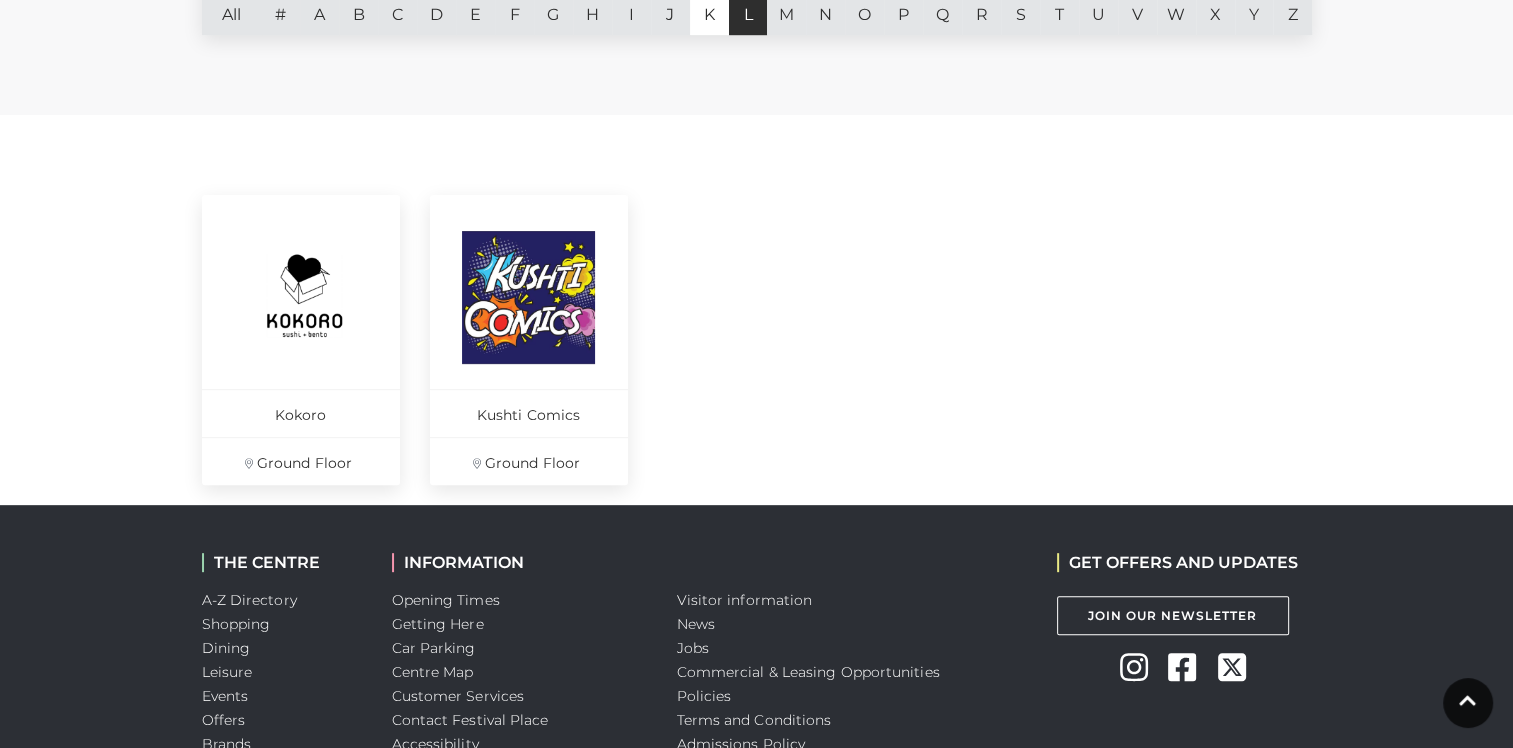 click on "L" at bounding box center [748, 10] 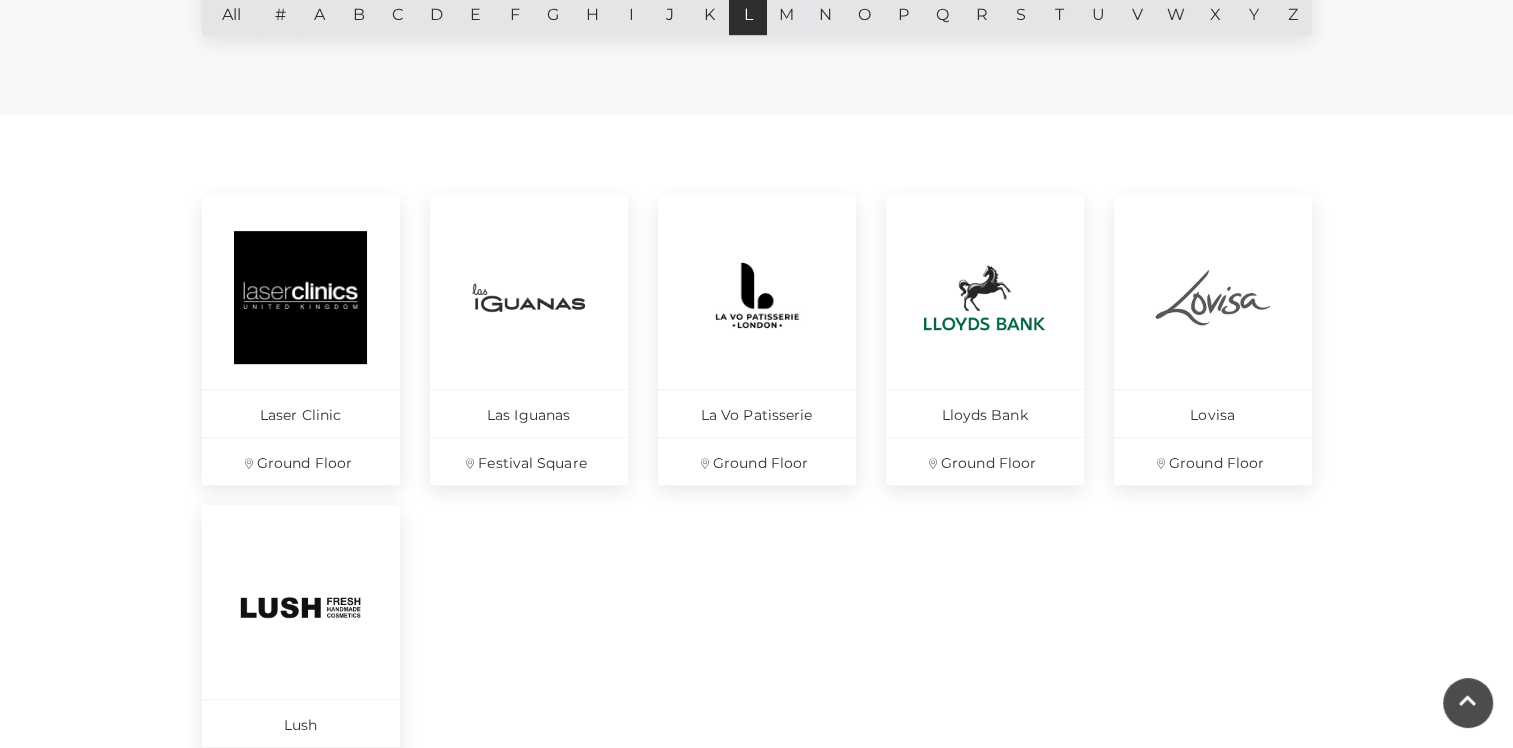 click on "L" at bounding box center (748, 10) 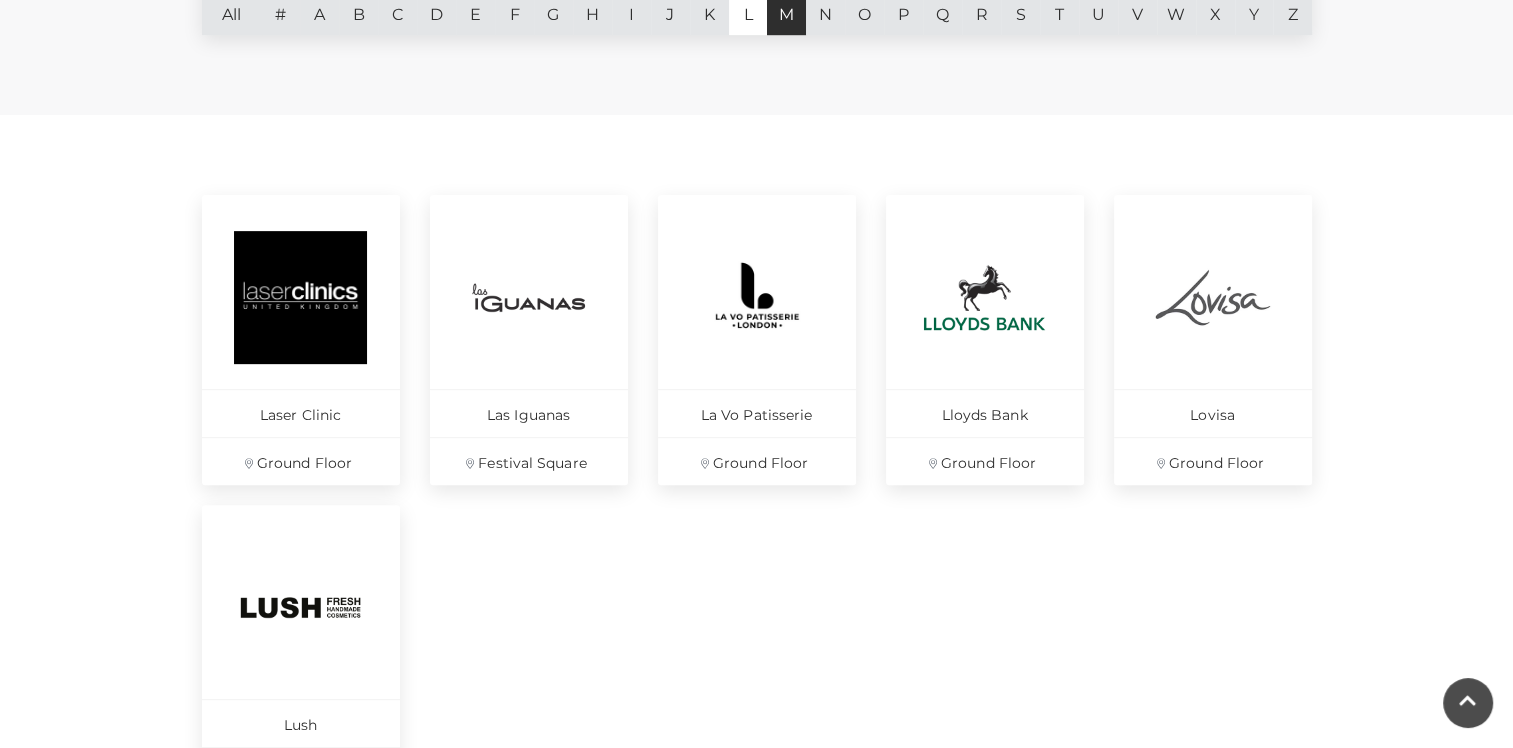 click on "M" at bounding box center (786, 10) 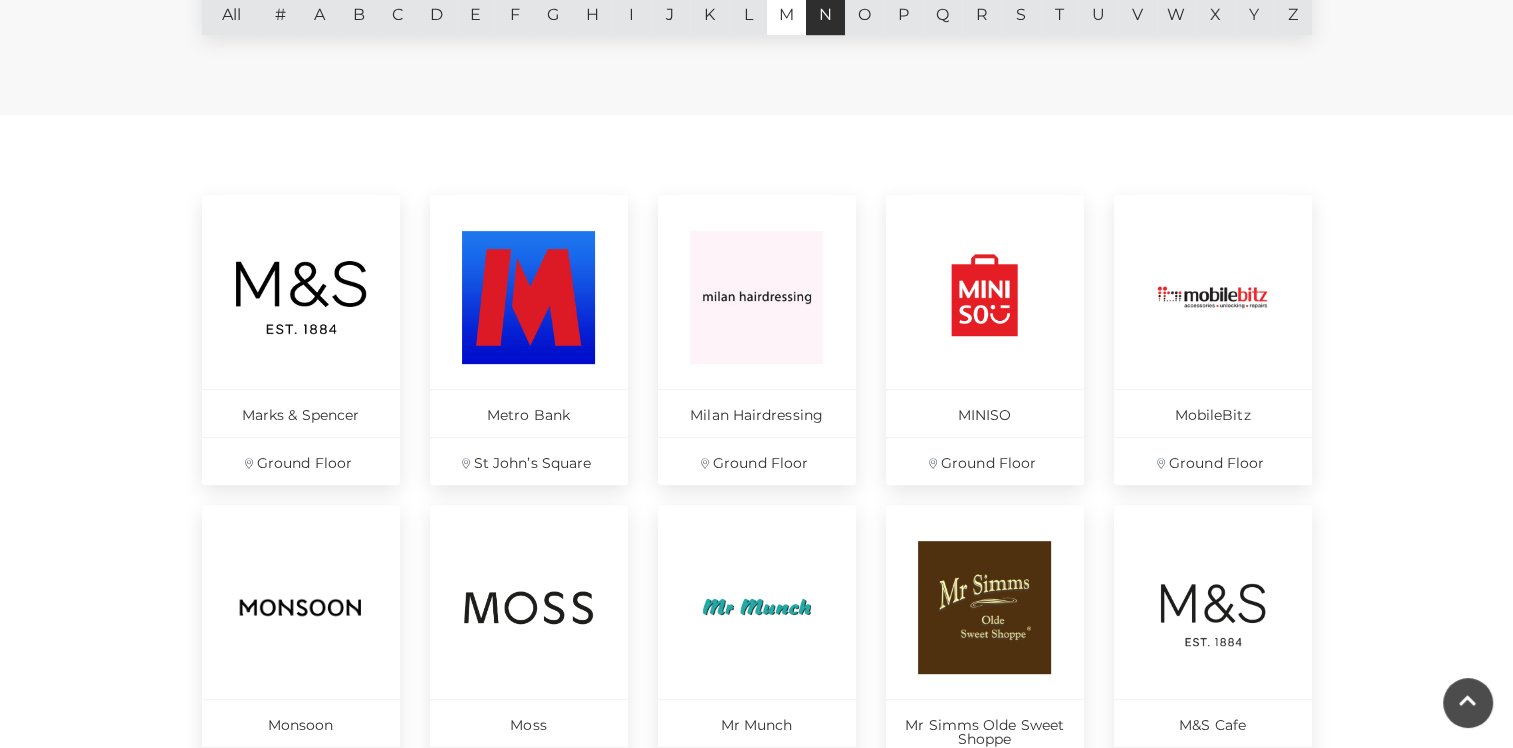 click on "N" at bounding box center [825, 10] 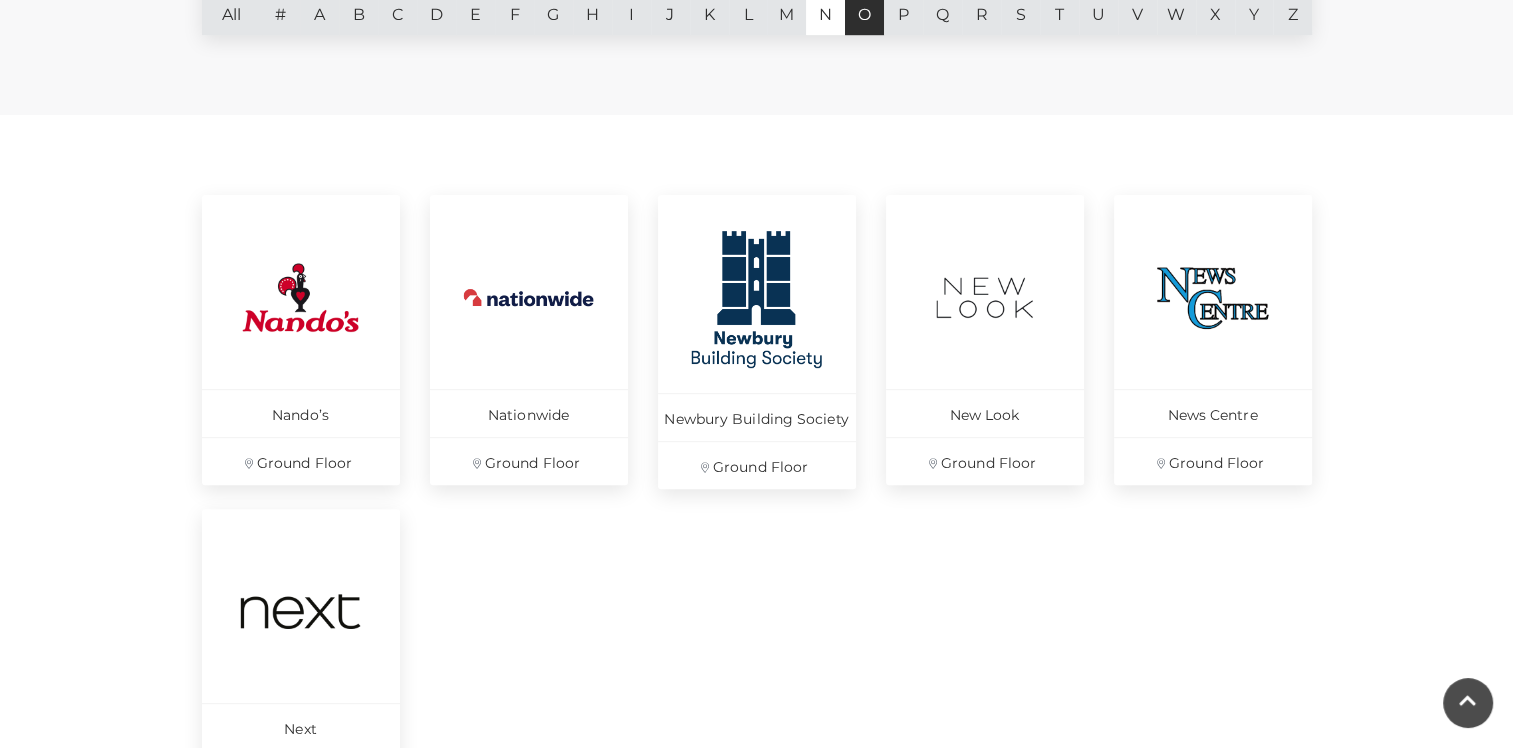 click on "O" at bounding box center [864, 10] 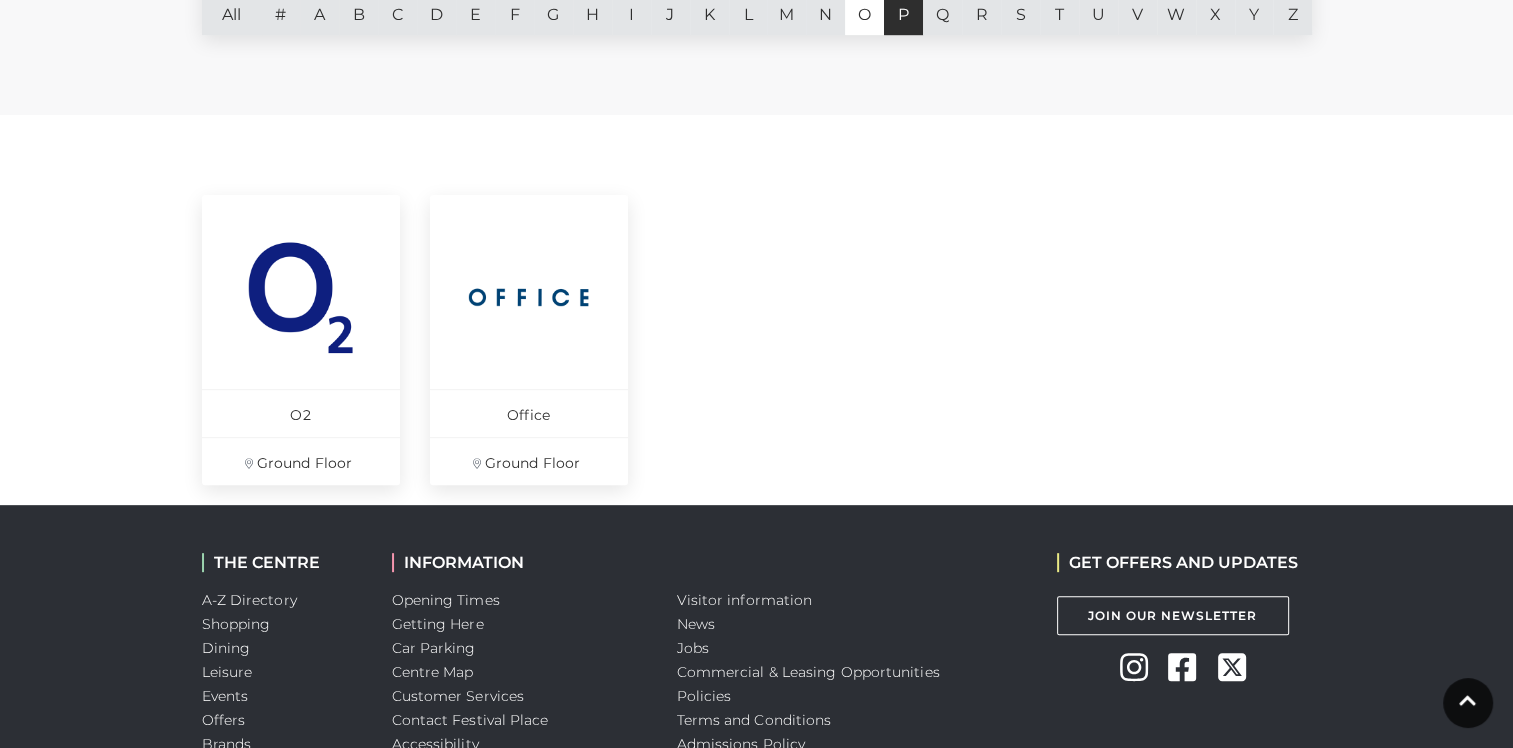 click on "P" at bounding box center [903, 10] 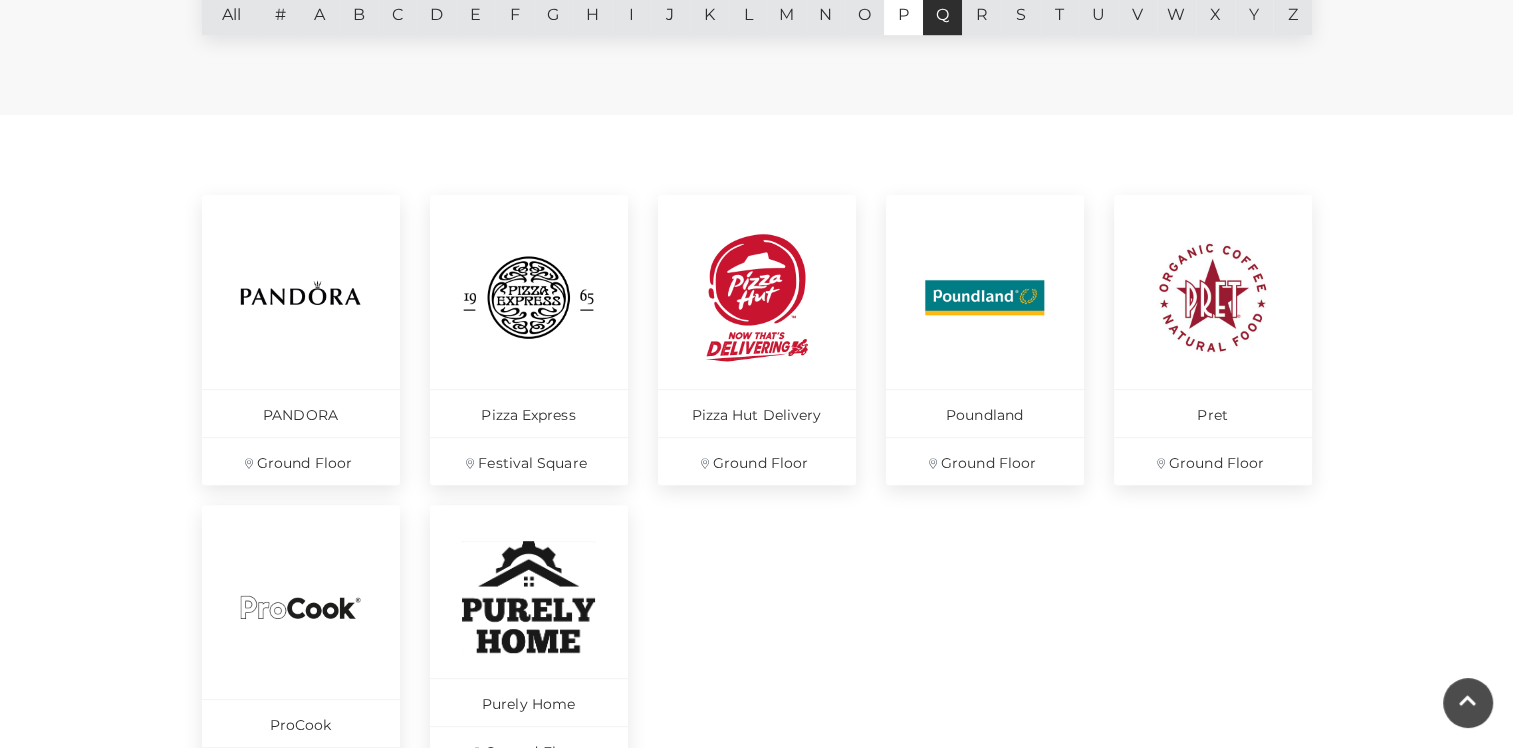 click on "Q" at bounding box center (942, 10) 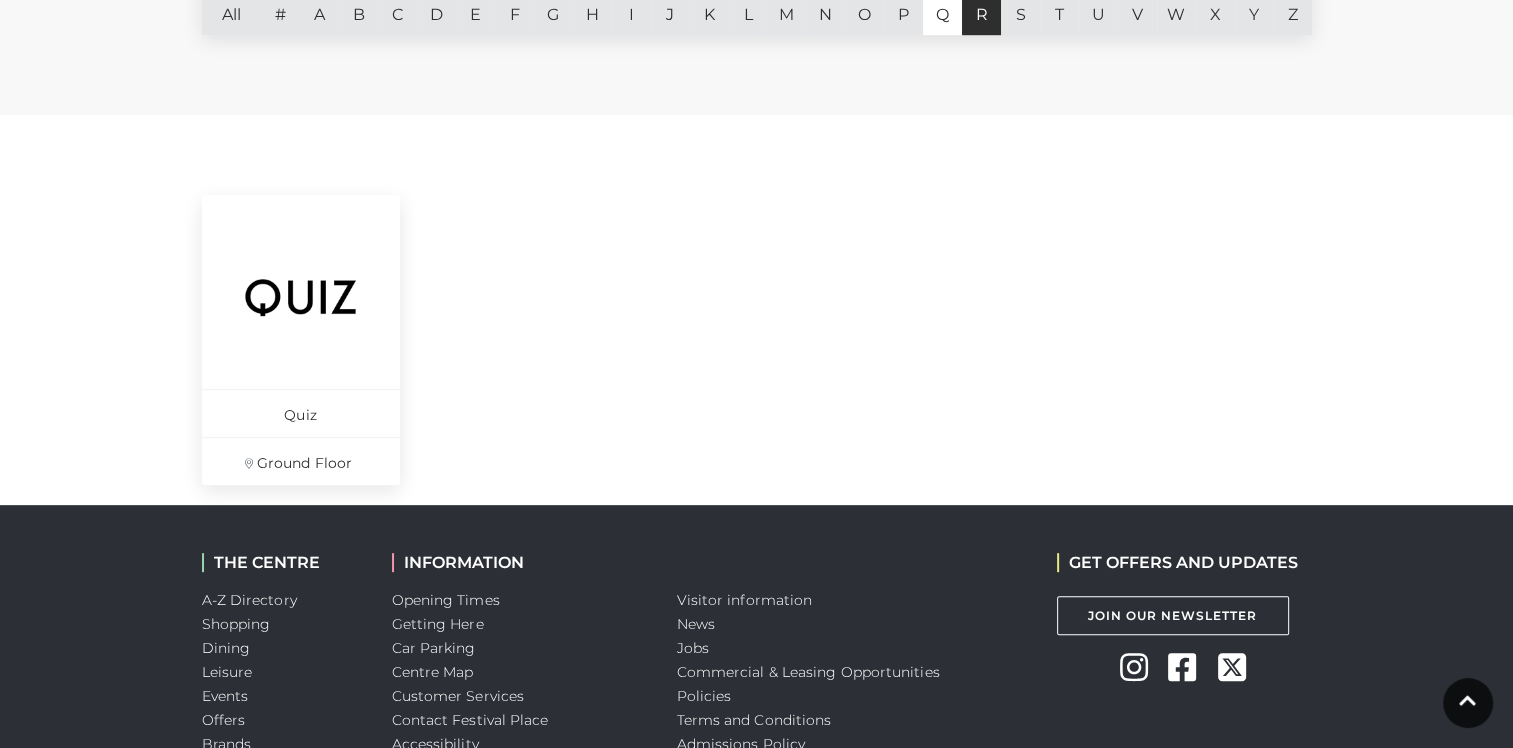 click on "R" at bounding box center (981, 10) 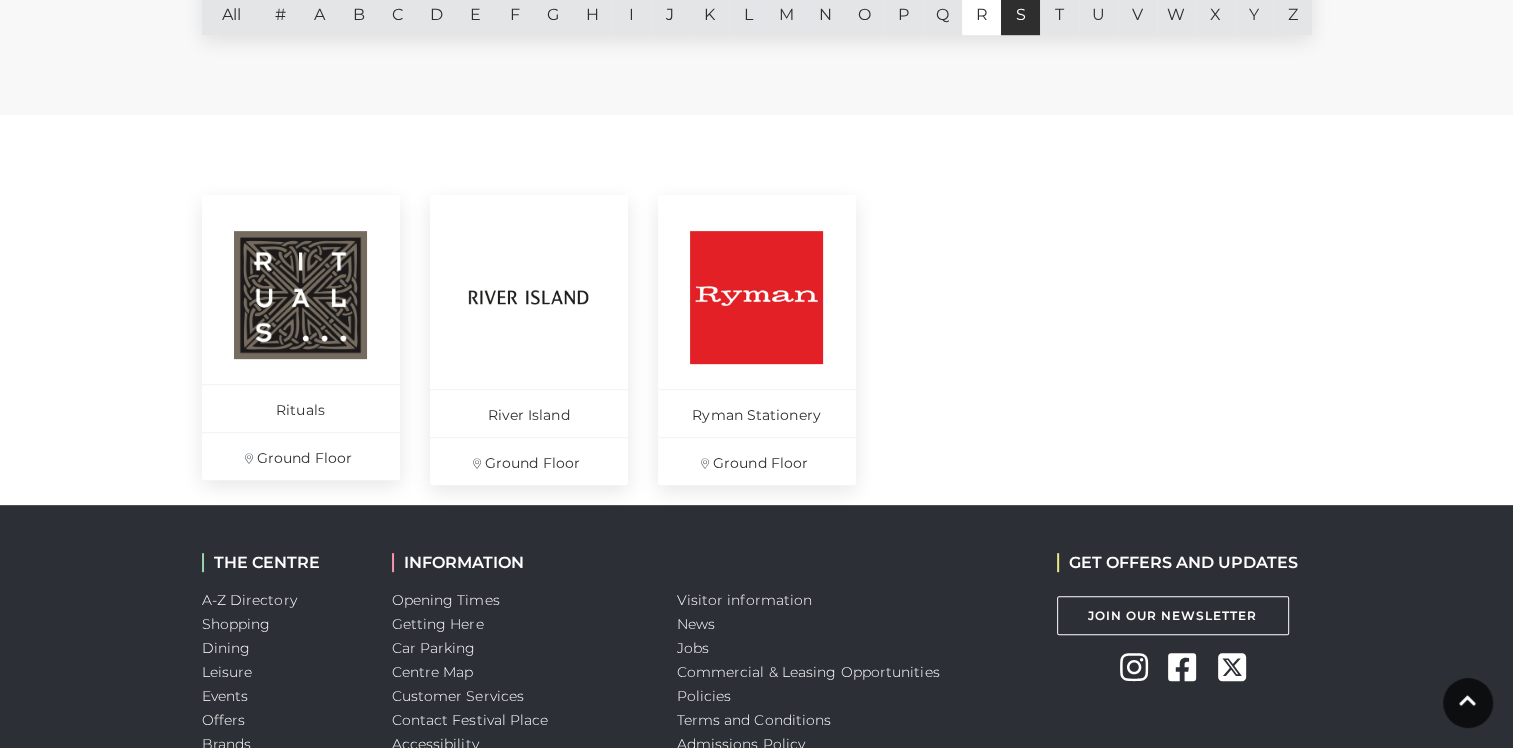 click on "S" at bounding box center (1020, 10) 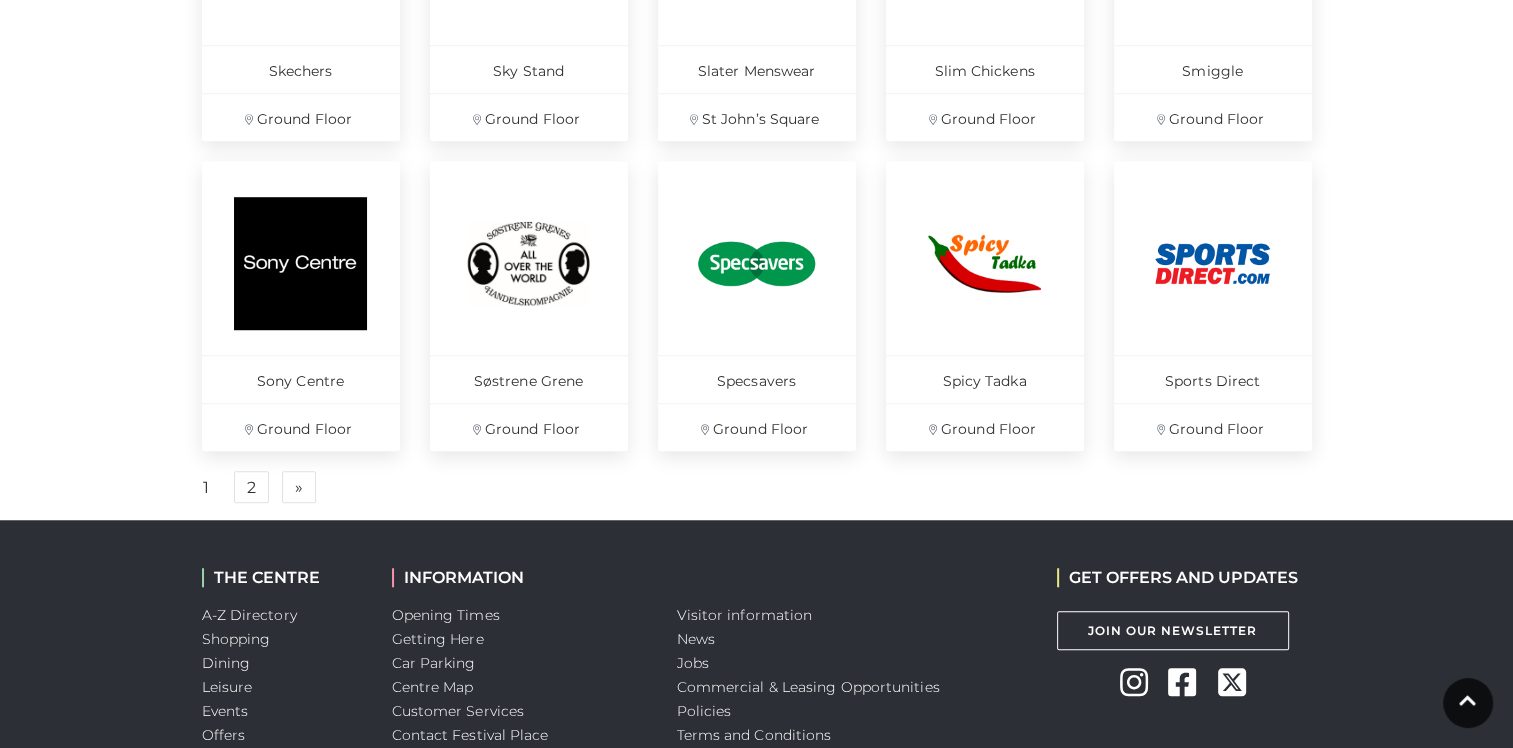 scroll, scrollTop: 1402, scrollLeft: 0, axis: vertical 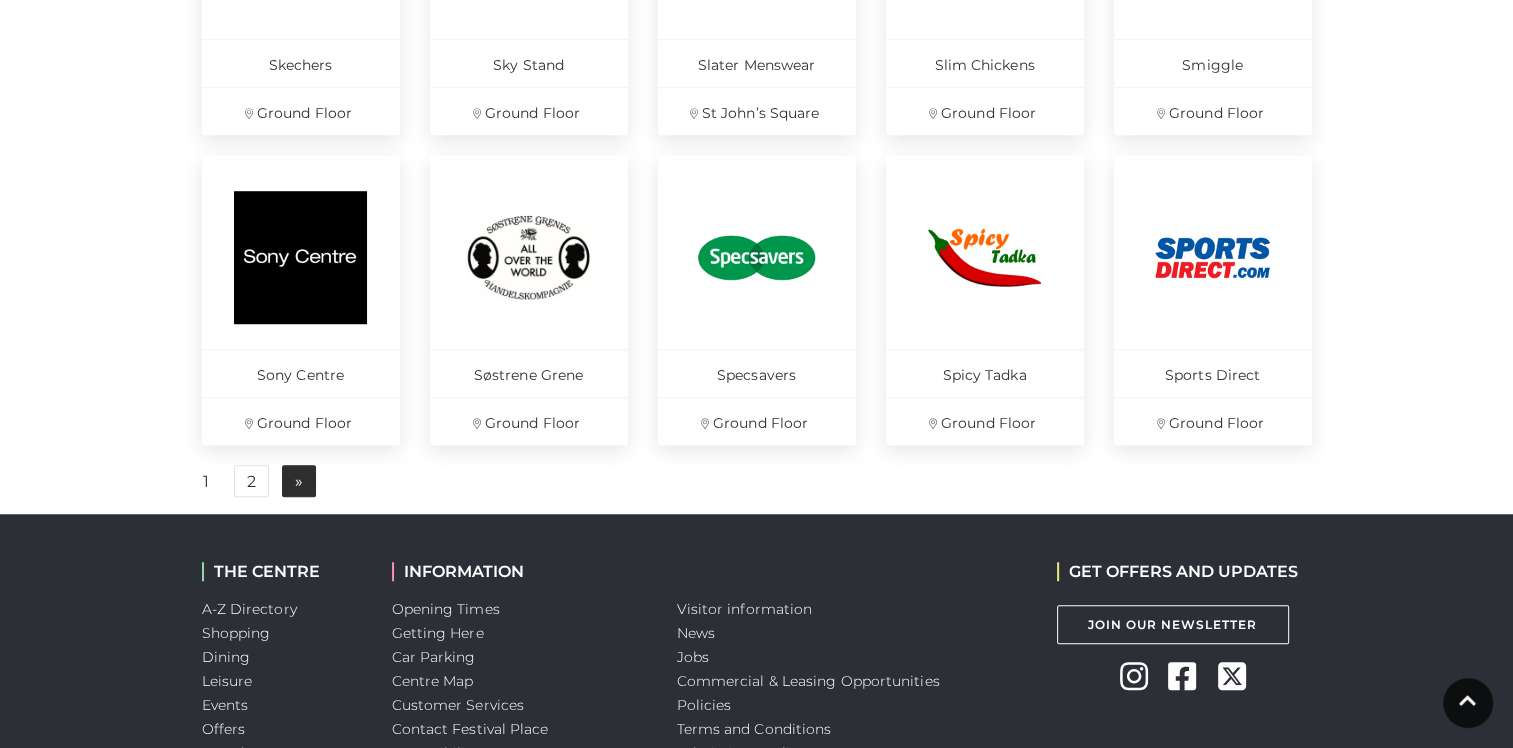 click on "» Next" at bounding box center [299, 481] 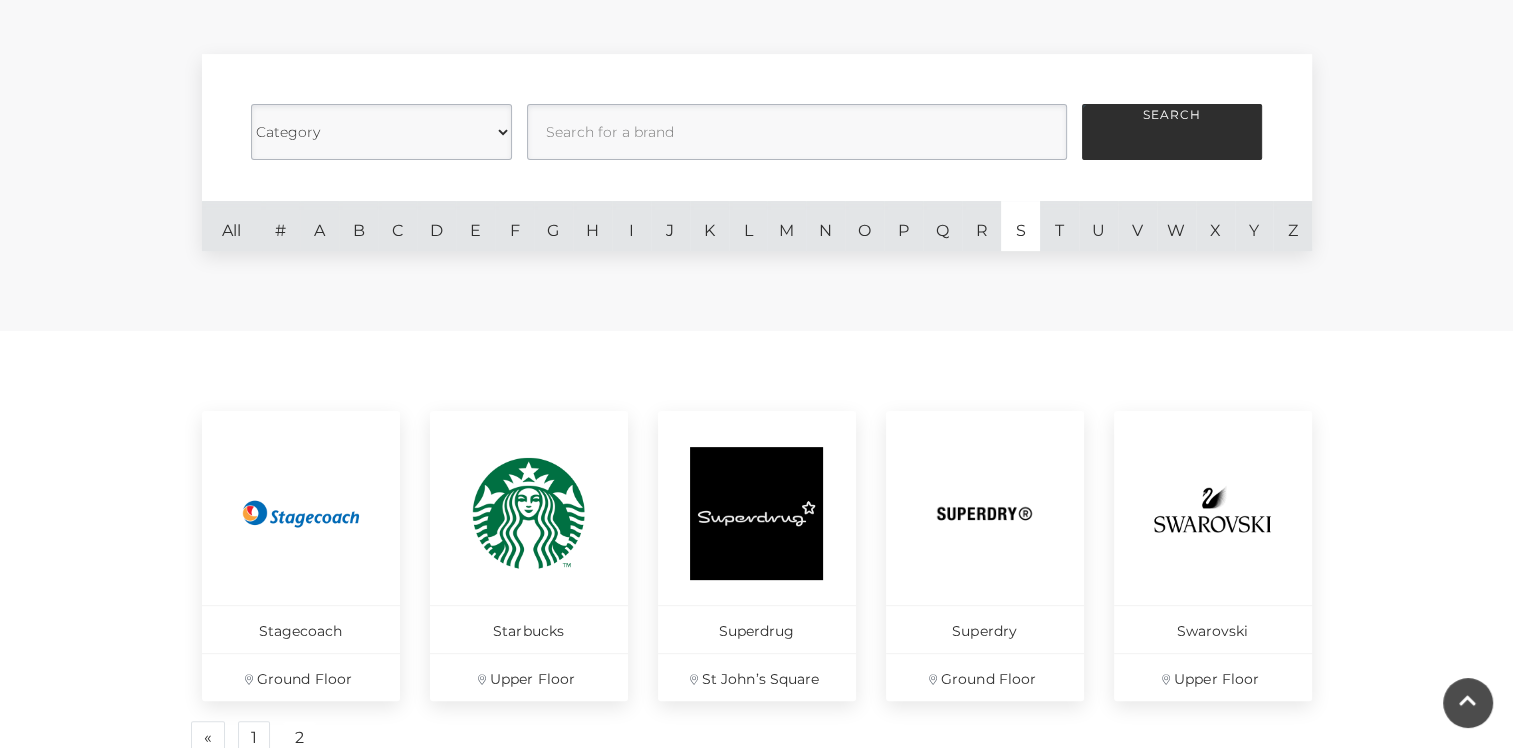 scroll, scrollTop: 518, scrollLeft: 0, axis: vertical 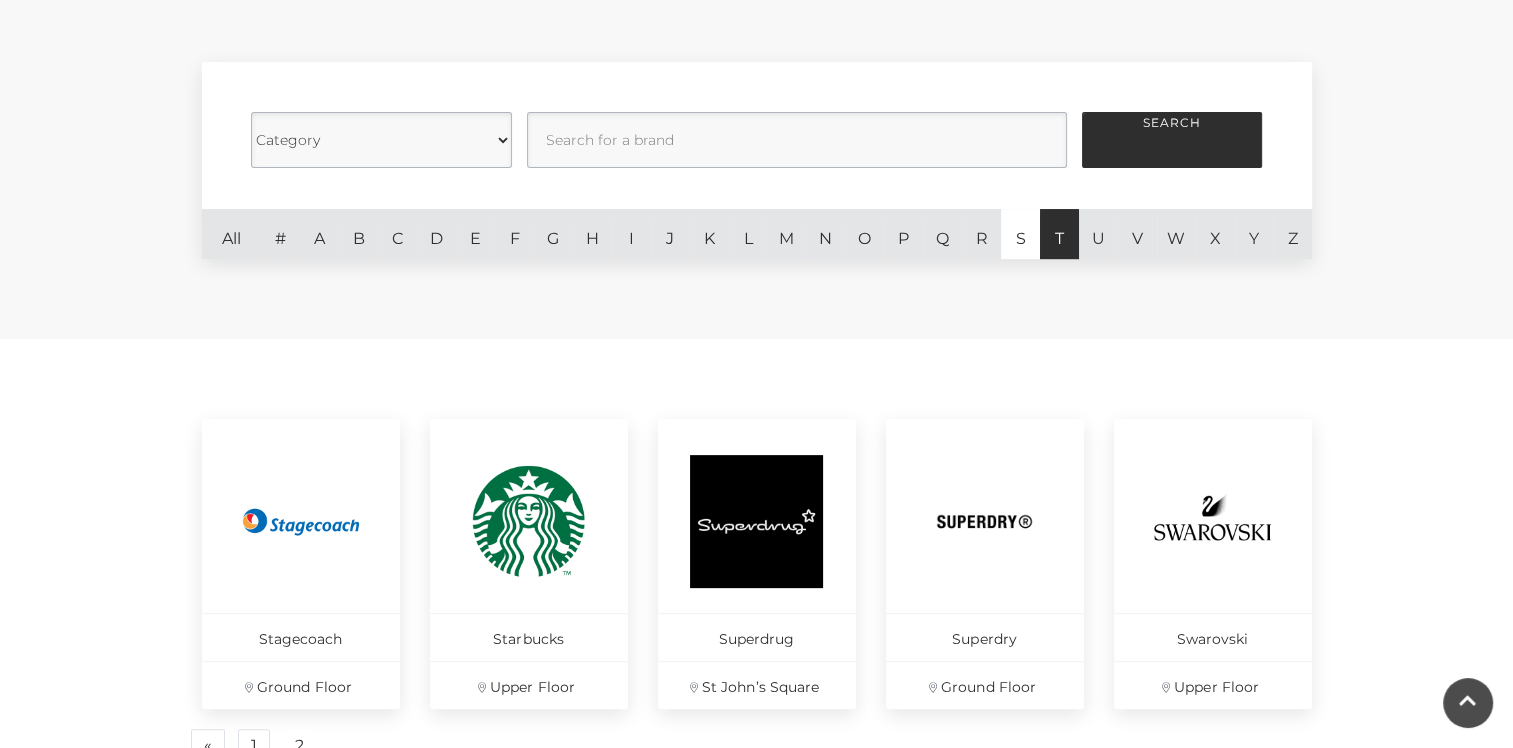 click on "T" at bounding box center (1059, 234) 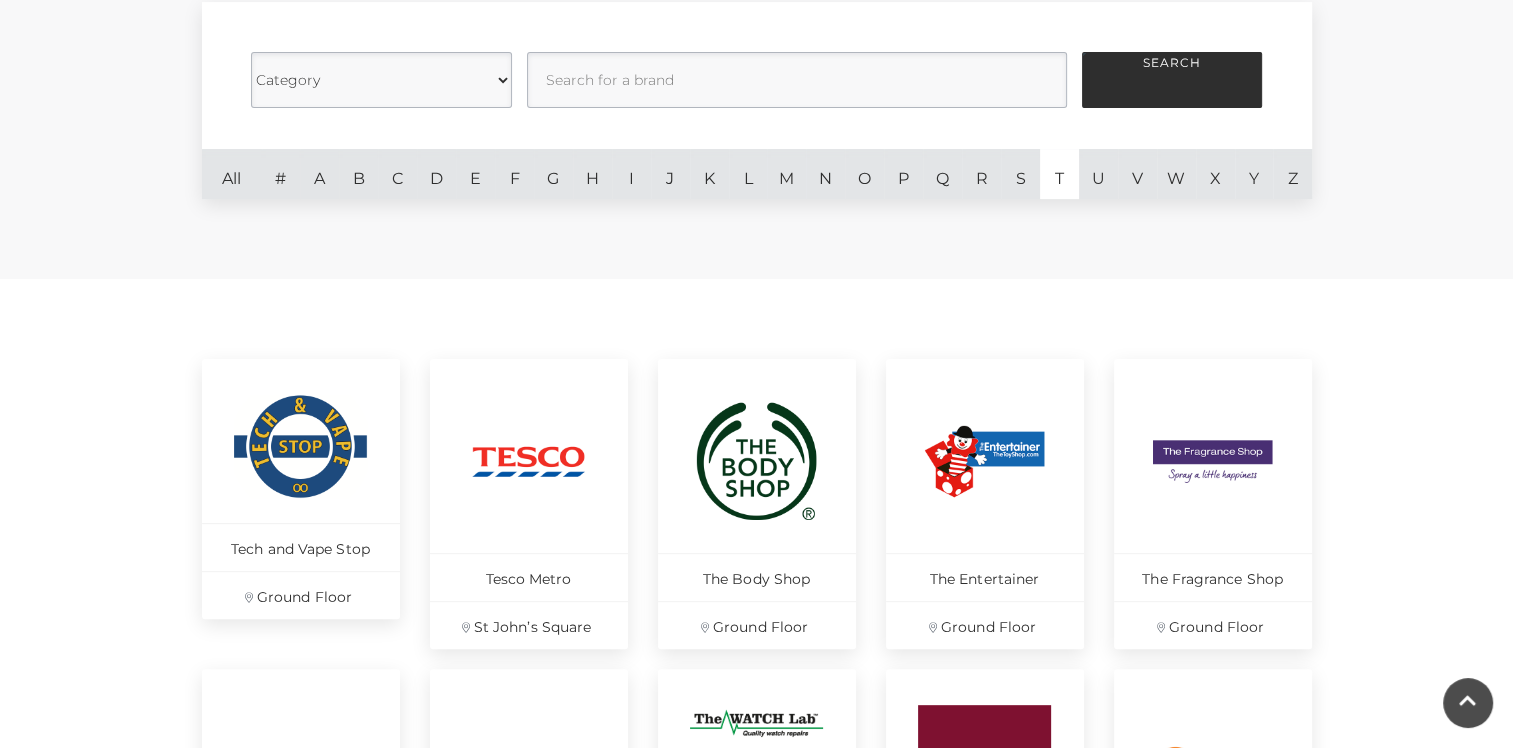 scroll, scrollTop: 464, scrollLeft: 0, axis: vertical 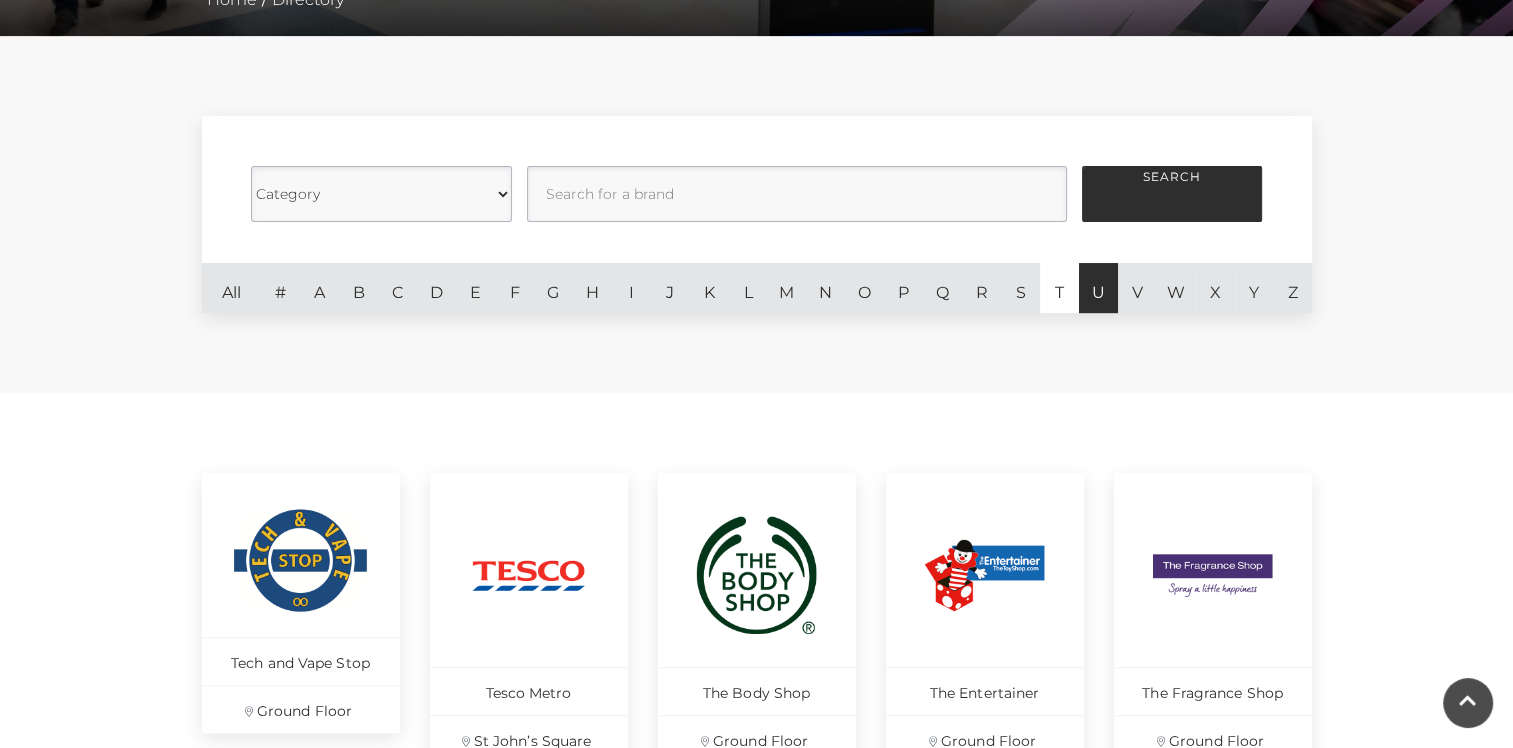 click on "U" at bounding box center (1098, 288) 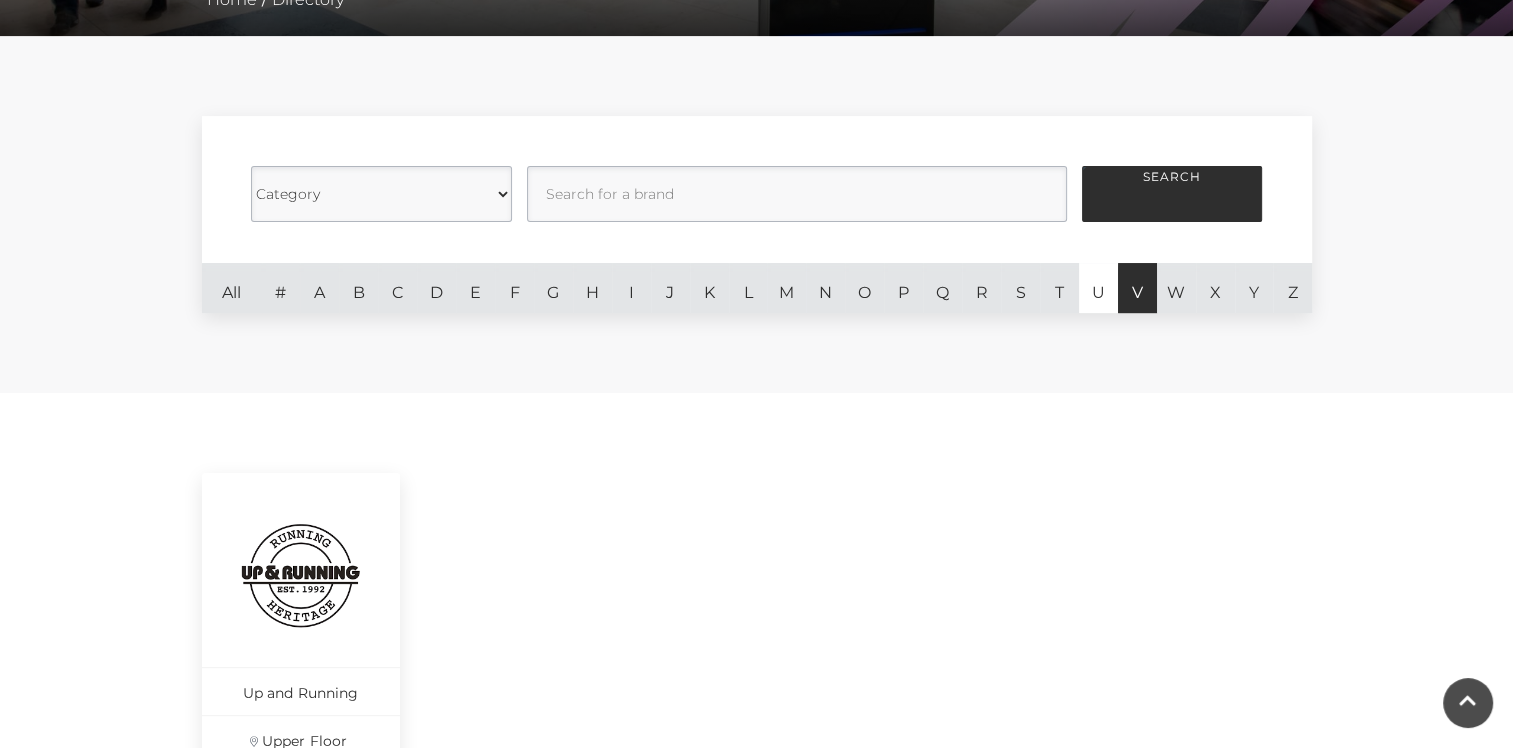 click on "V" at bounding box center [1137, 288] 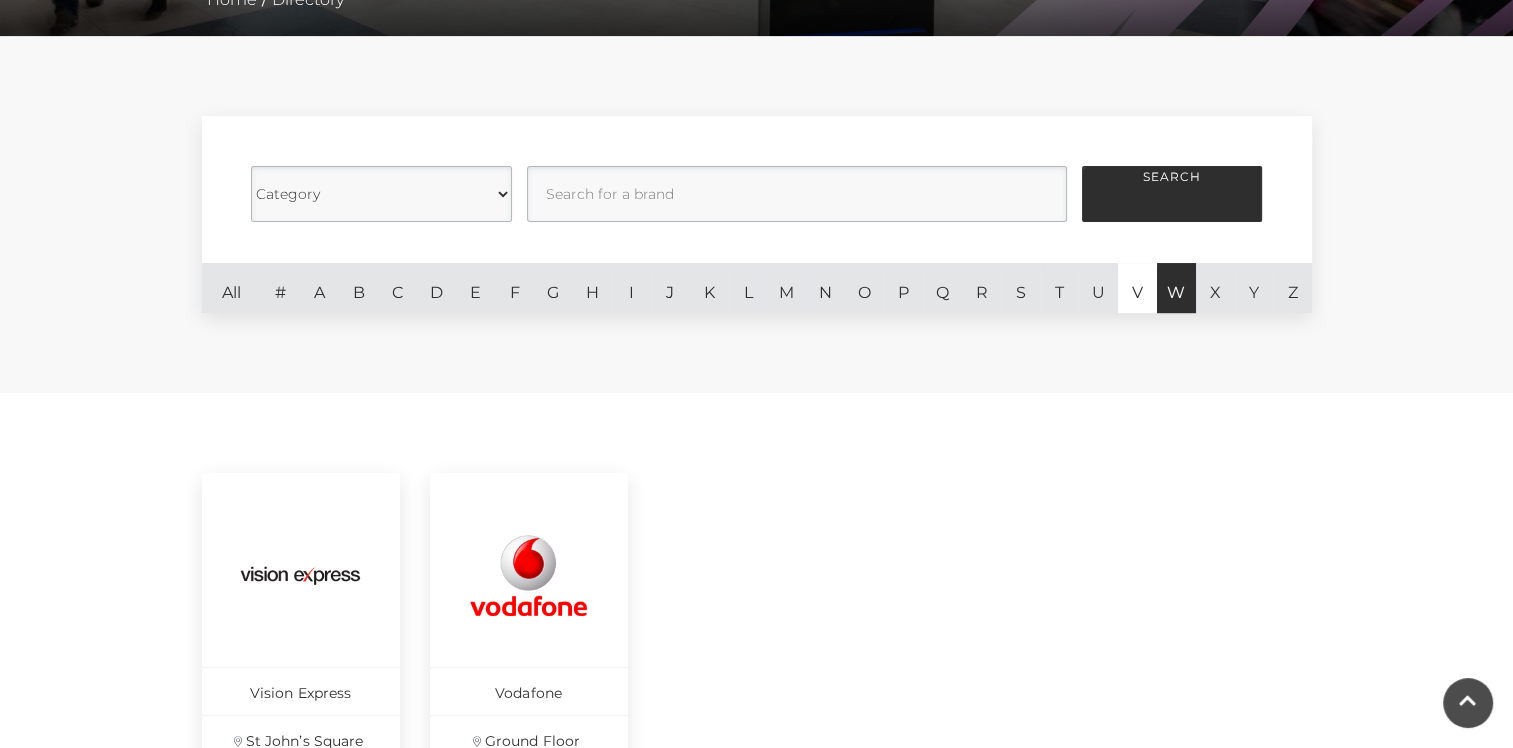 click on "W" at bounding box center (1176, 288) 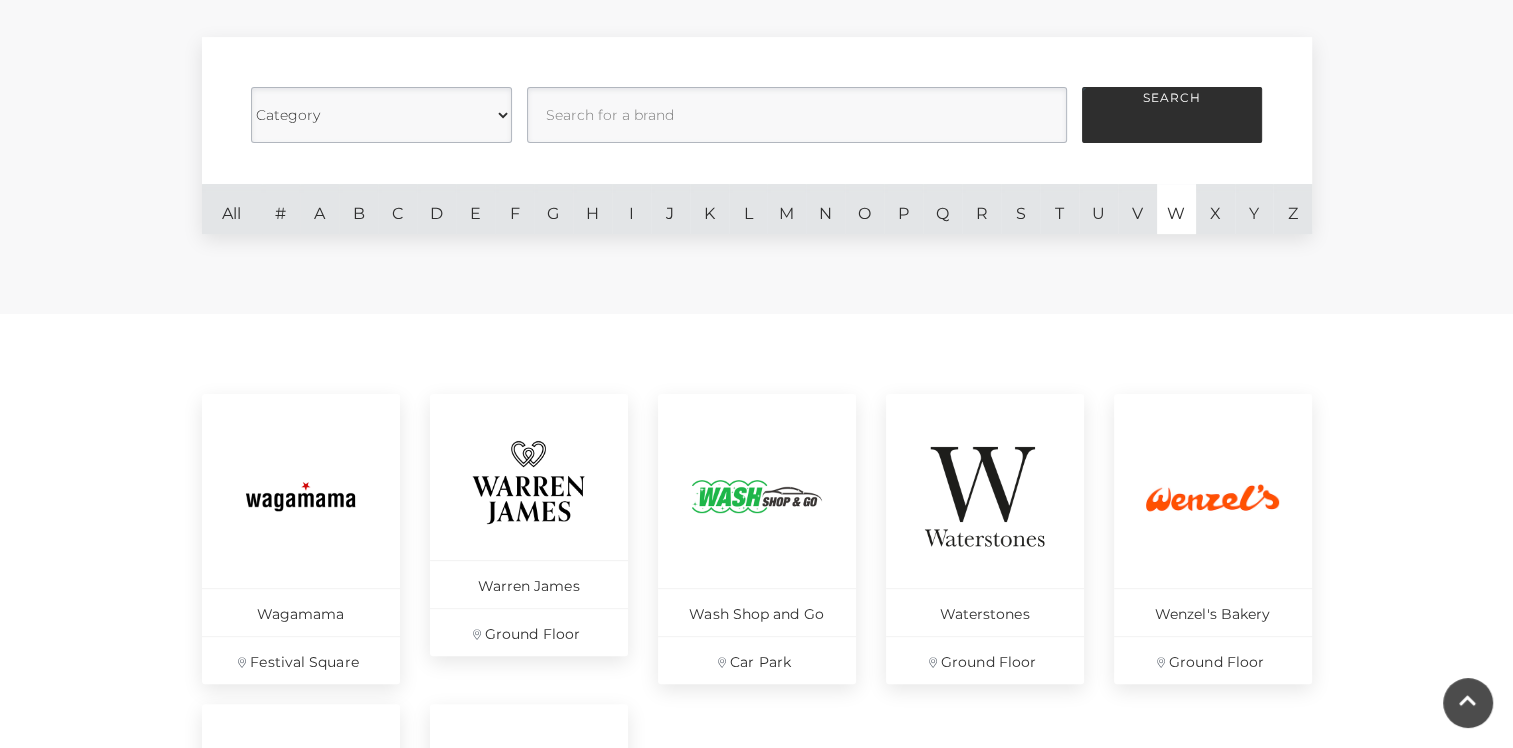 scroll, scrollTop: 524, scrollLeft: 0, axis: vertical 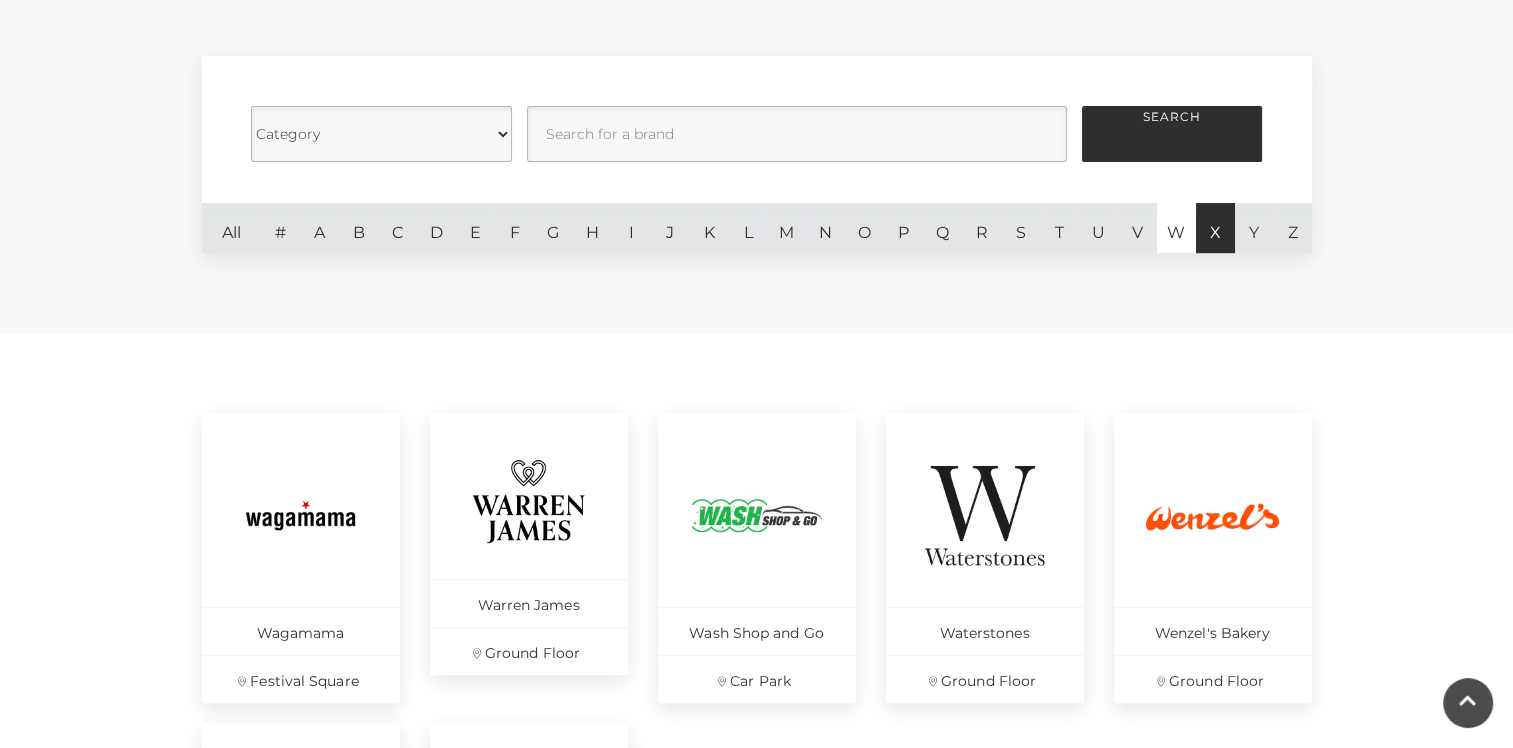 click on "X" at bounding box center (1215, 228) 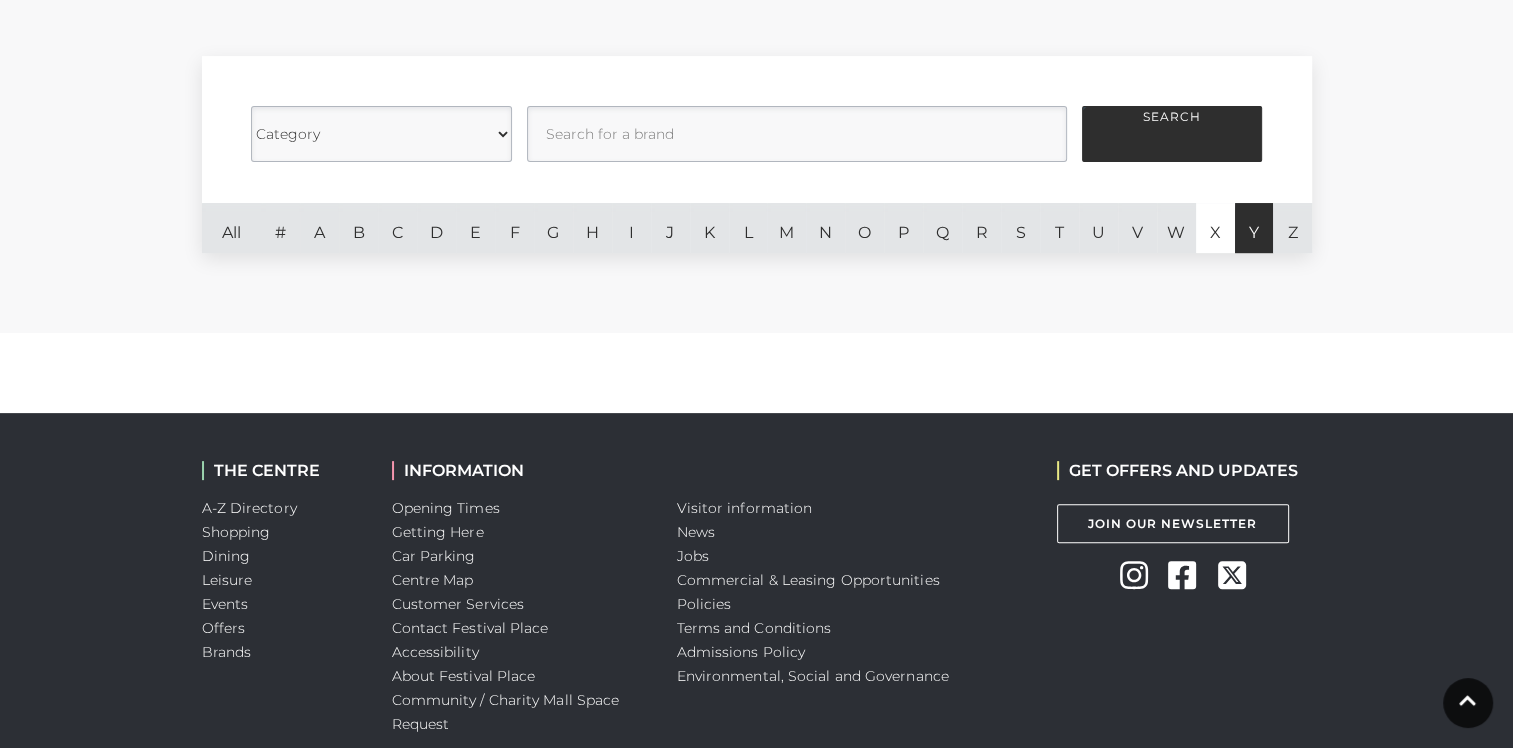 click on "Y" at bounding box center (1254, 228) 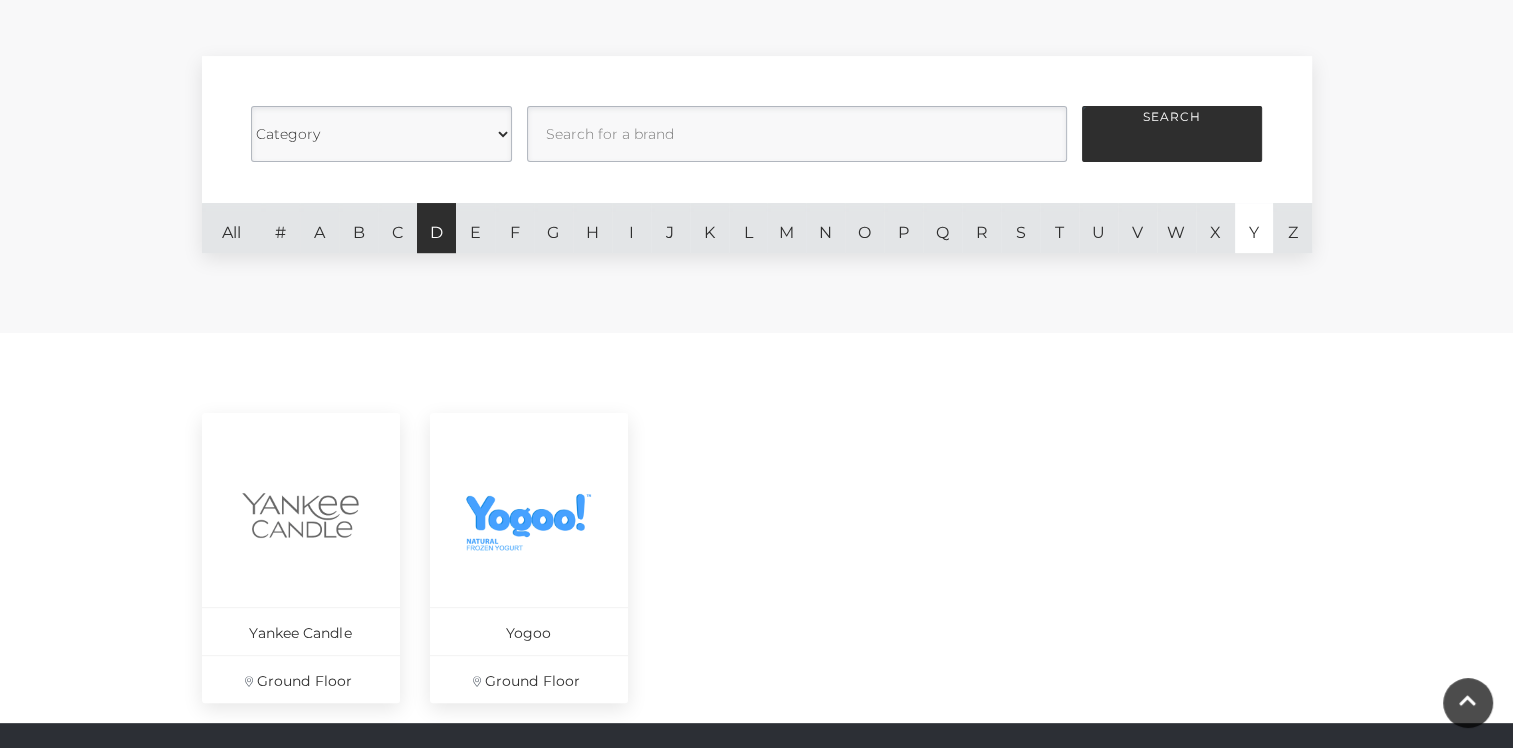 click on "D" at bounding box center (436, 228) 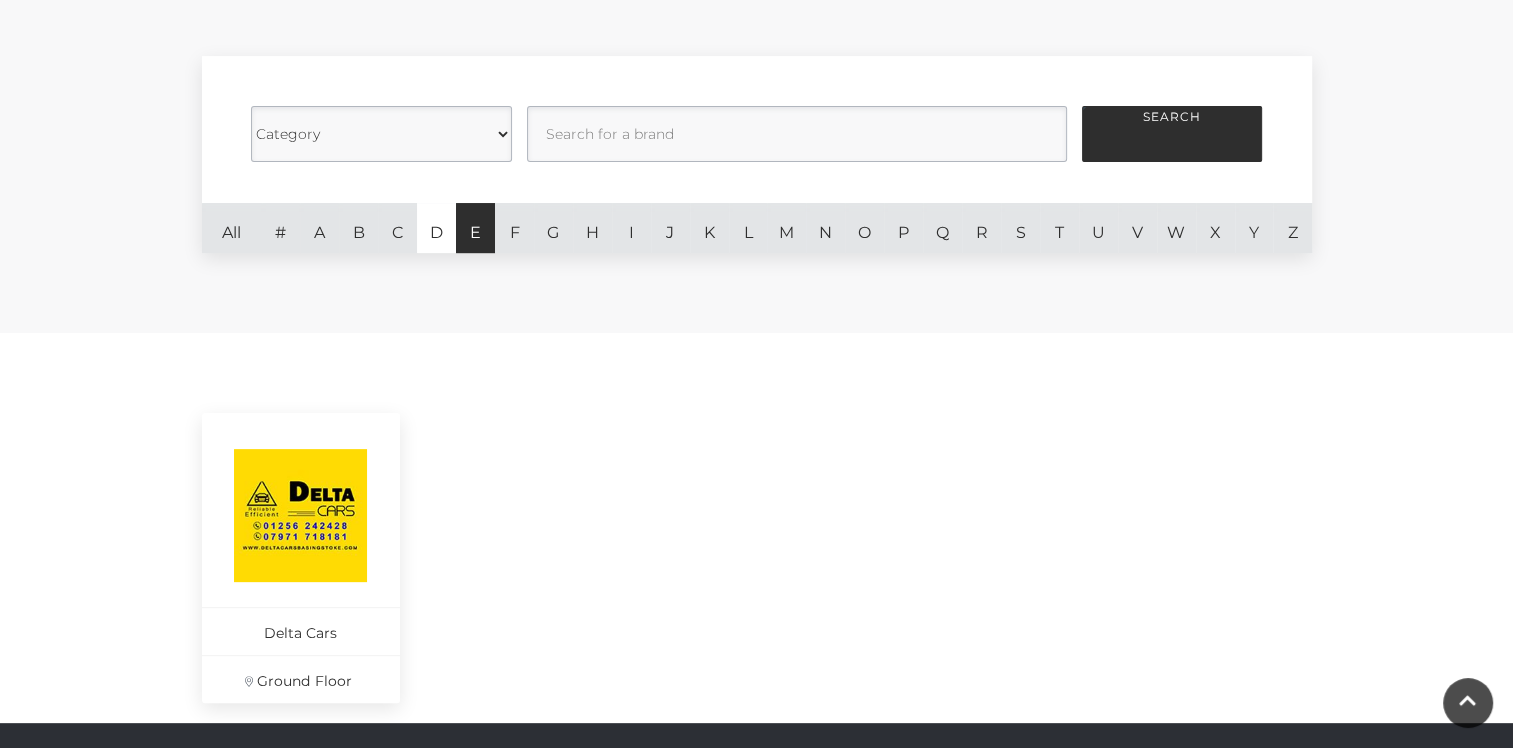 click on "E" at bounding box center [475, 228] 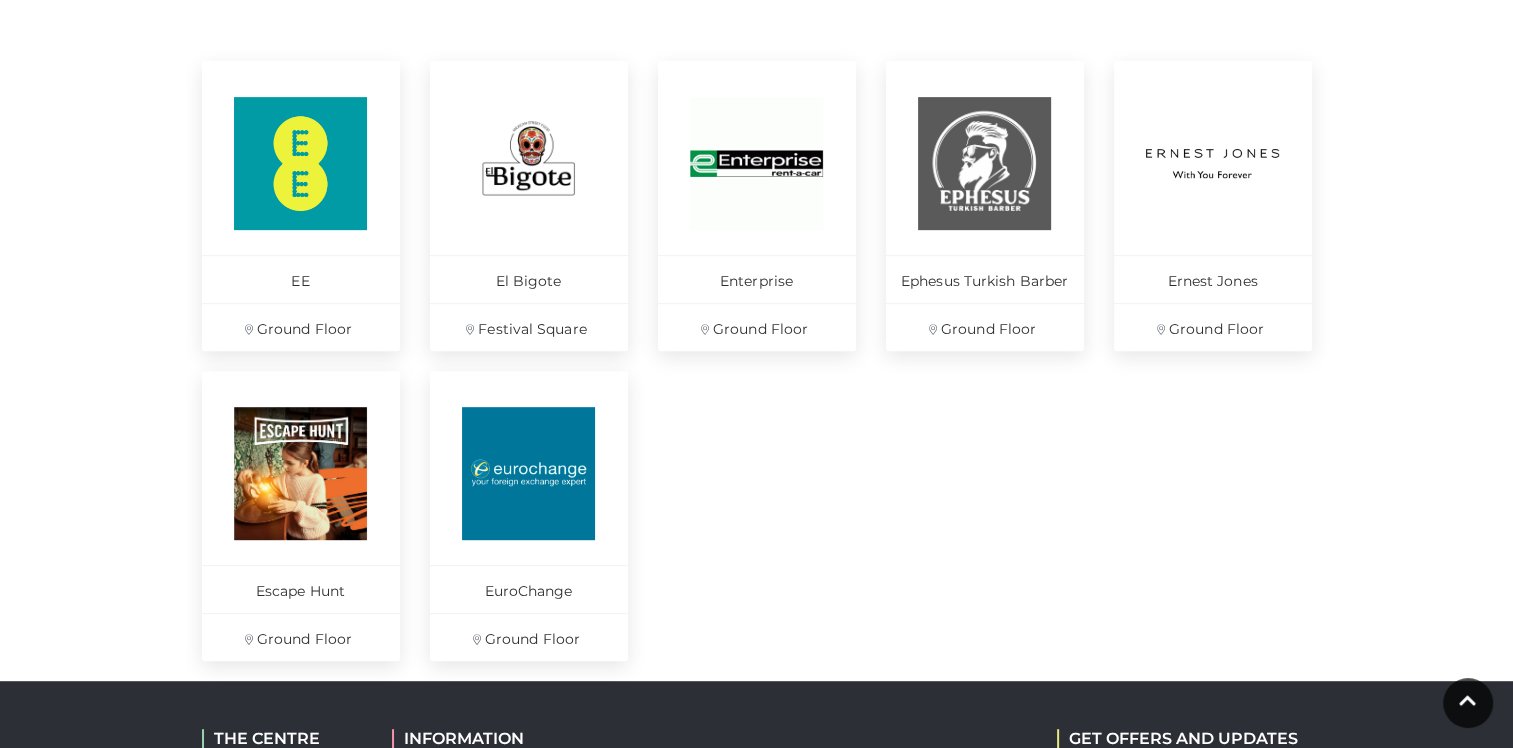scroll, scrollTop: 333, scrollLeft: 0, axis: vertical 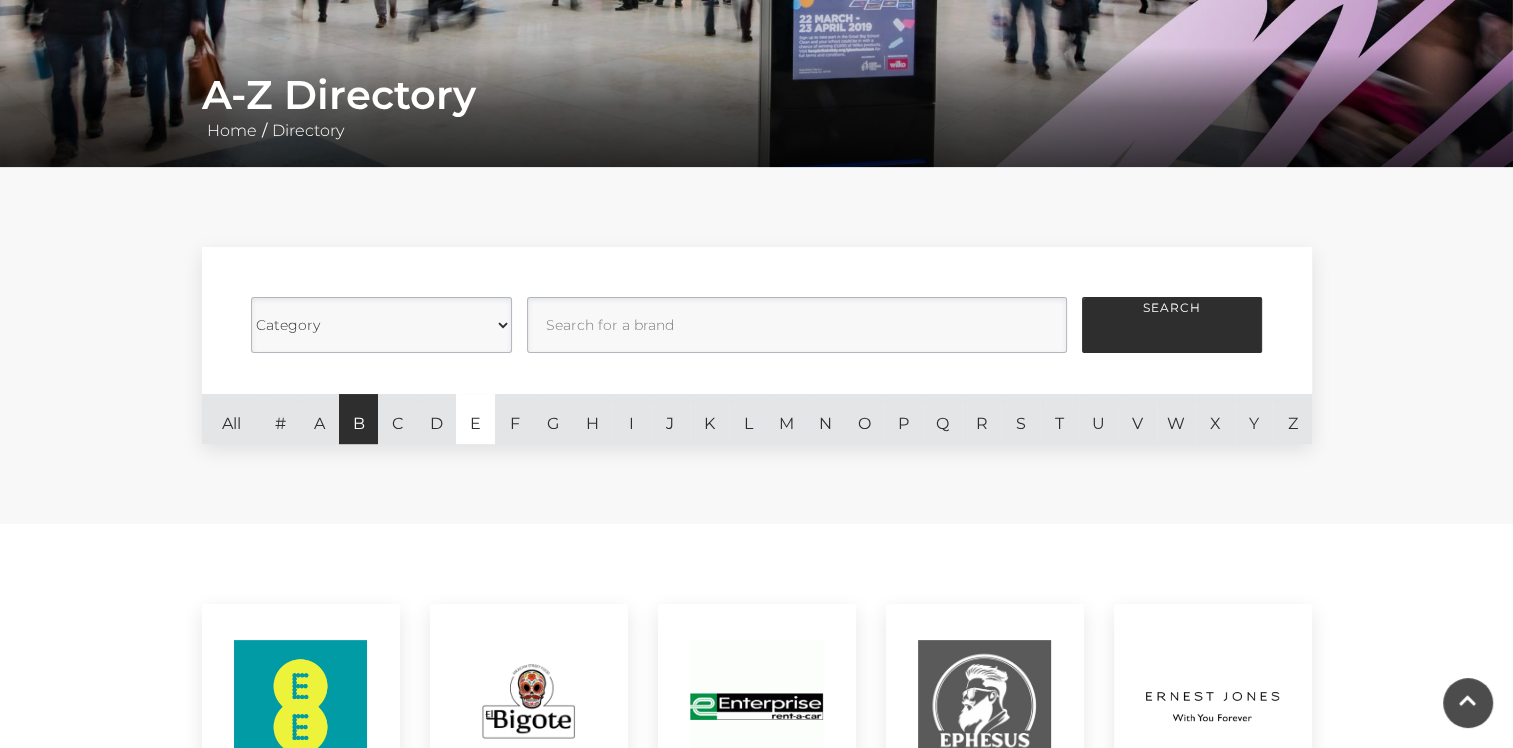 click on "B" at bounding box center [358, 419] 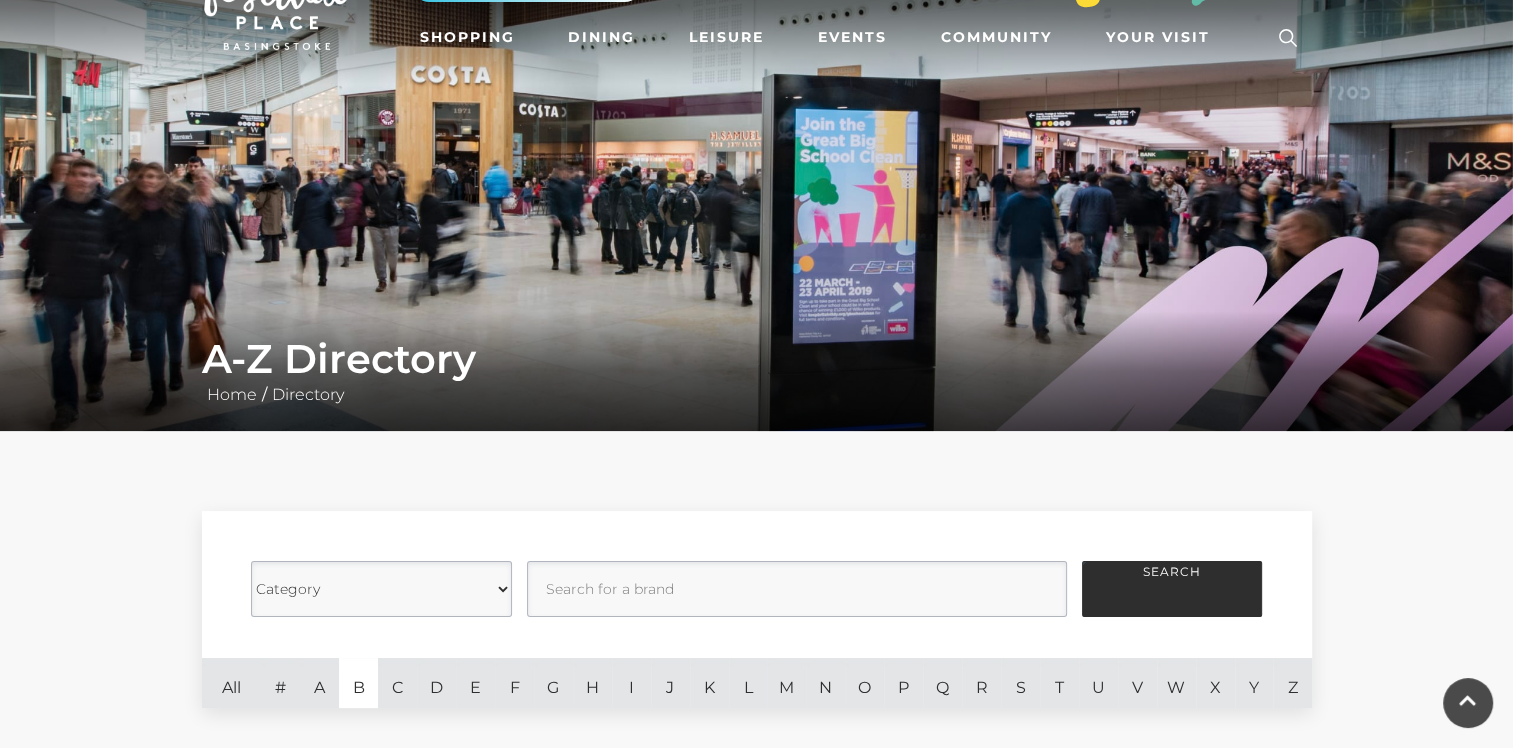 scroll, scrollTop: 0, scrollLeft: 0, axis: both 